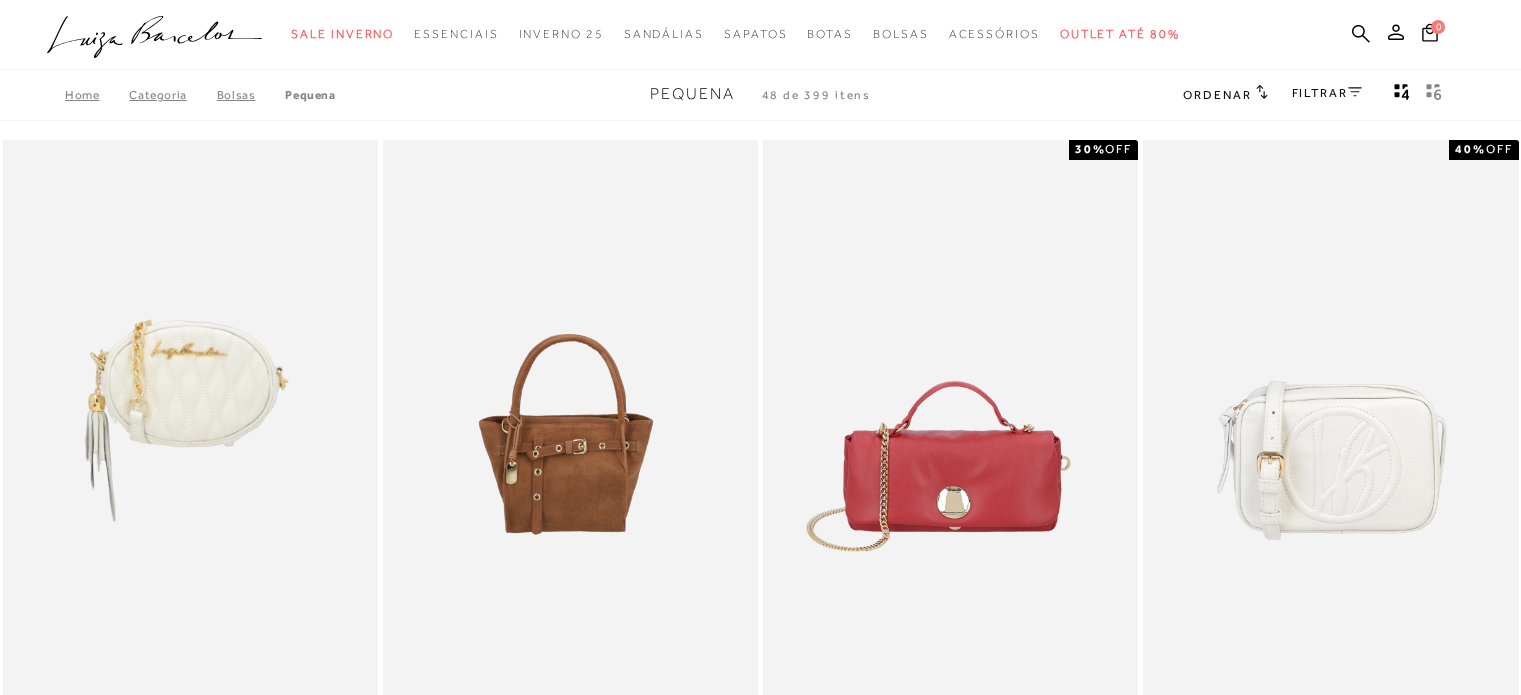 scroll, scrollTop: 0, scrollLeft: 0, axis: both 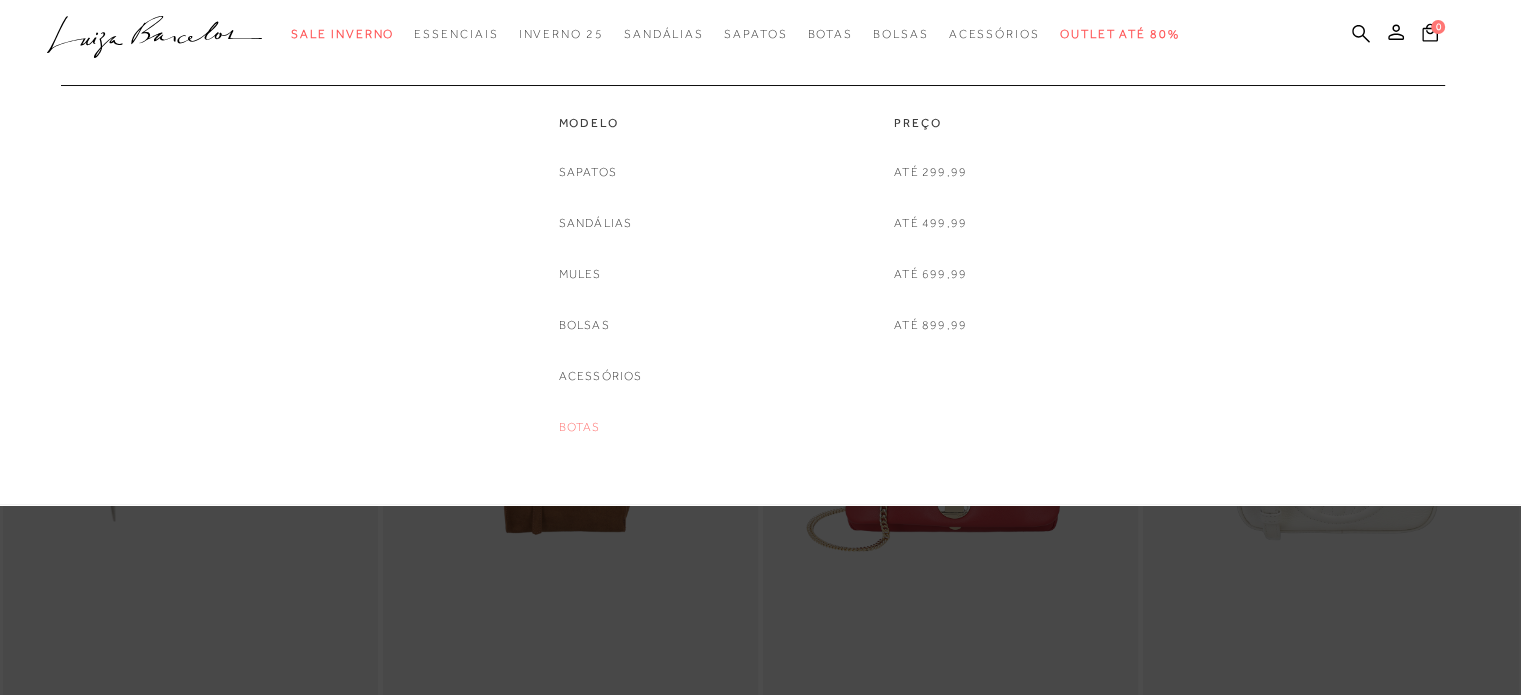 click on "Botas" at bounding box center [580, 427] 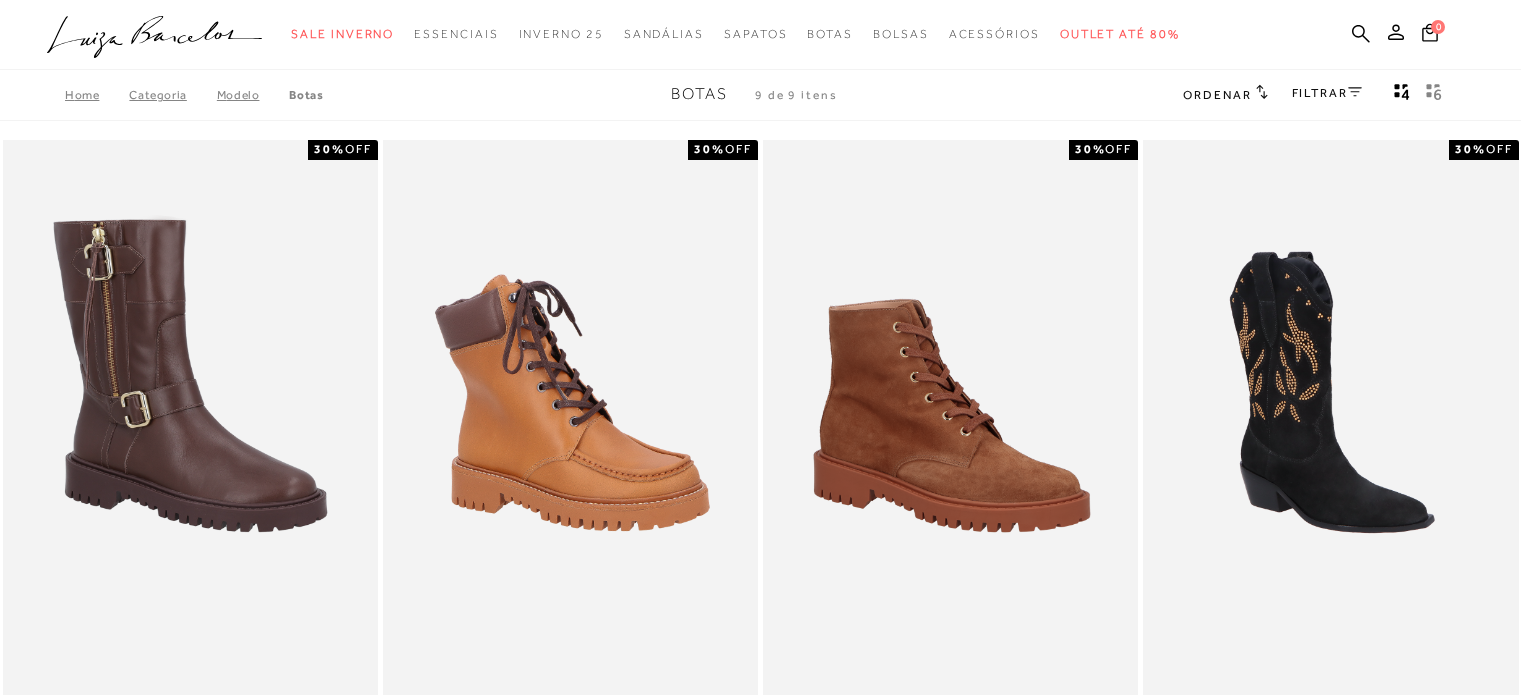 scroll, scrollTop: 0, scrollLeft: 0, axis: both 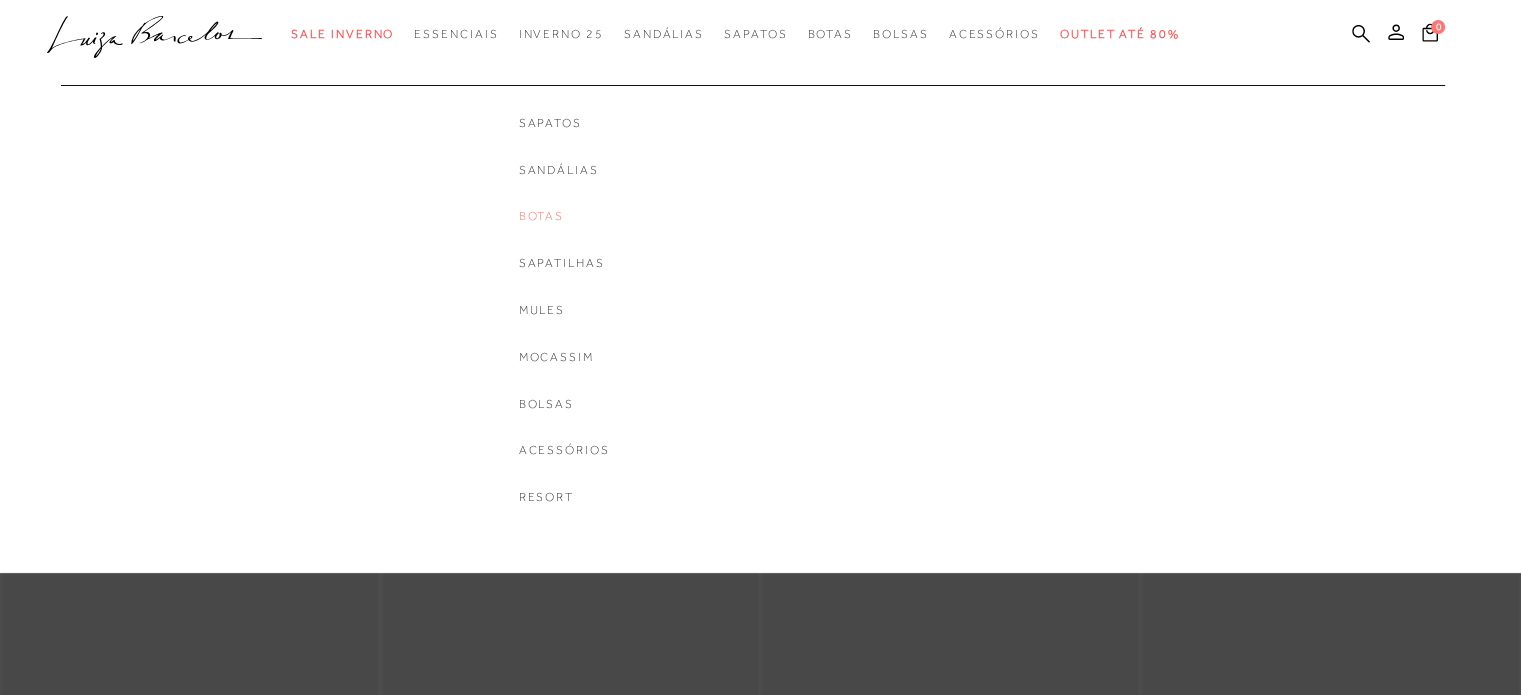 click on "Botas" at bounding box center (564, 216) 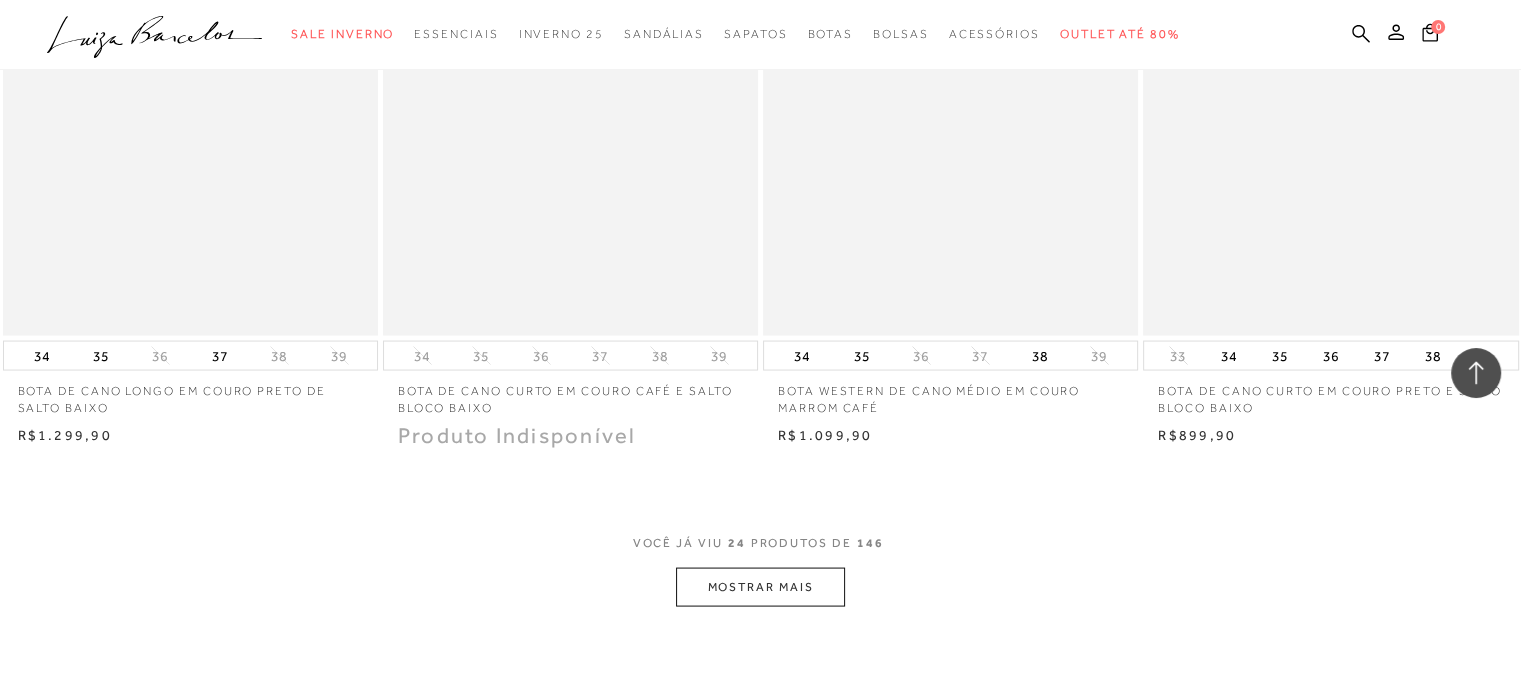 scroll, scrollTop: 4200, scrollLeft: 0, axis: vertical 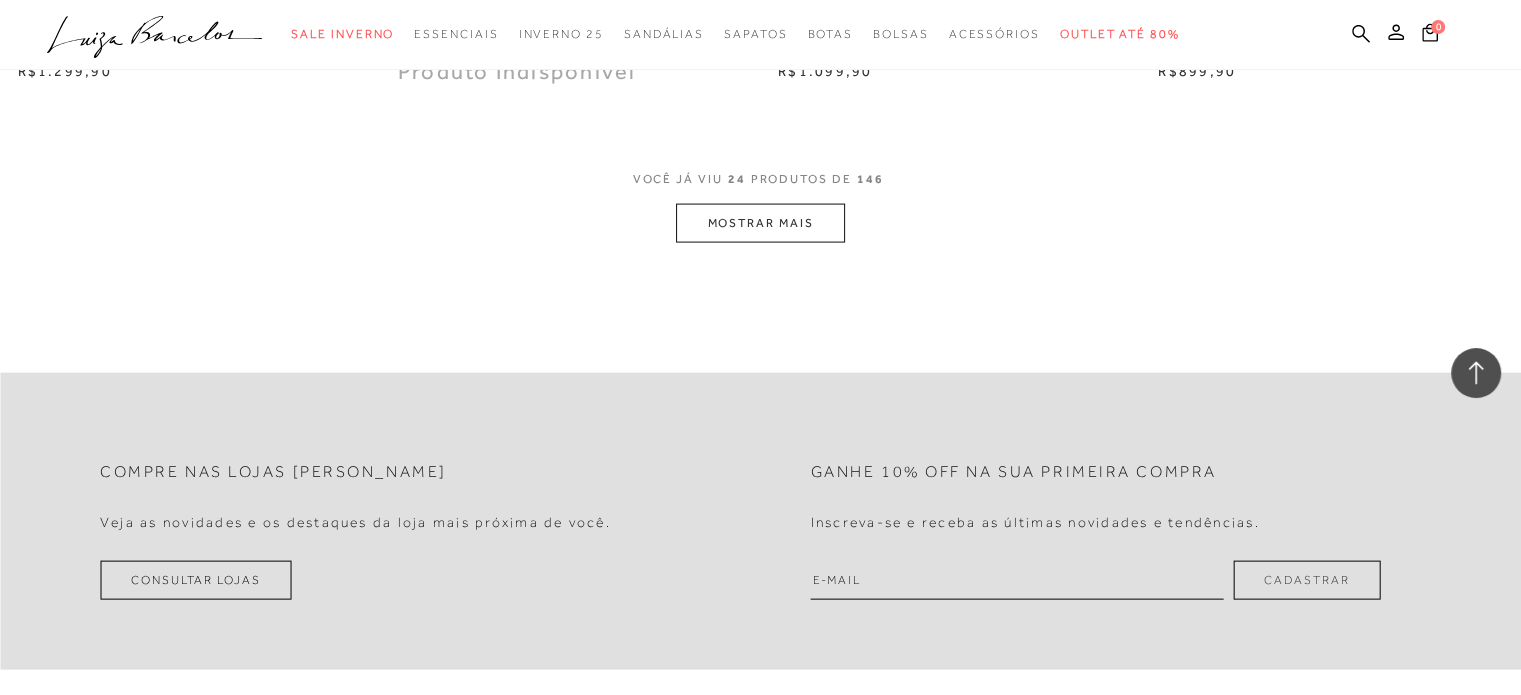 click on "MOSTRAR MAIS" at bounding box center (760, 223) 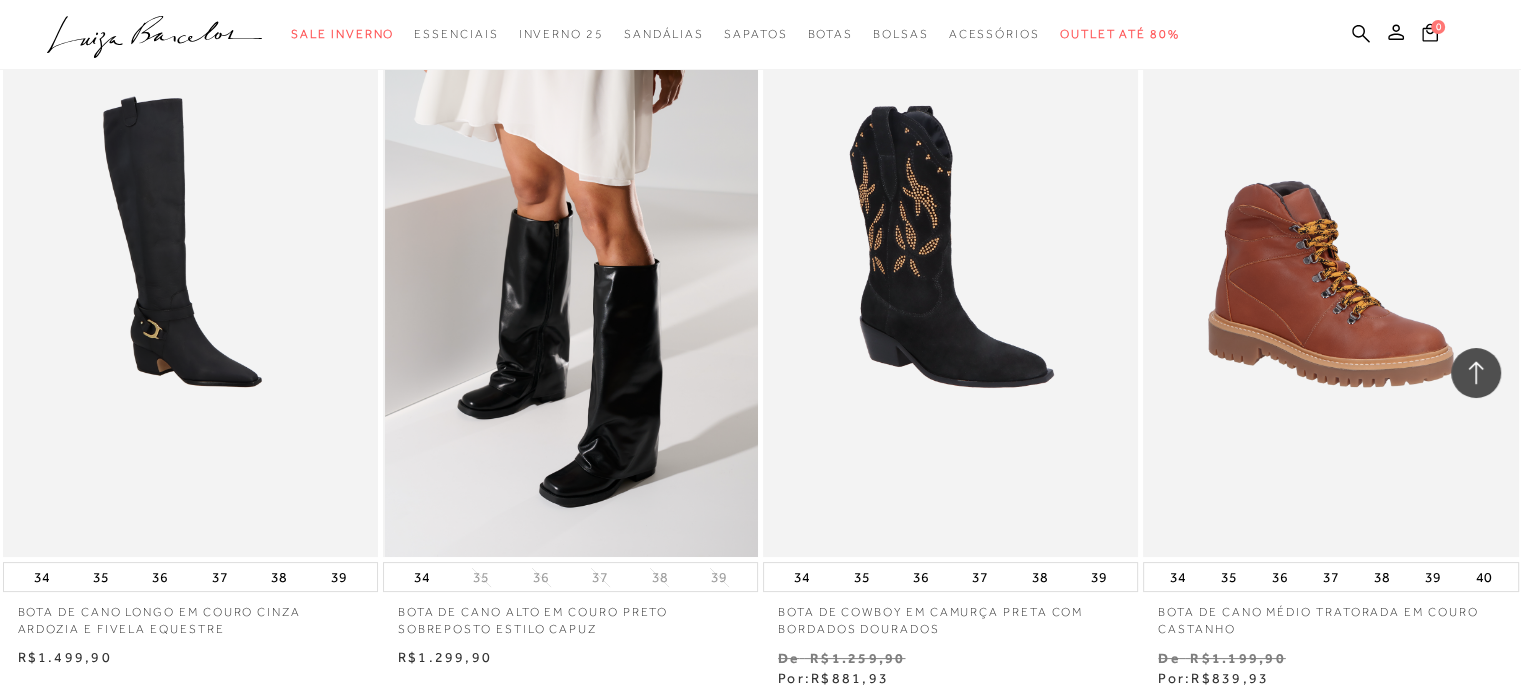 scroll, scrollTop: 7900, scrollLeft: 0, axis: vertical 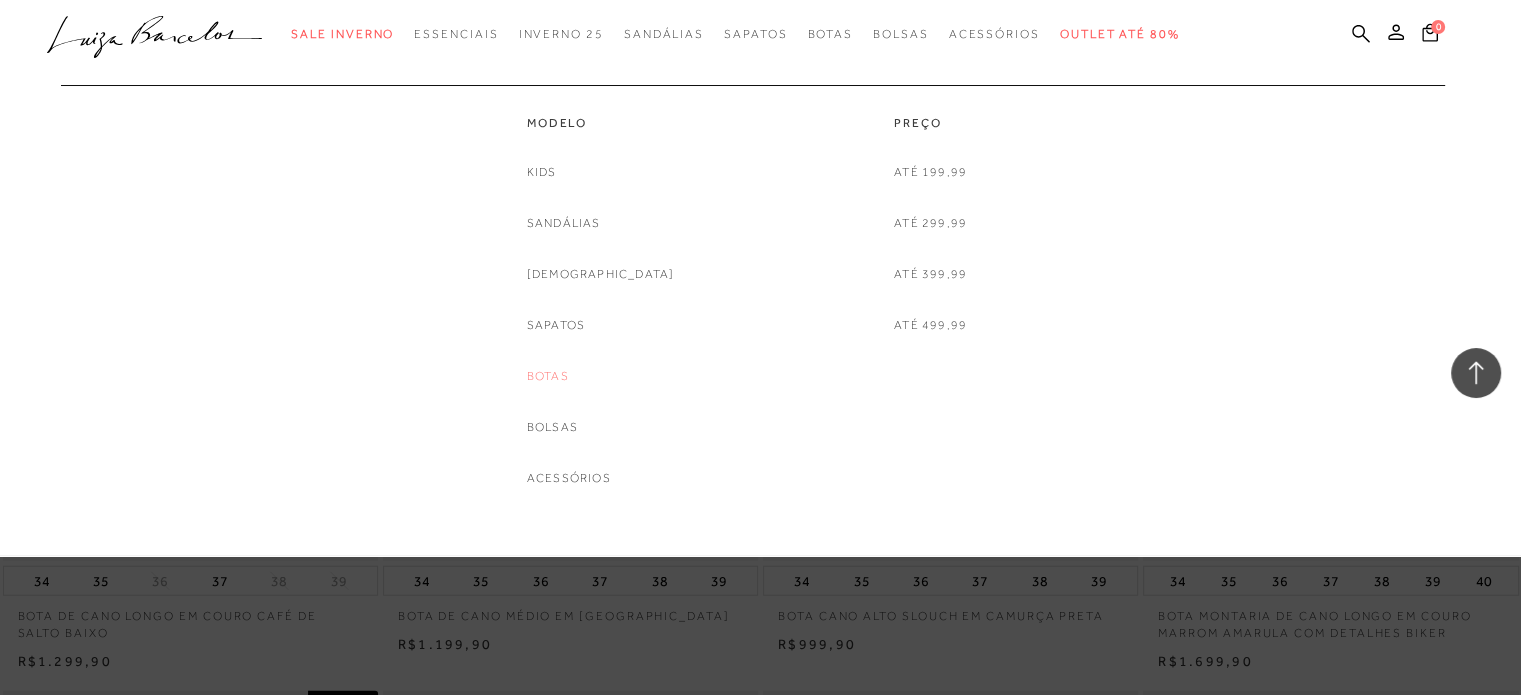 click on "Botas" at bounding box center (548, 376) 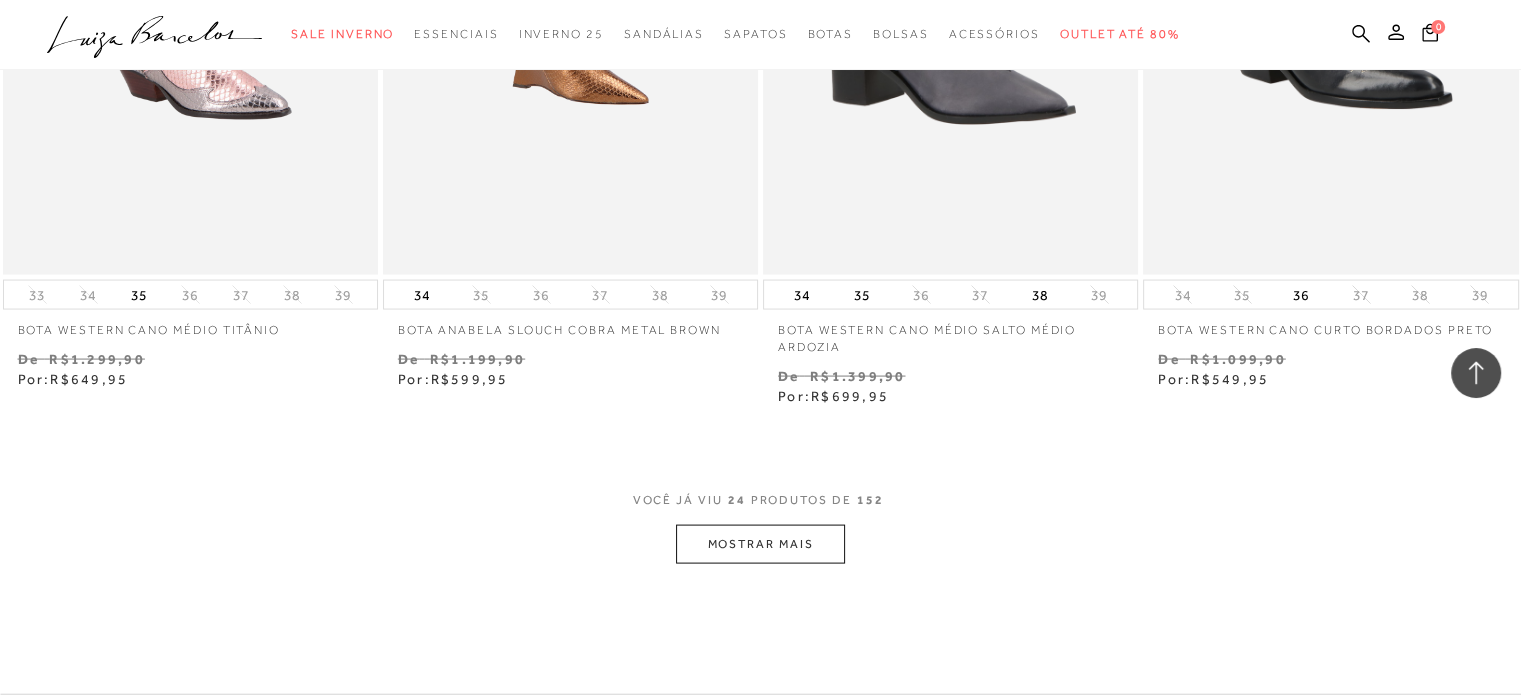 scroll, scrollTop: 4000, scrollLeft: 0, axis: vertical 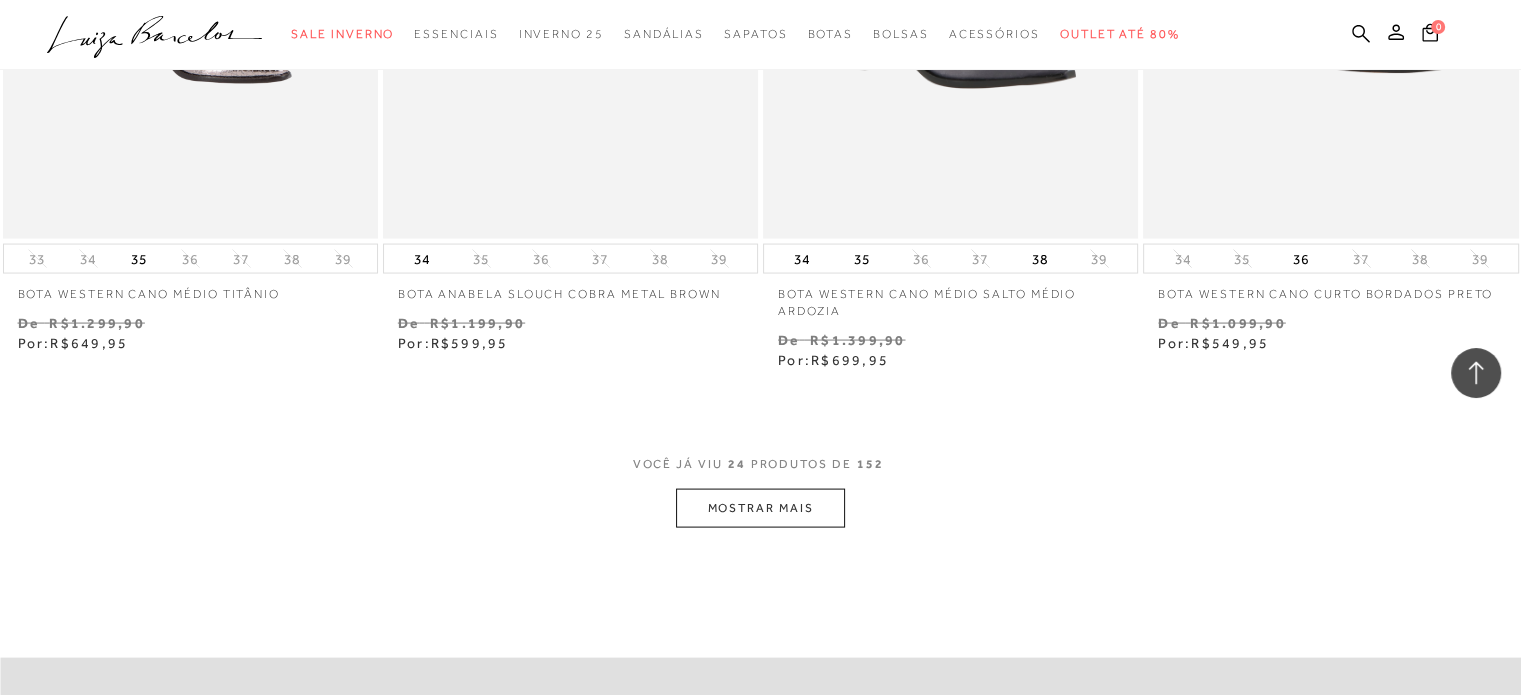 click on "MOSTRAR MAIS" at bounding box center (760, 508) 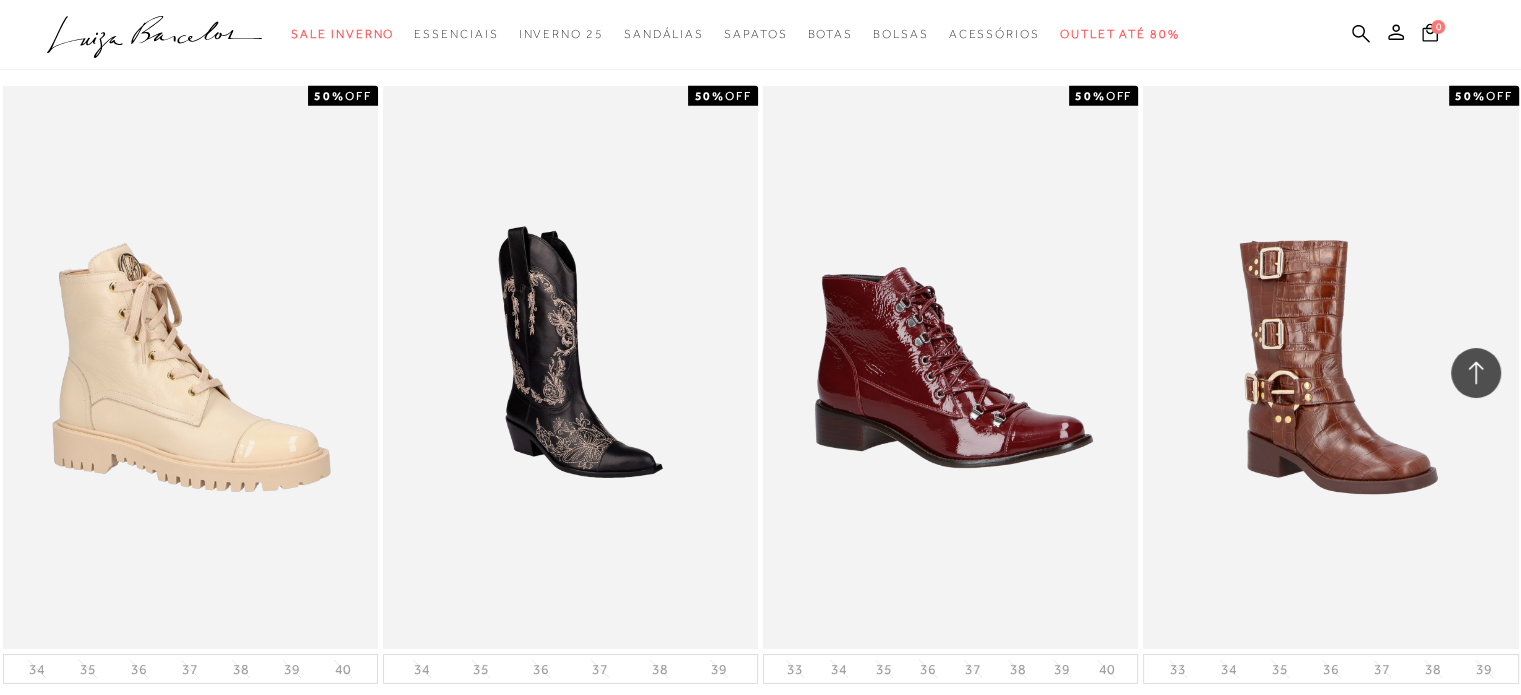 scroll, scrollTop: 6400, scrollLeft: 0, axis: vertical 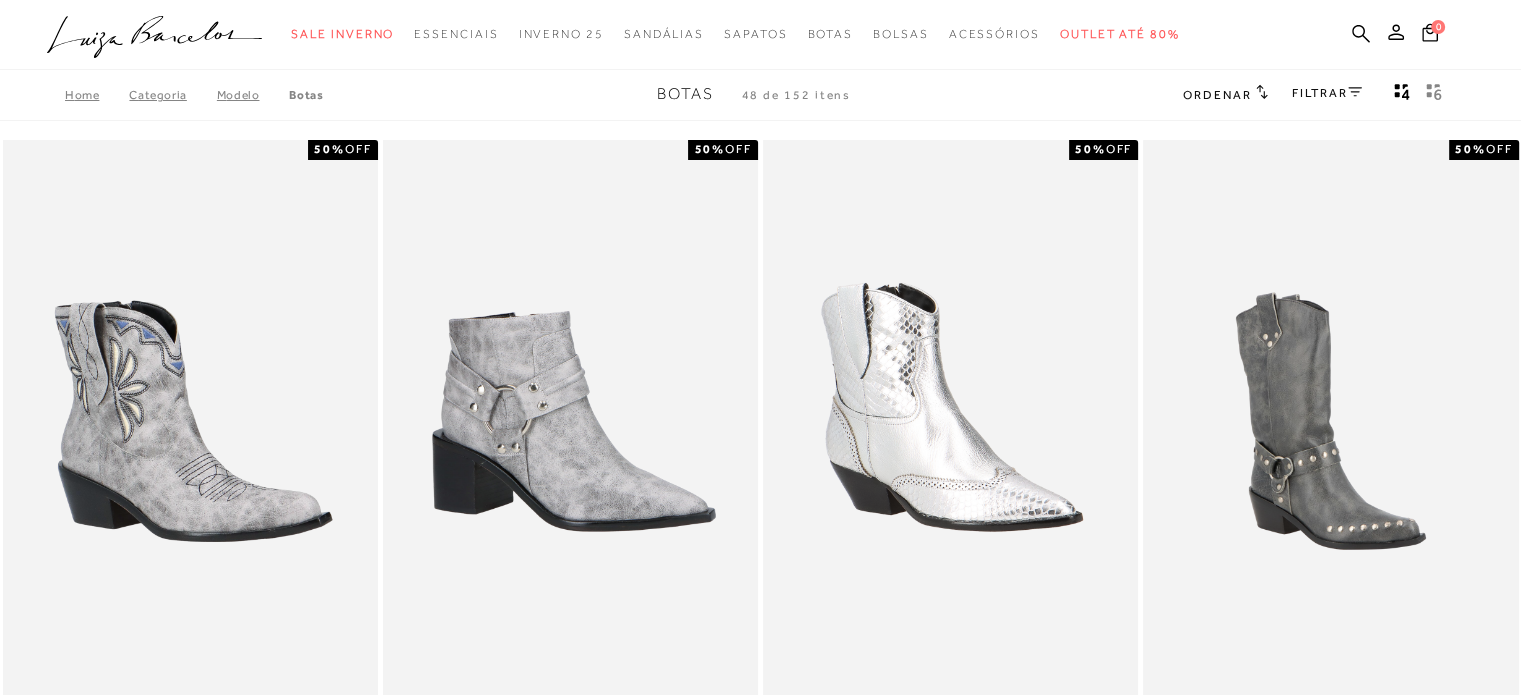 click on "FILTRAR" at bounding box center [1327, 93] 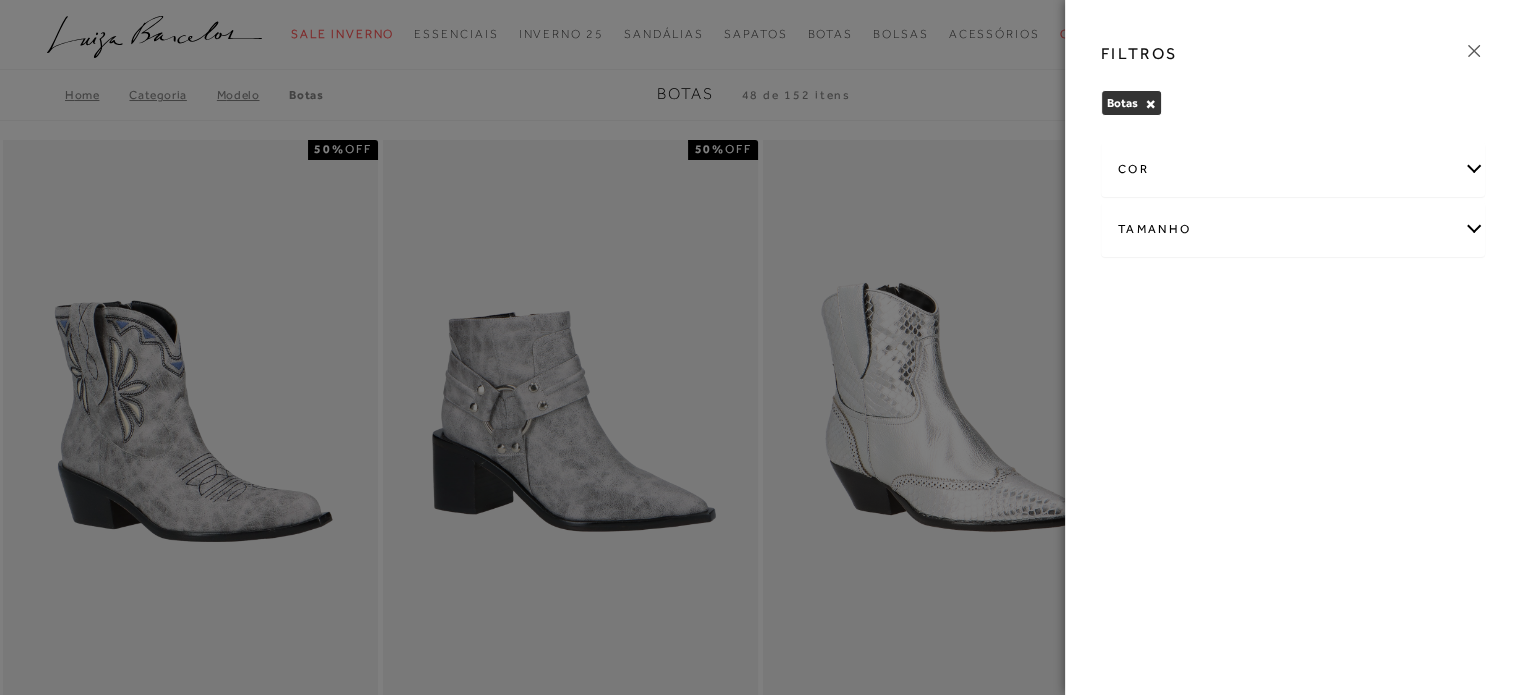 click on "Tamanho" at bounding box center [1293, 229] 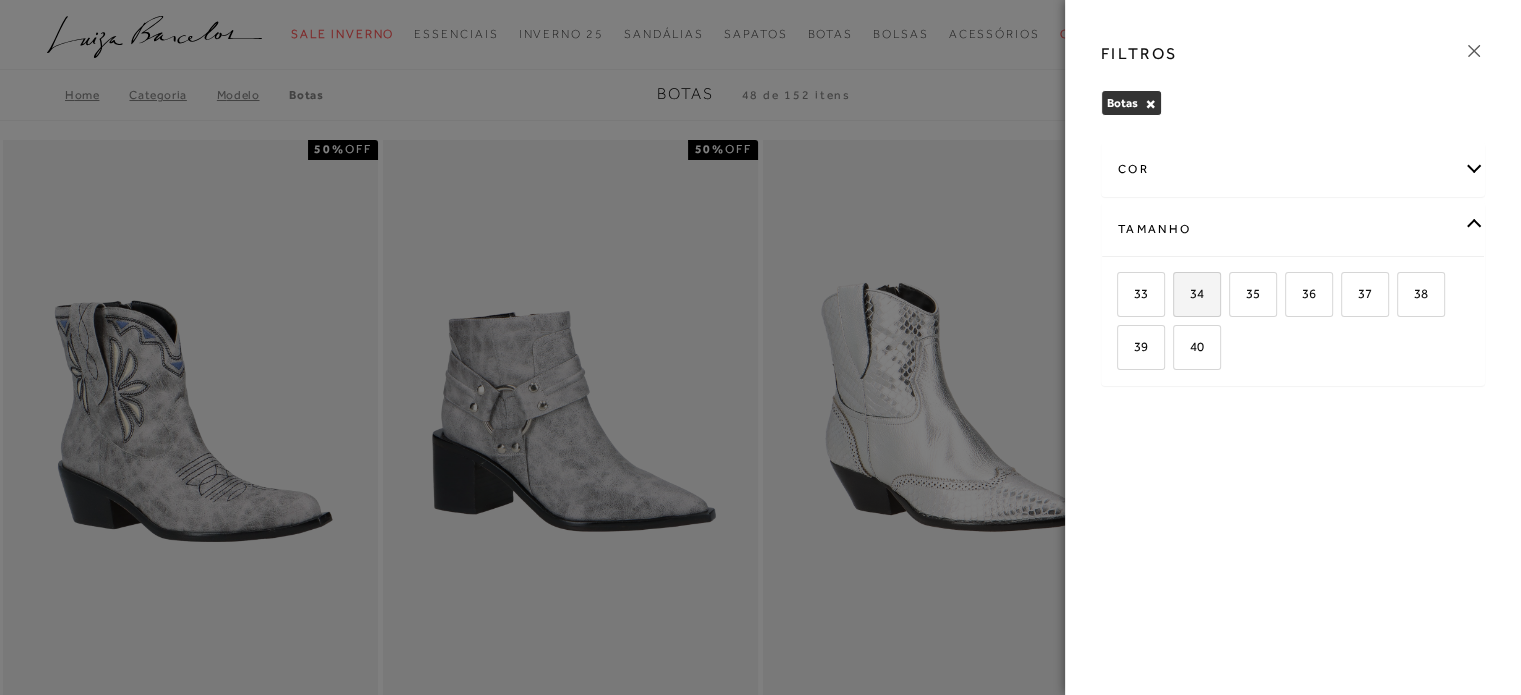 click on "34" at bounding box center [1197, 294] 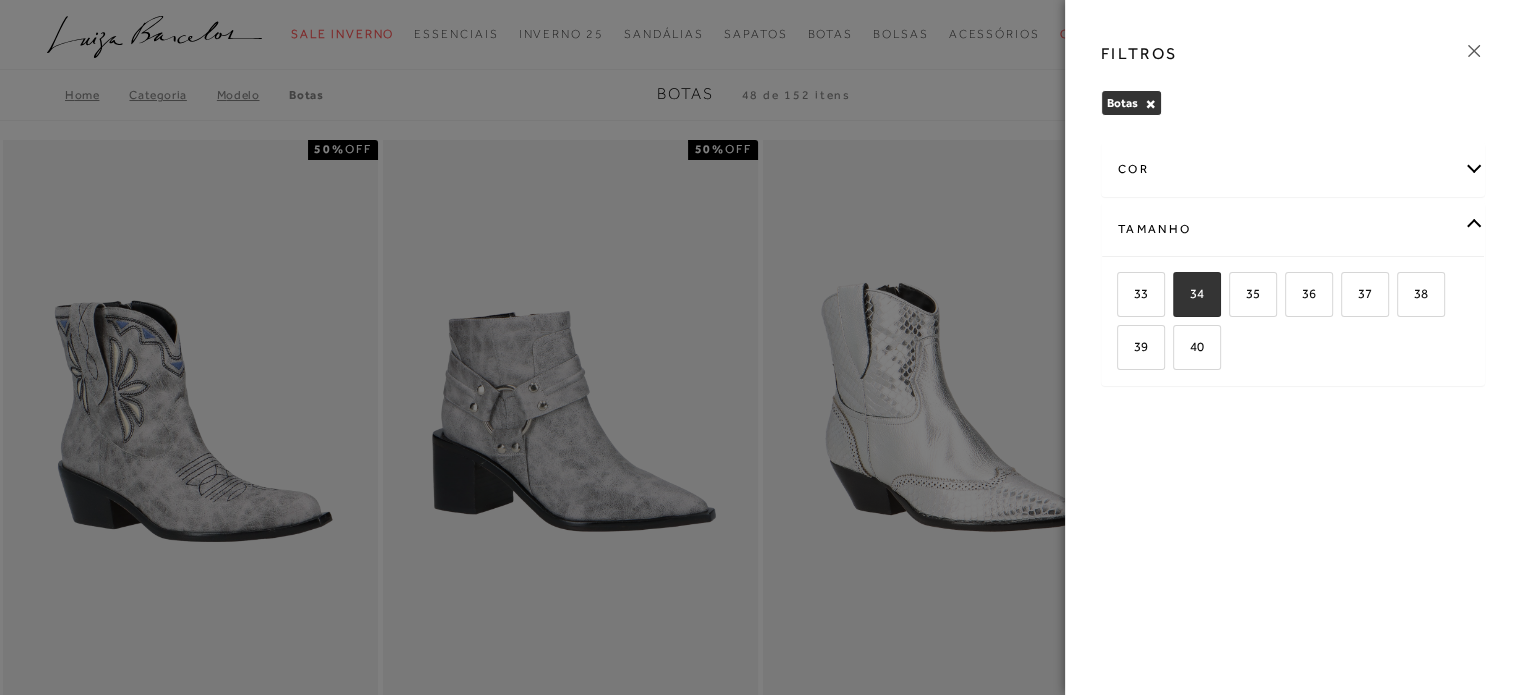 checkbox on "true" 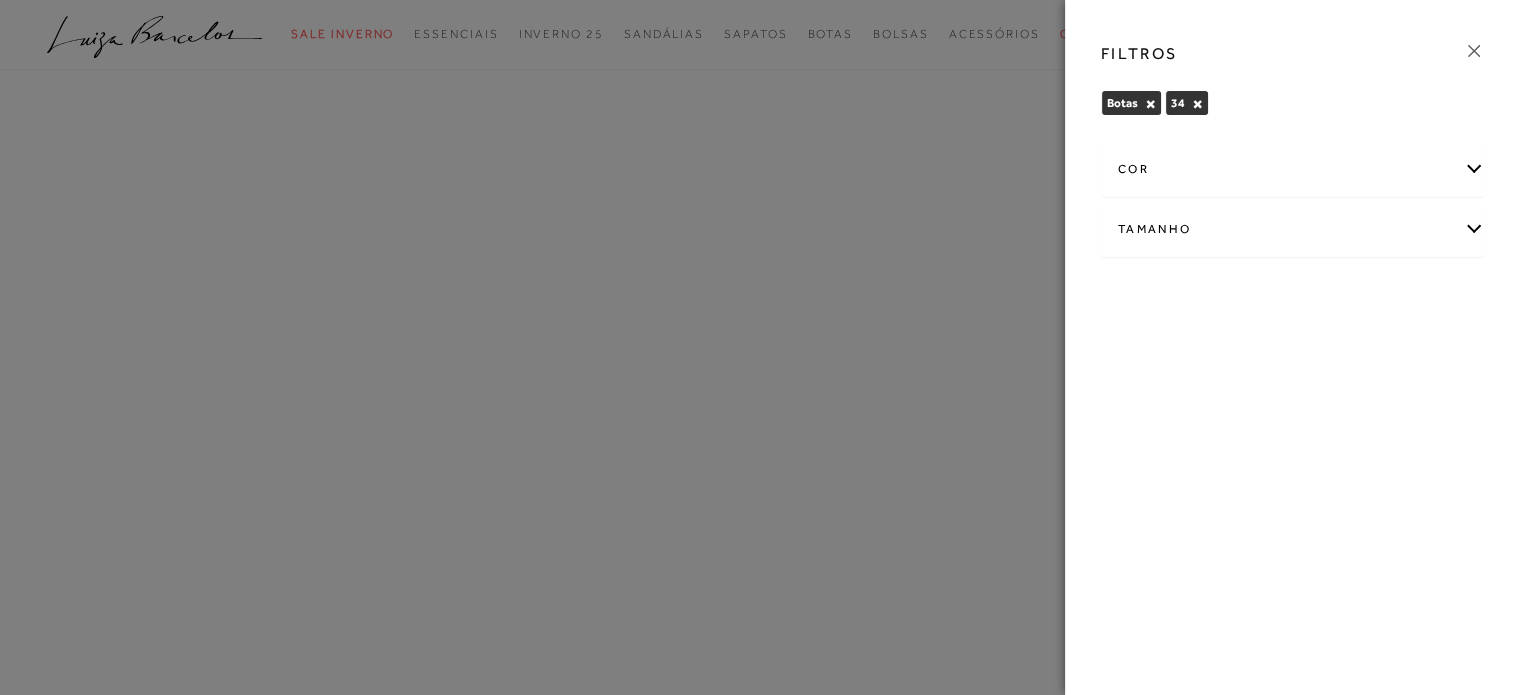 click 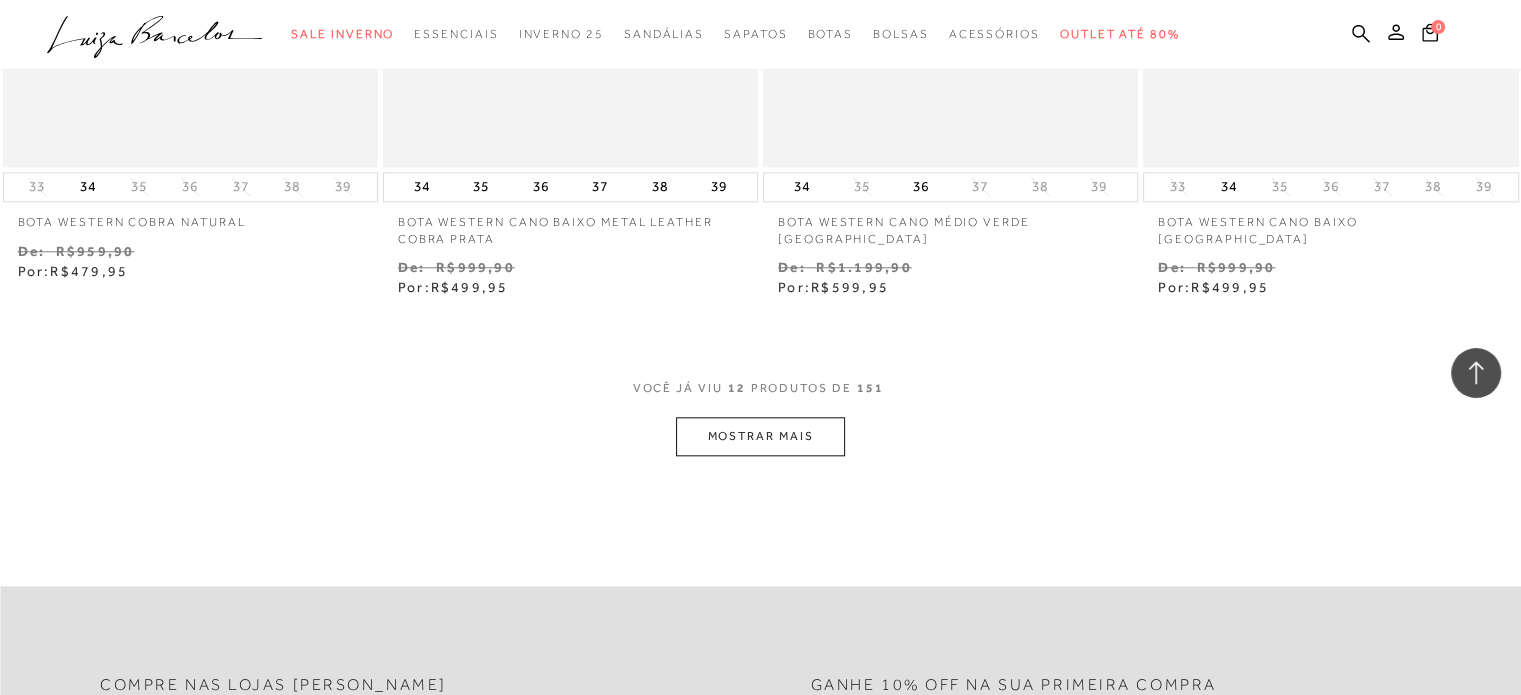 scroll, scrollTop: 2100, scrollLeft: 0, axis: vertical 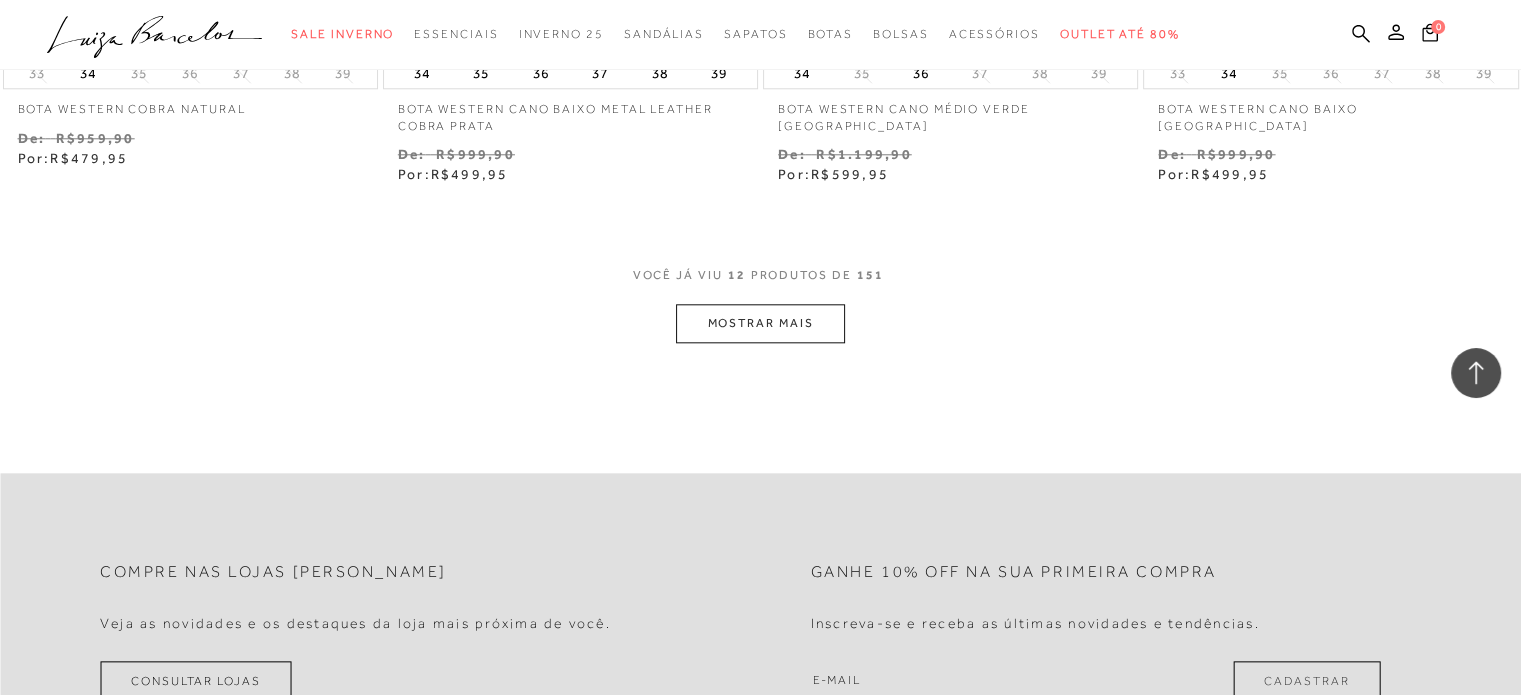 click on "MOSTRAR MAIS" at bounding box center [760, 323] 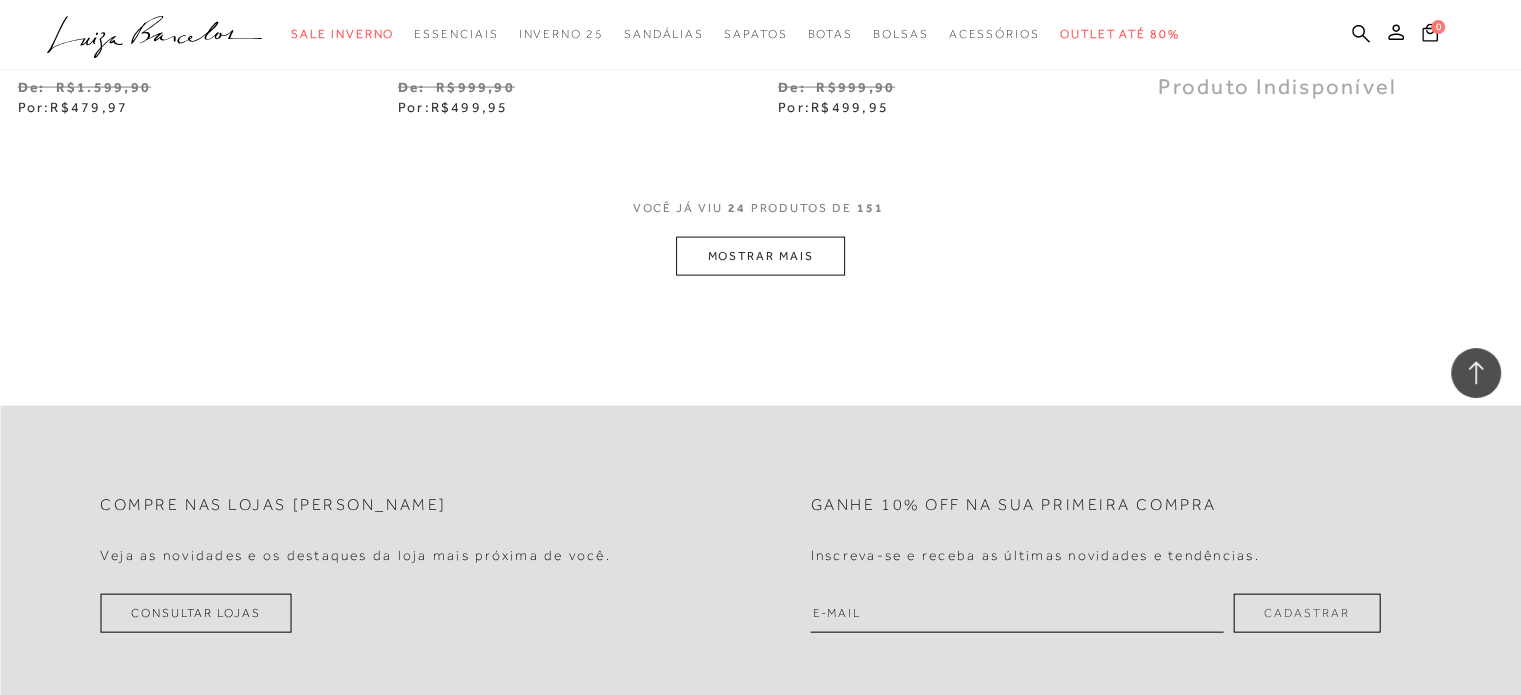 scroll, scrollTop: 4300, scrollLeft: 0, axis: vertical 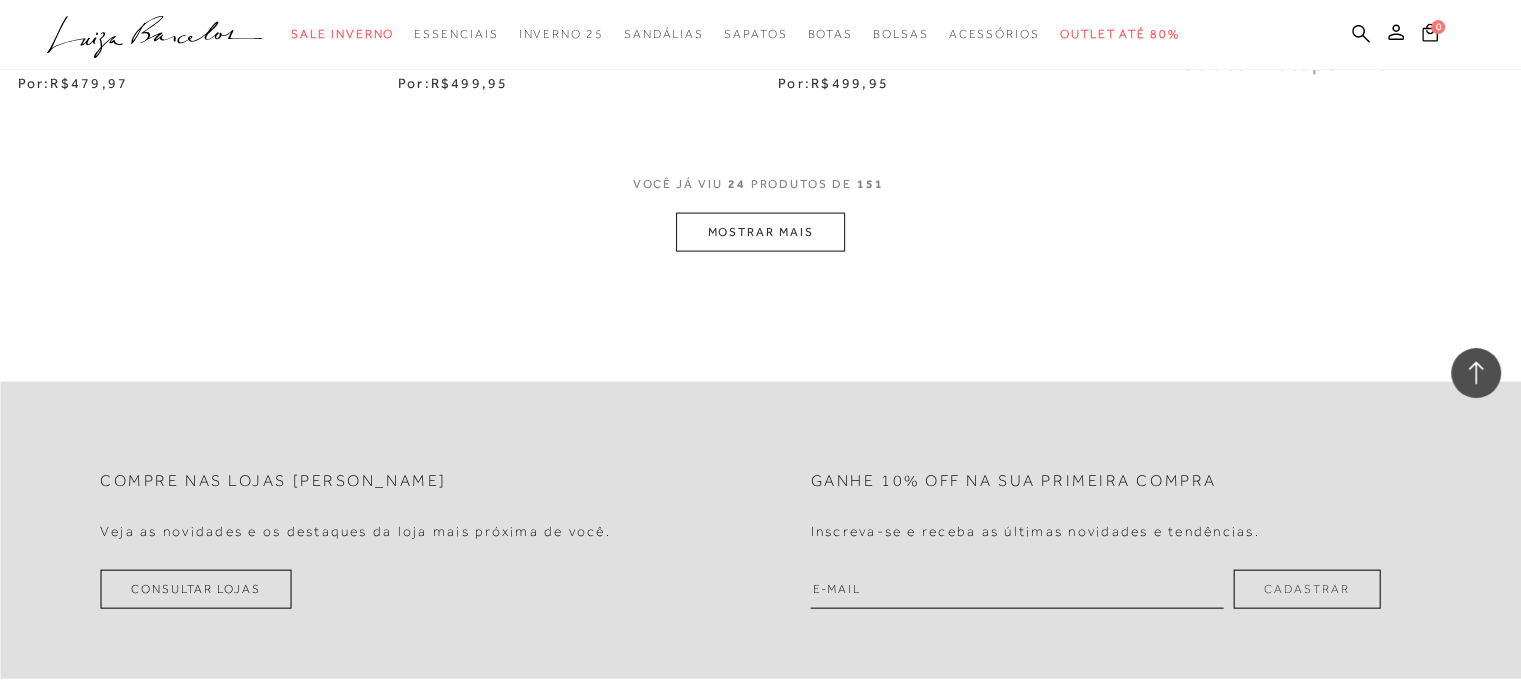 click on "MOSTRAR MAIS" at bounding box center [760, 232] 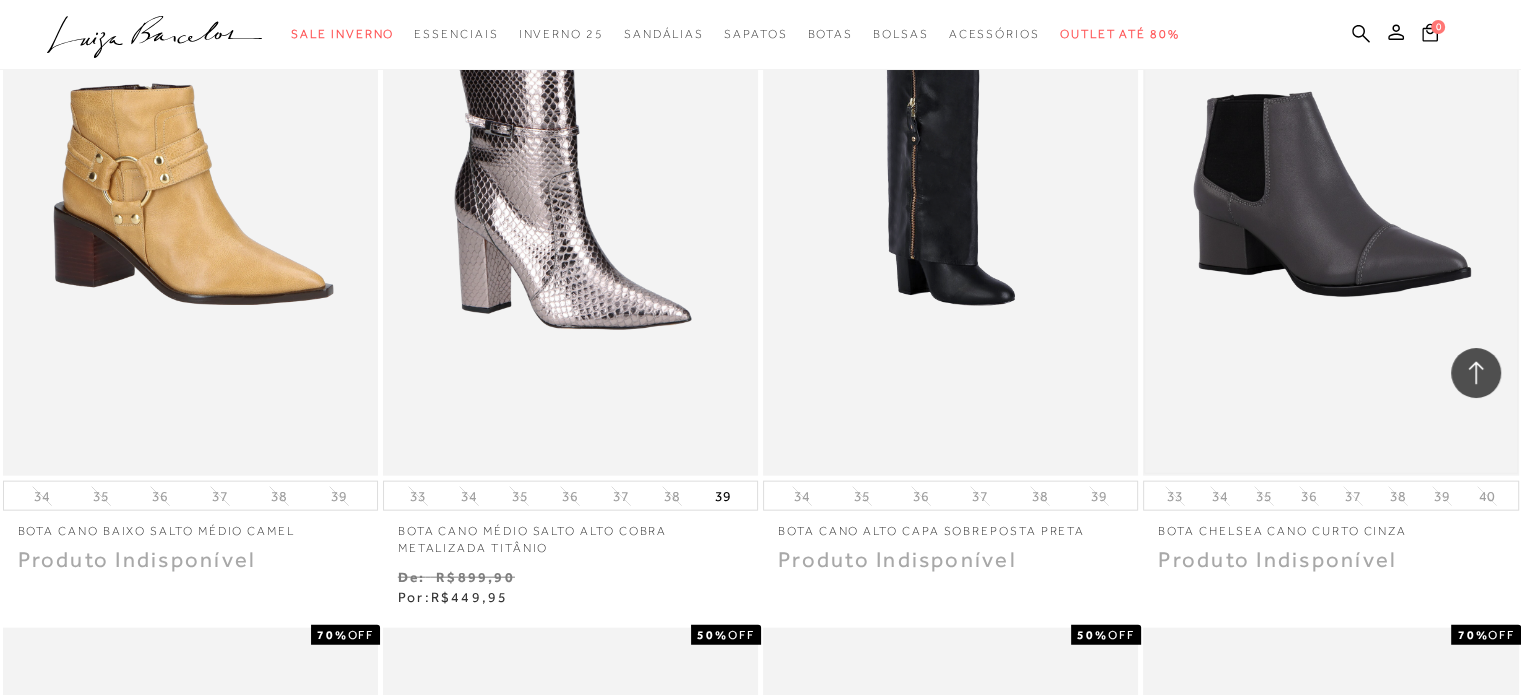 scroll, scrollTop: 4400, scrollLeft: 0, axis: vertical 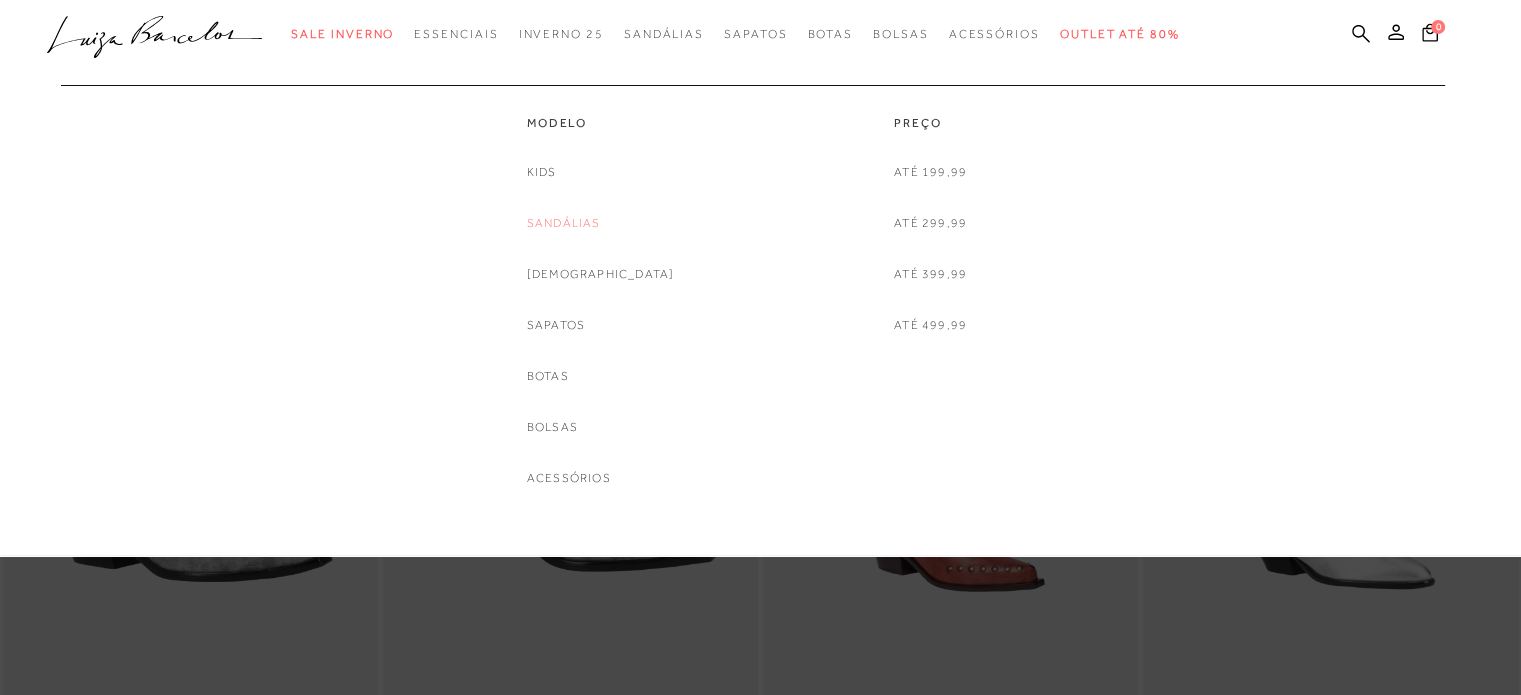 click on "Sandálias" at bounding box center [564, 223] 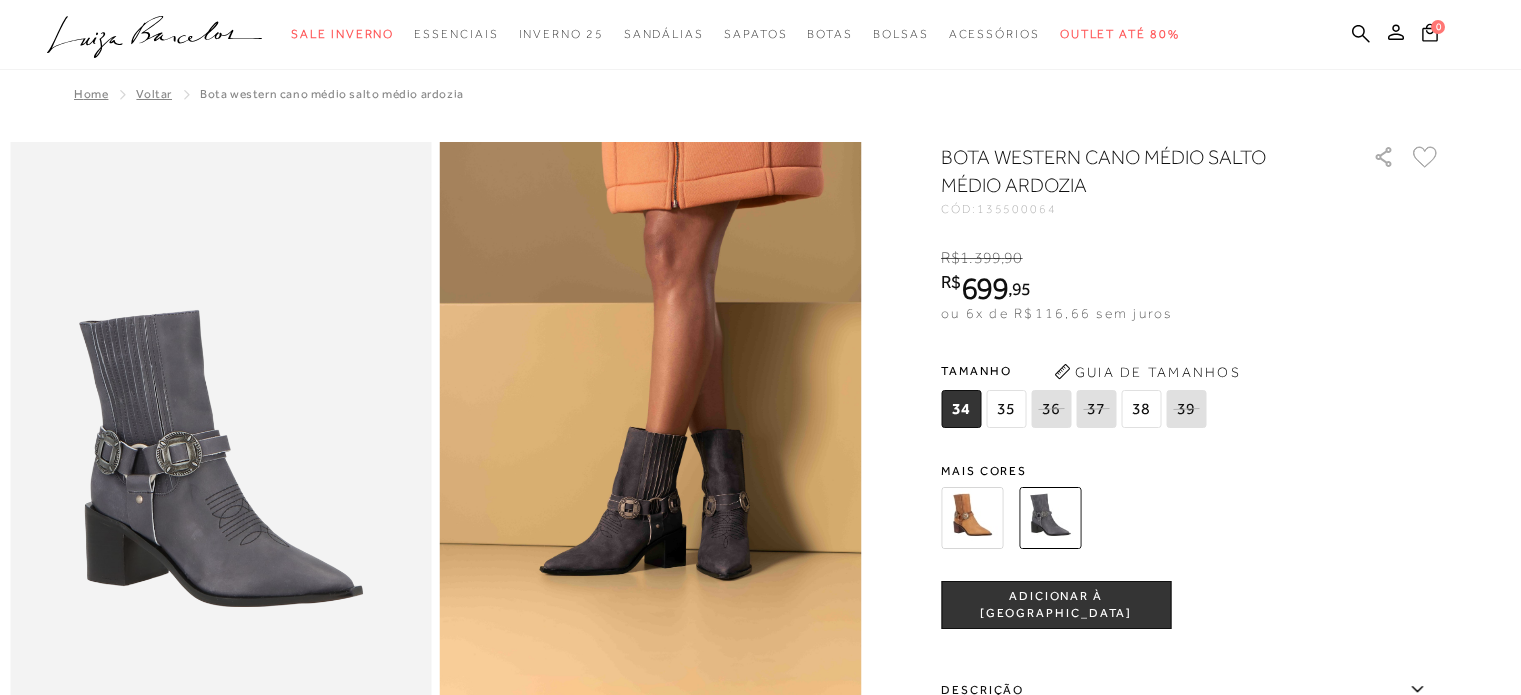 scroll, scrollTop: 0, scrollLeft: 0, axis: both 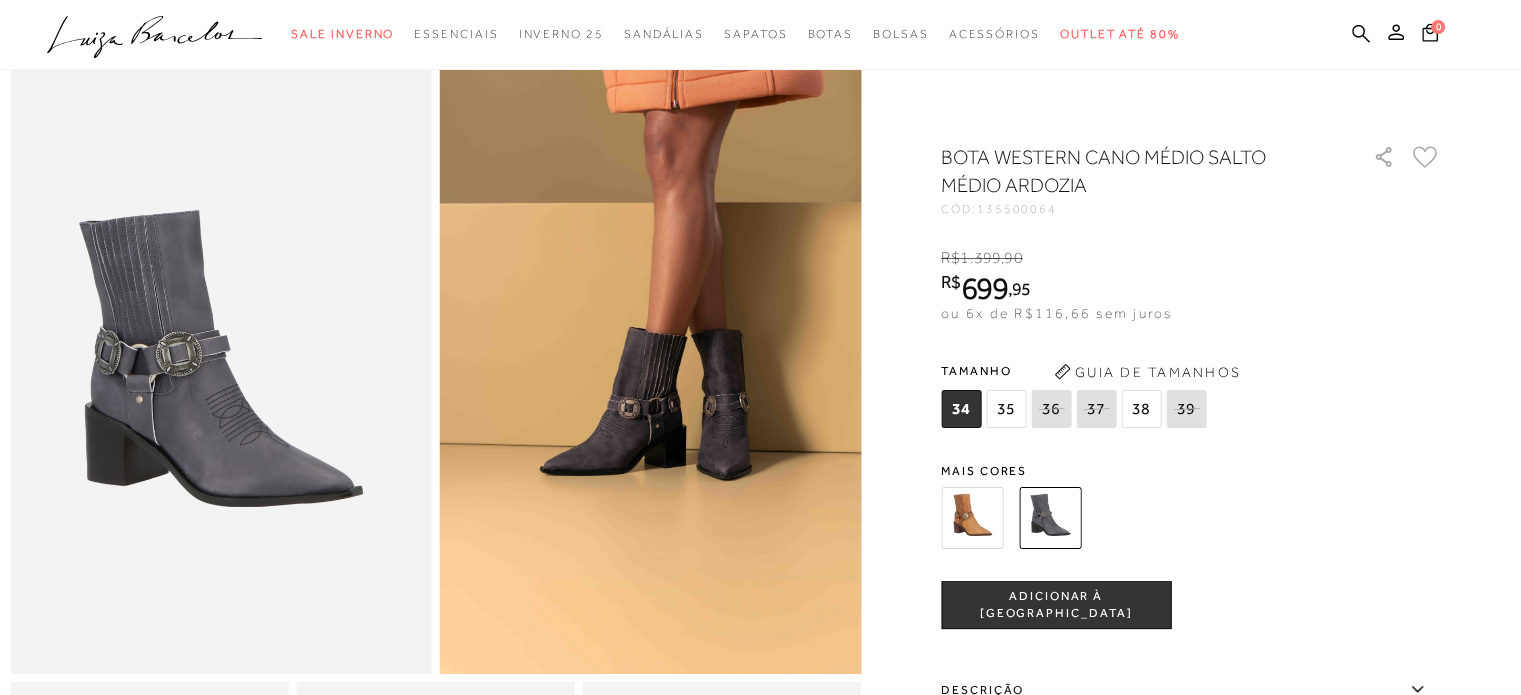 click at bounding box center (651, 358) 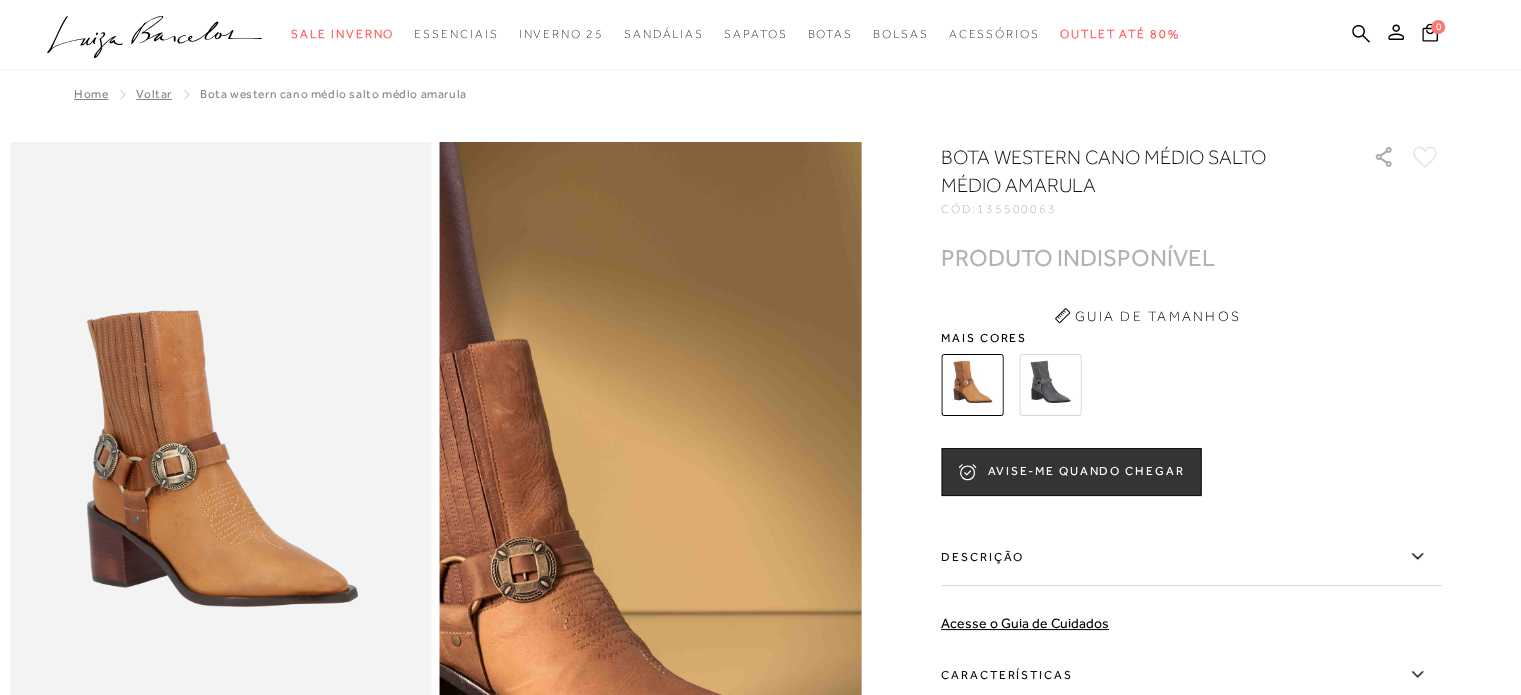 scroll, scrollTop: 0, scrollLeft: 0, axis: both 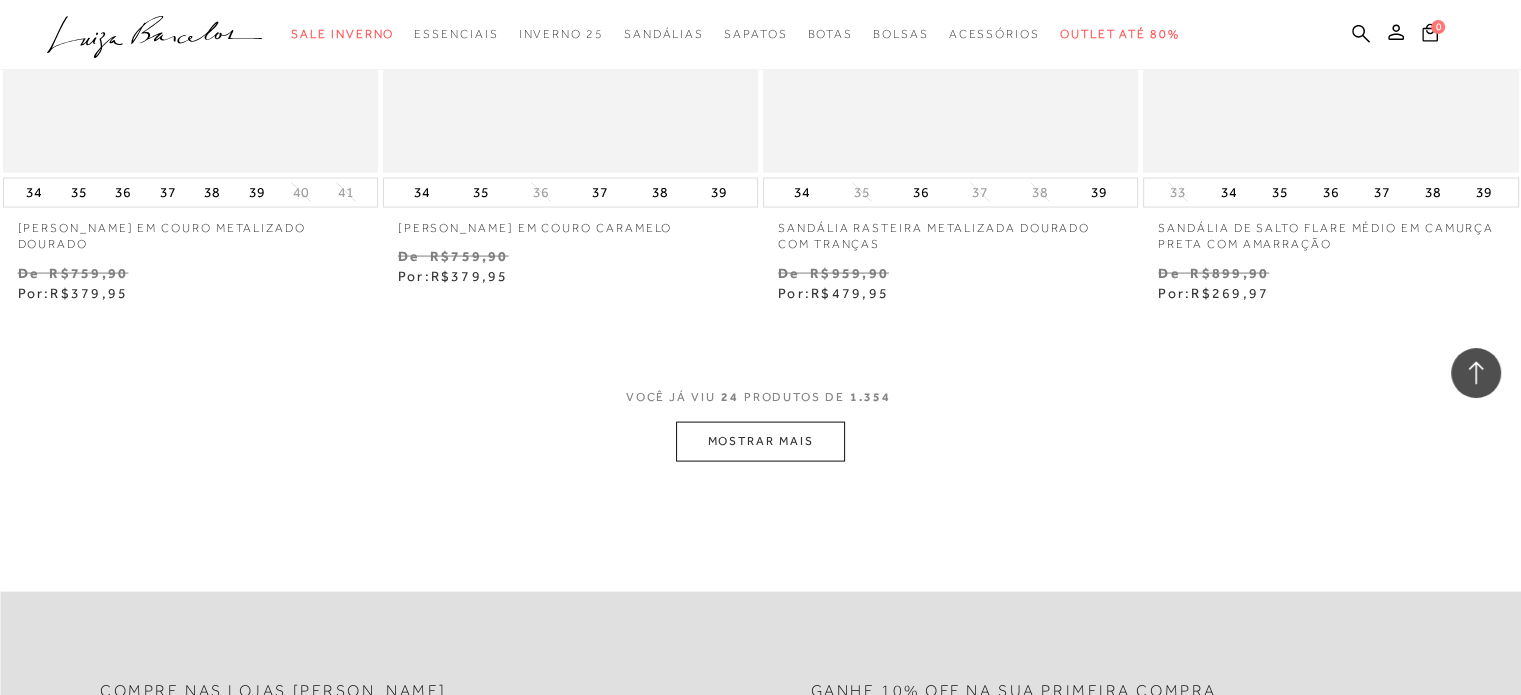 click on "MOSTRAR MAIS" at bounding box center (760, 441) 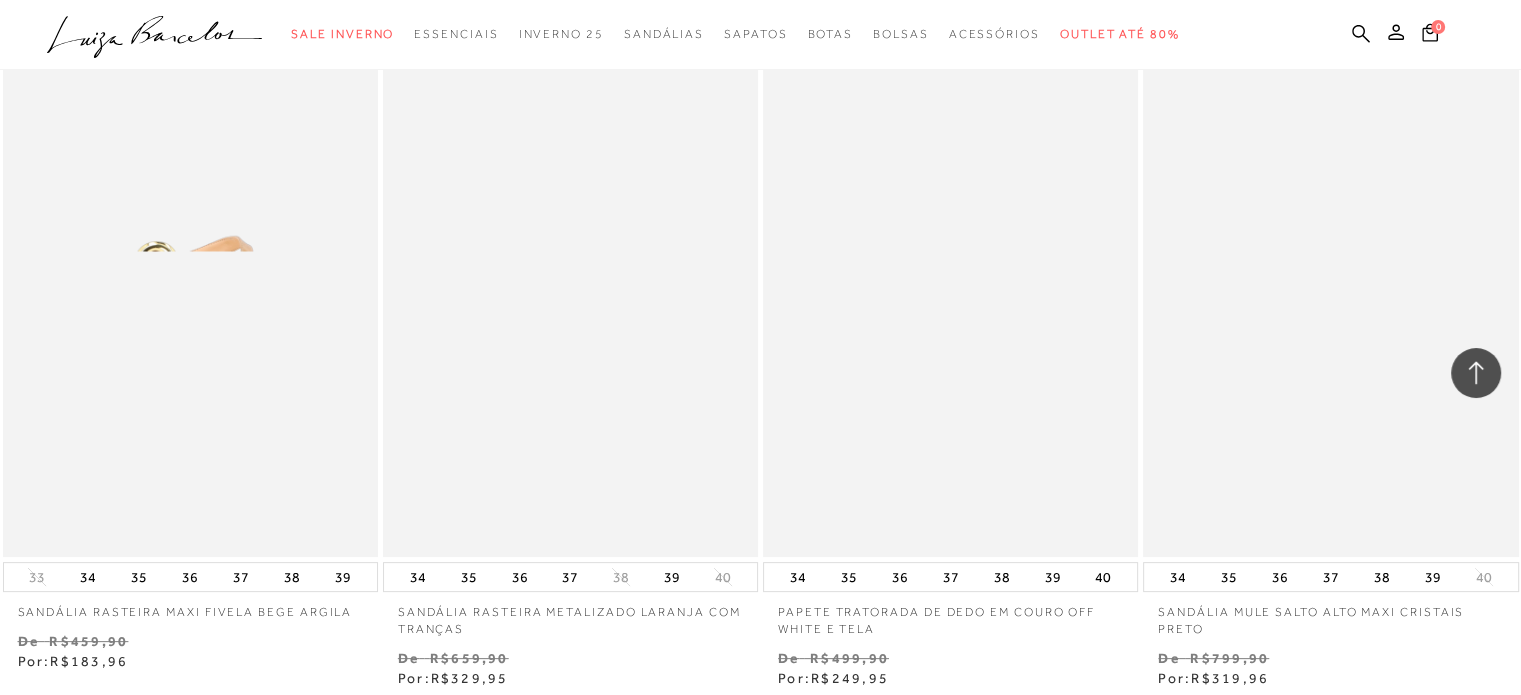 scroll, scrollTop: 8400, scrollLeft: 0, axis: vertical 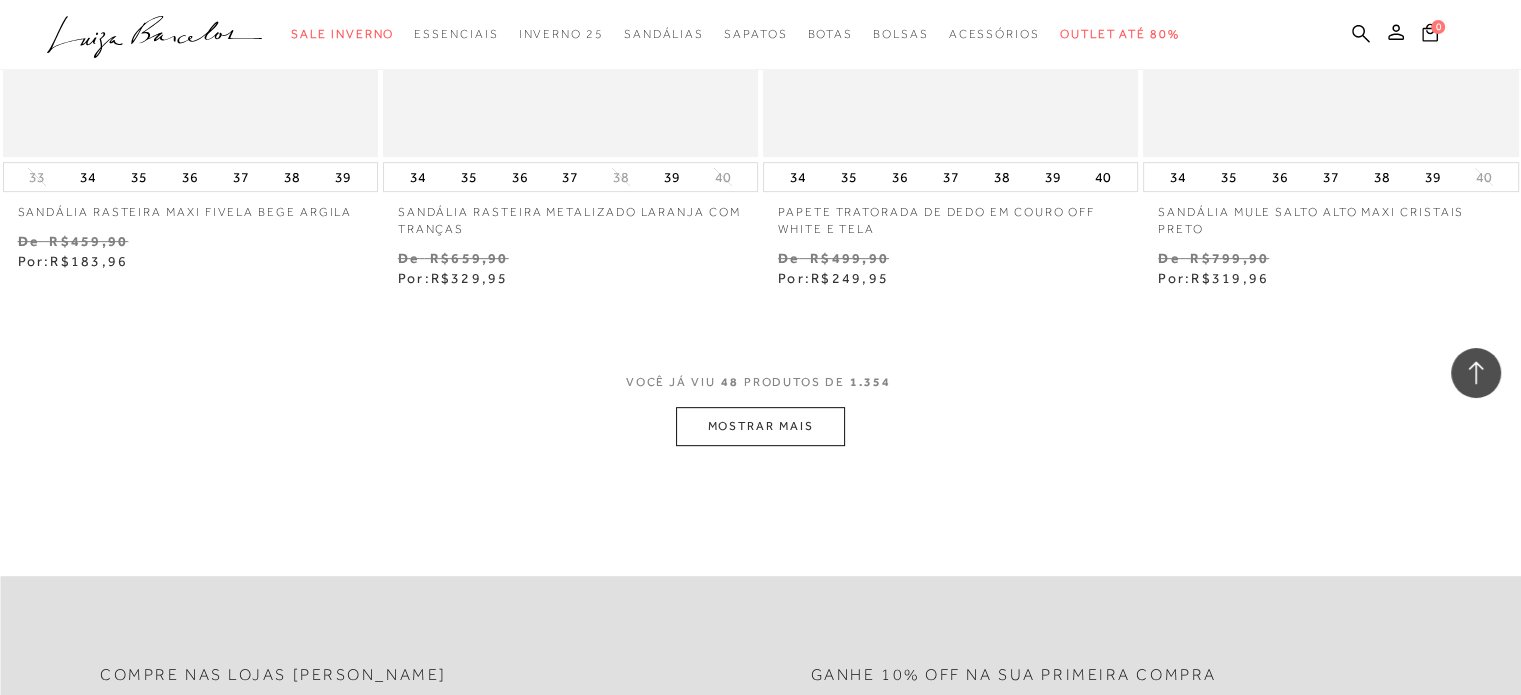 click on "MOSTRAR MAIS" at bounding box center (760, 426) 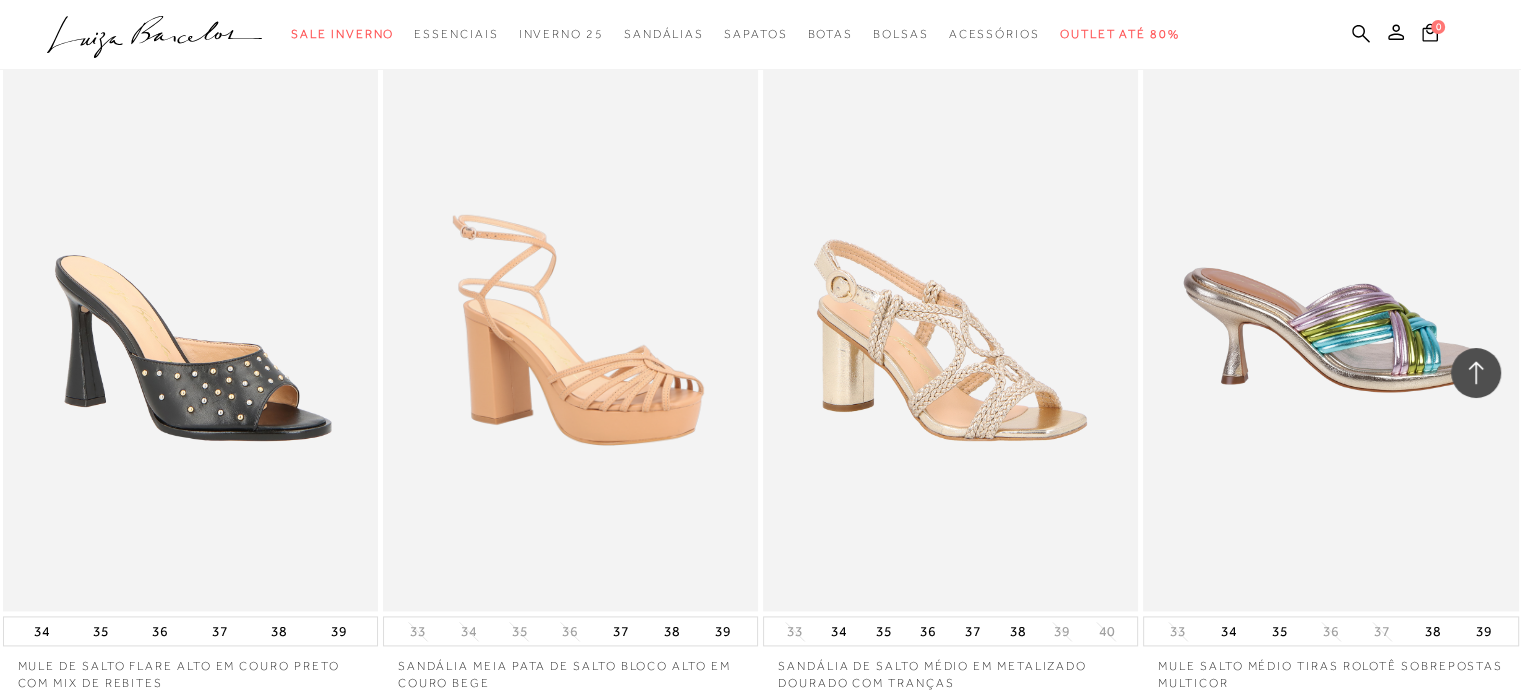 scroll, scrollTop: 10100, scrollLeft: 0, axis: vertical 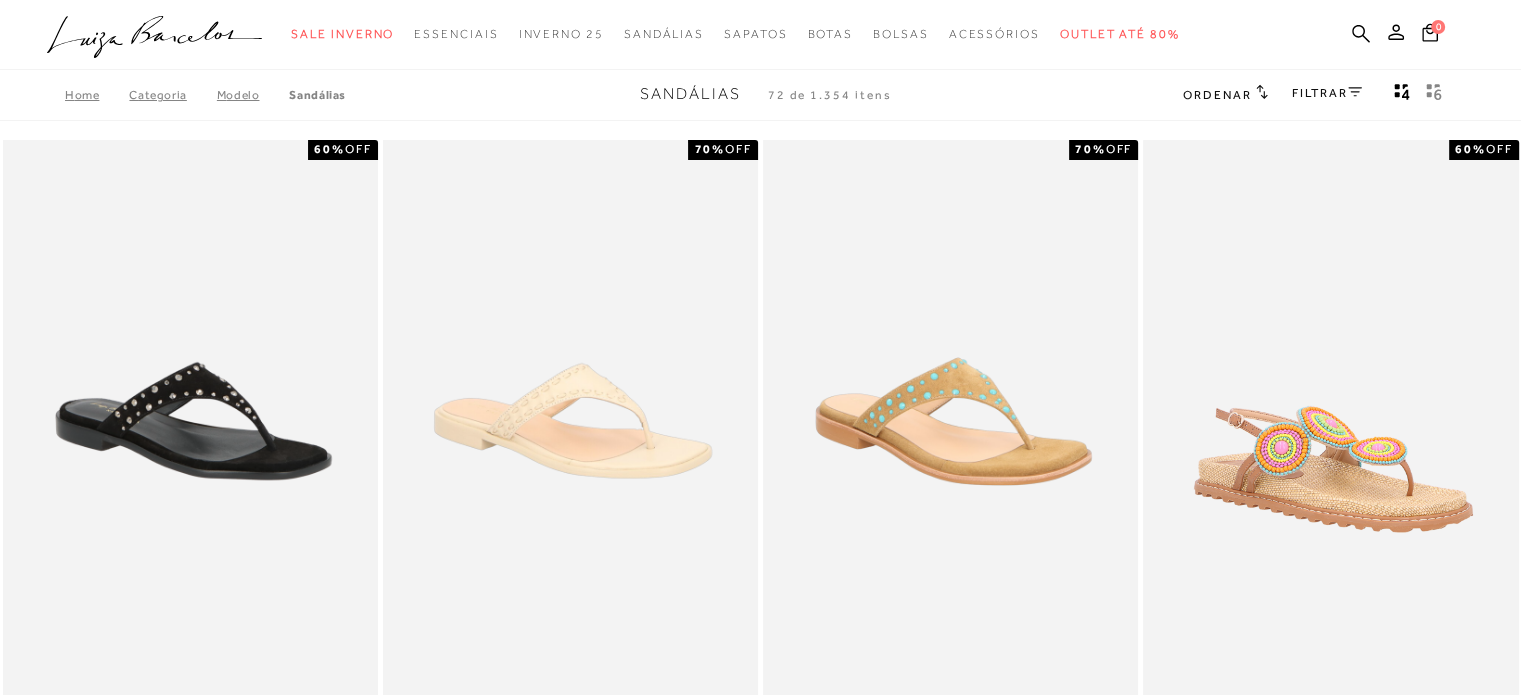 click on "FILTRAR" at bounding box center (1327, 93) 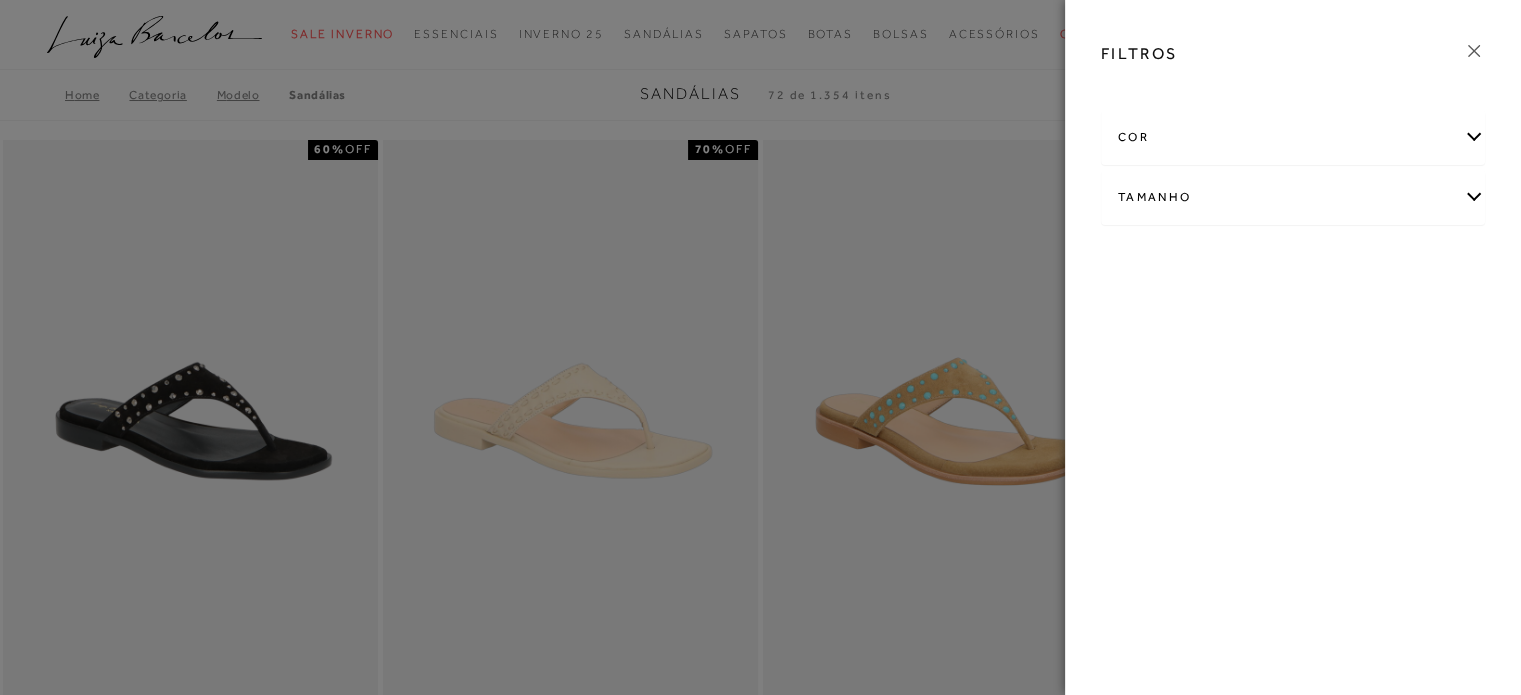 click on "Tamanho" at bounding box center (1293, 197) 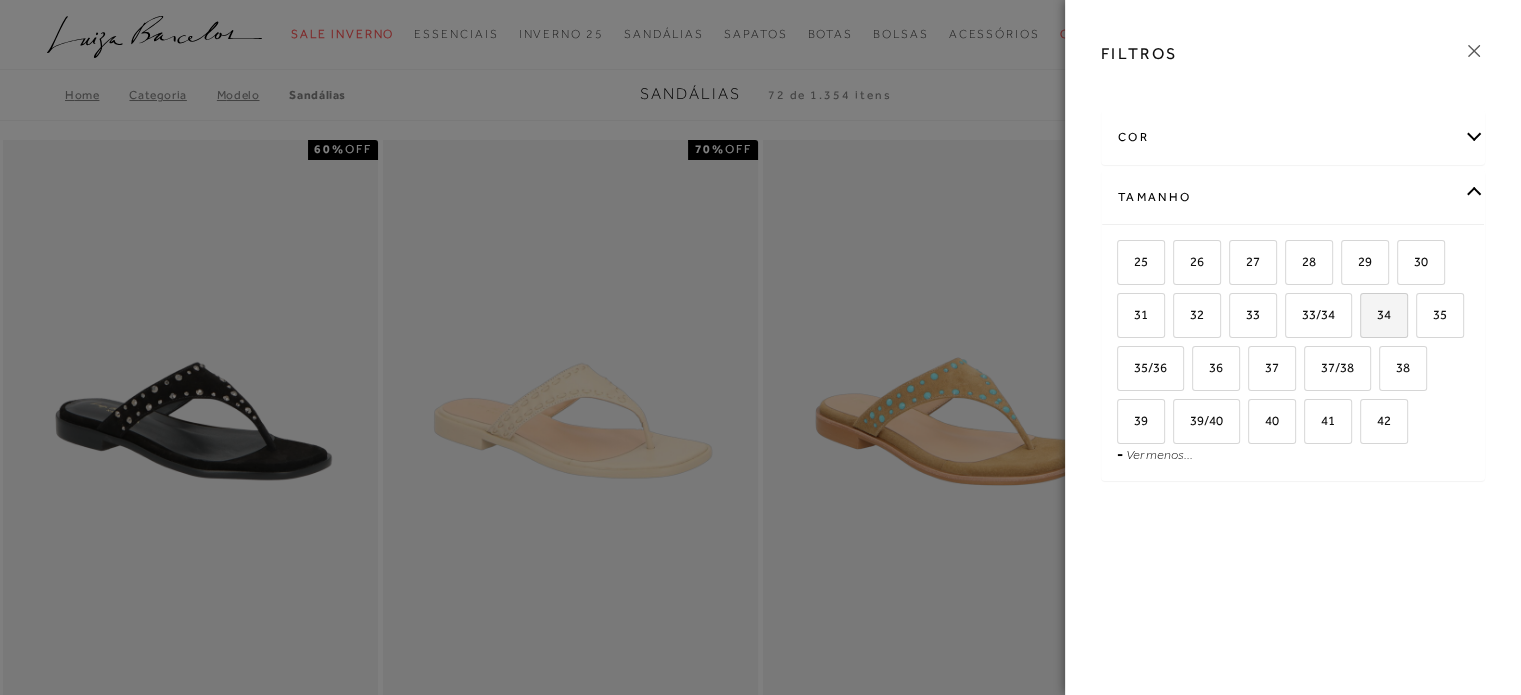 click on "34" at bounding box center [1384, 315] 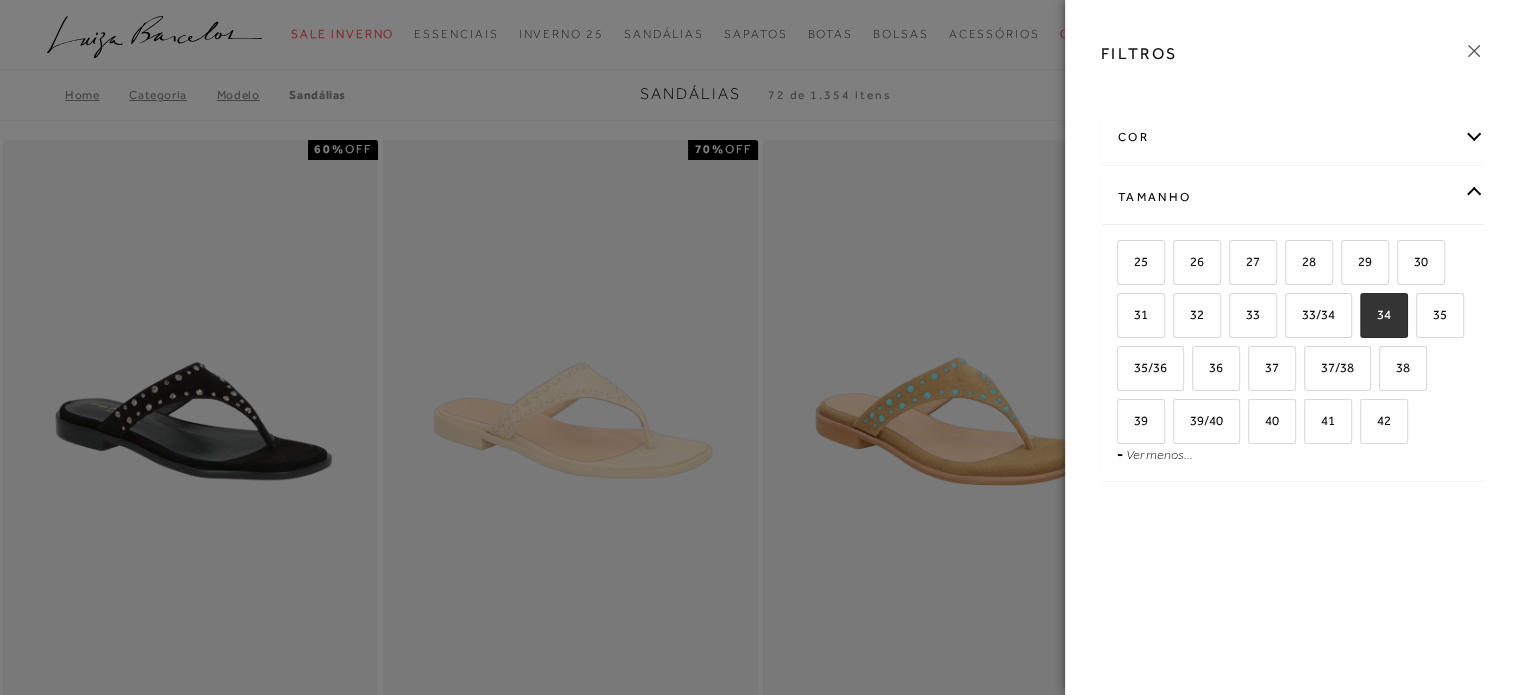 checkbox on "true" 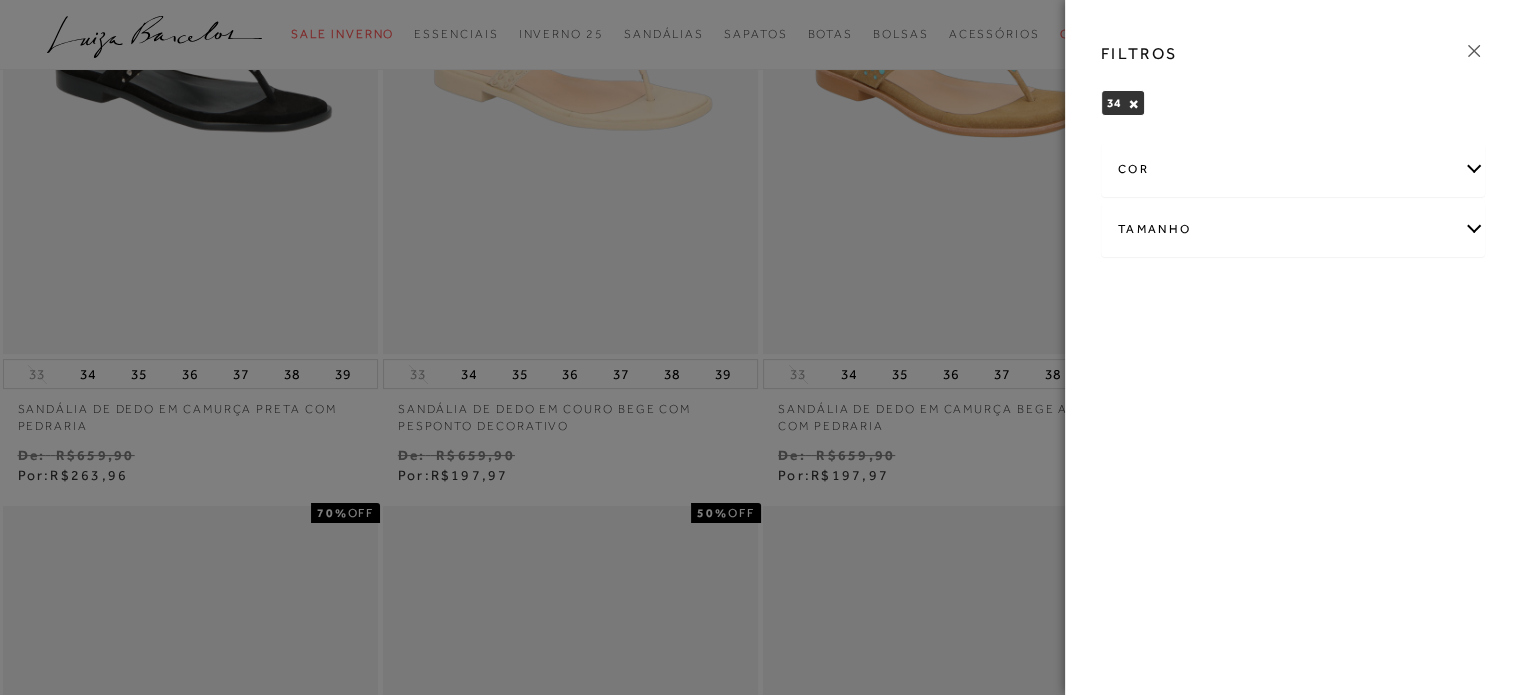 scroll, scrollTop: 299, scrollLeft: 0, axis: vertical 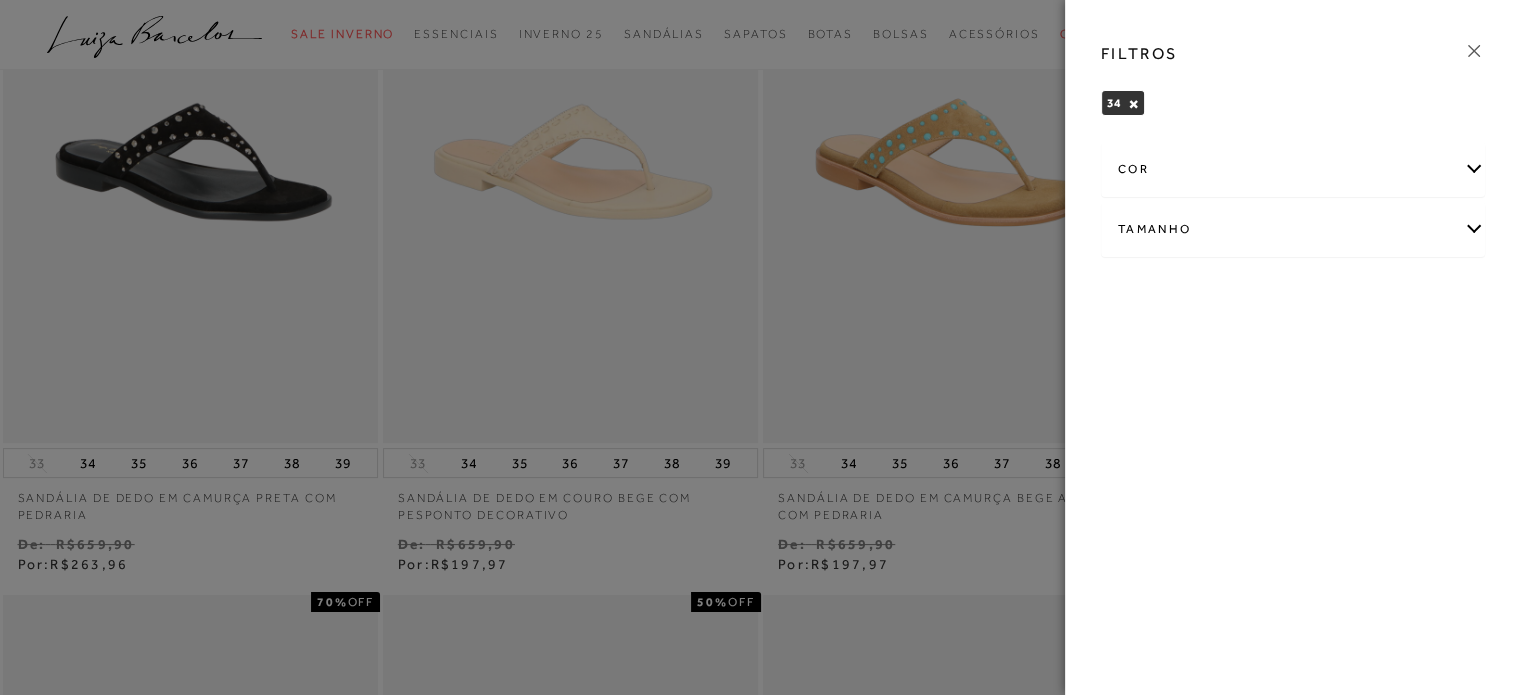 click at bounding box center (760, 347) 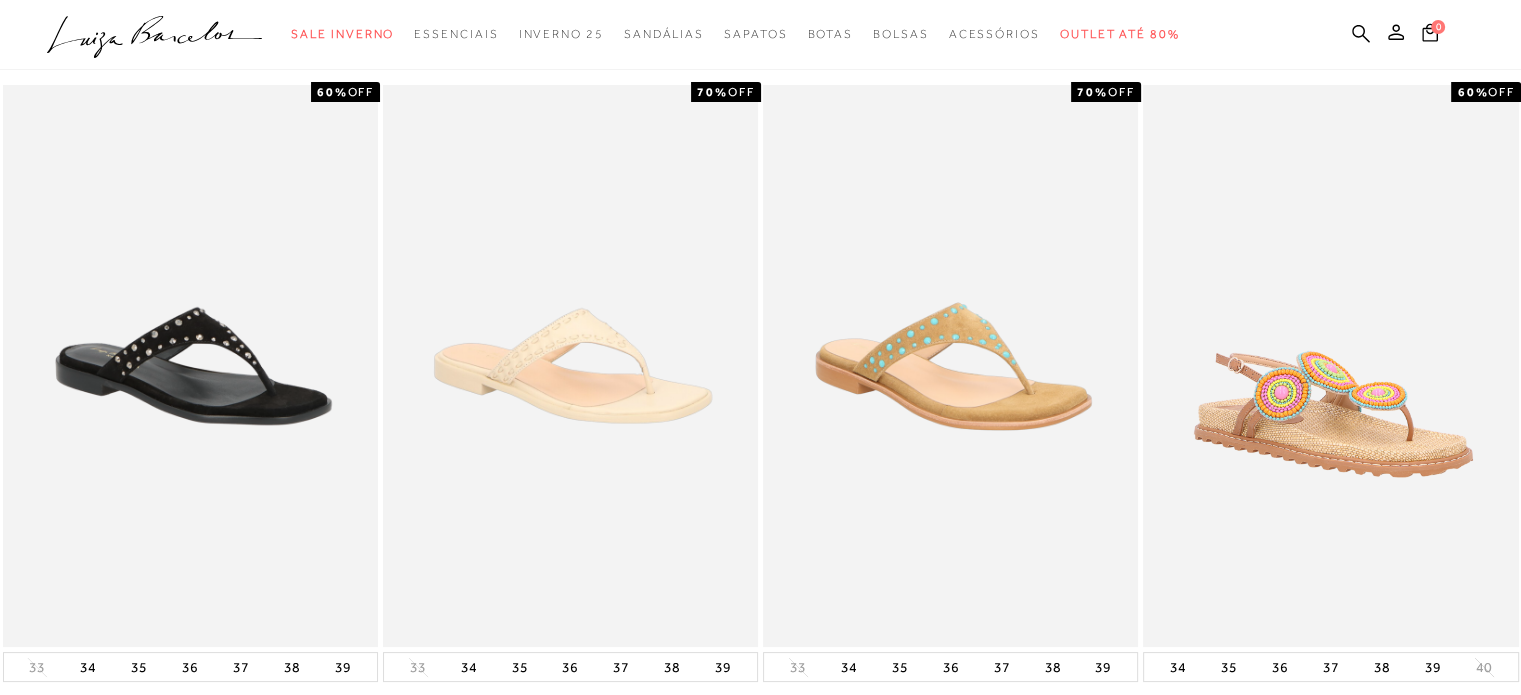 scroll, scrollTop: 0, scrollLeft: 0, axis: both 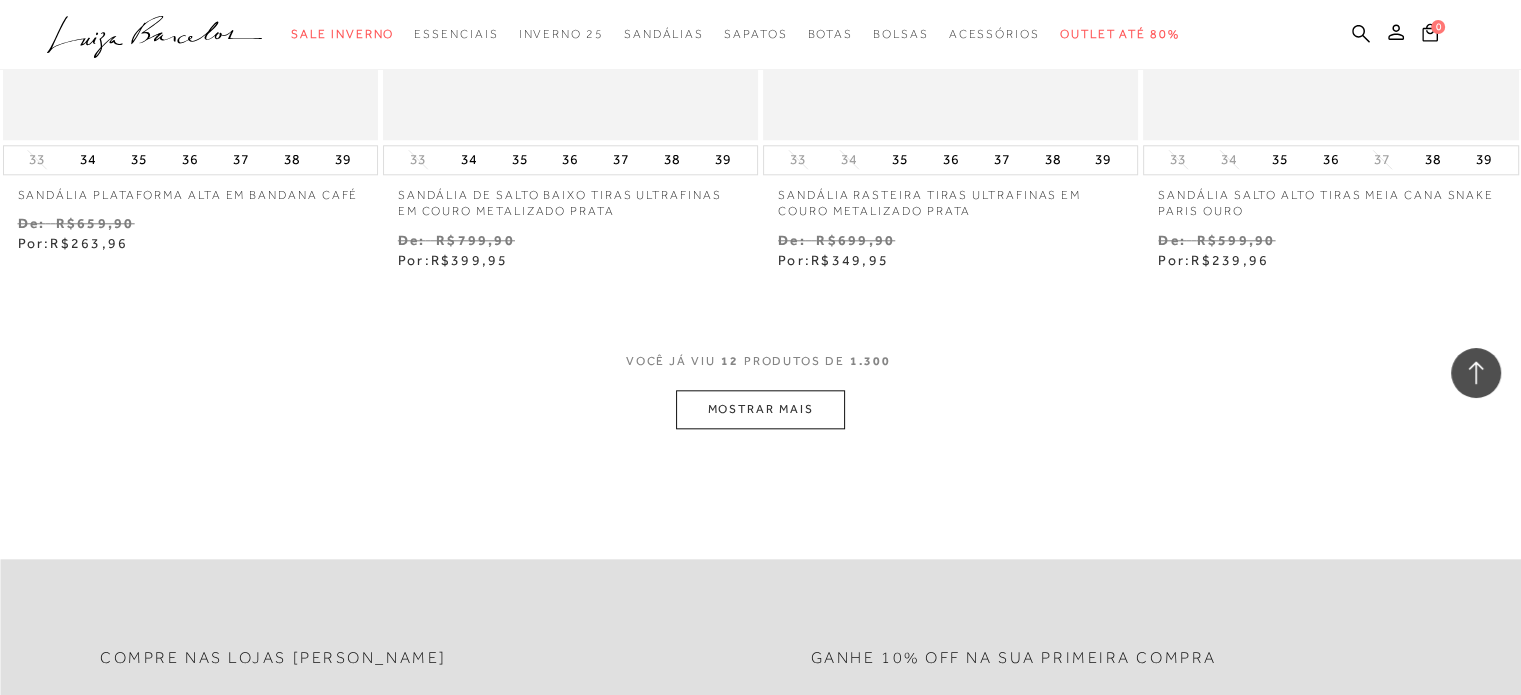 click on "MOSTRAR MAIS" at bounding box center (760, 409) 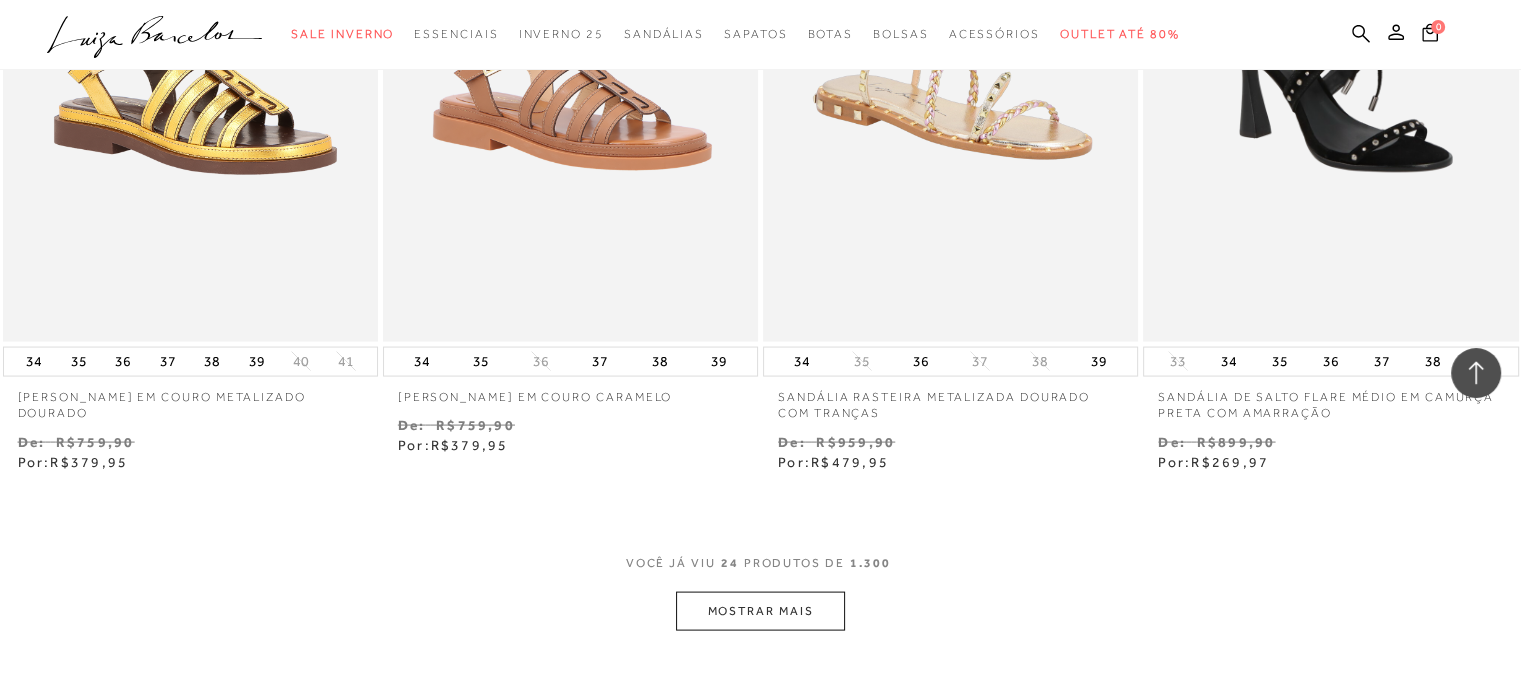 scroll, scrollTop: 4131, scrollLeft: 0, axis: vertical 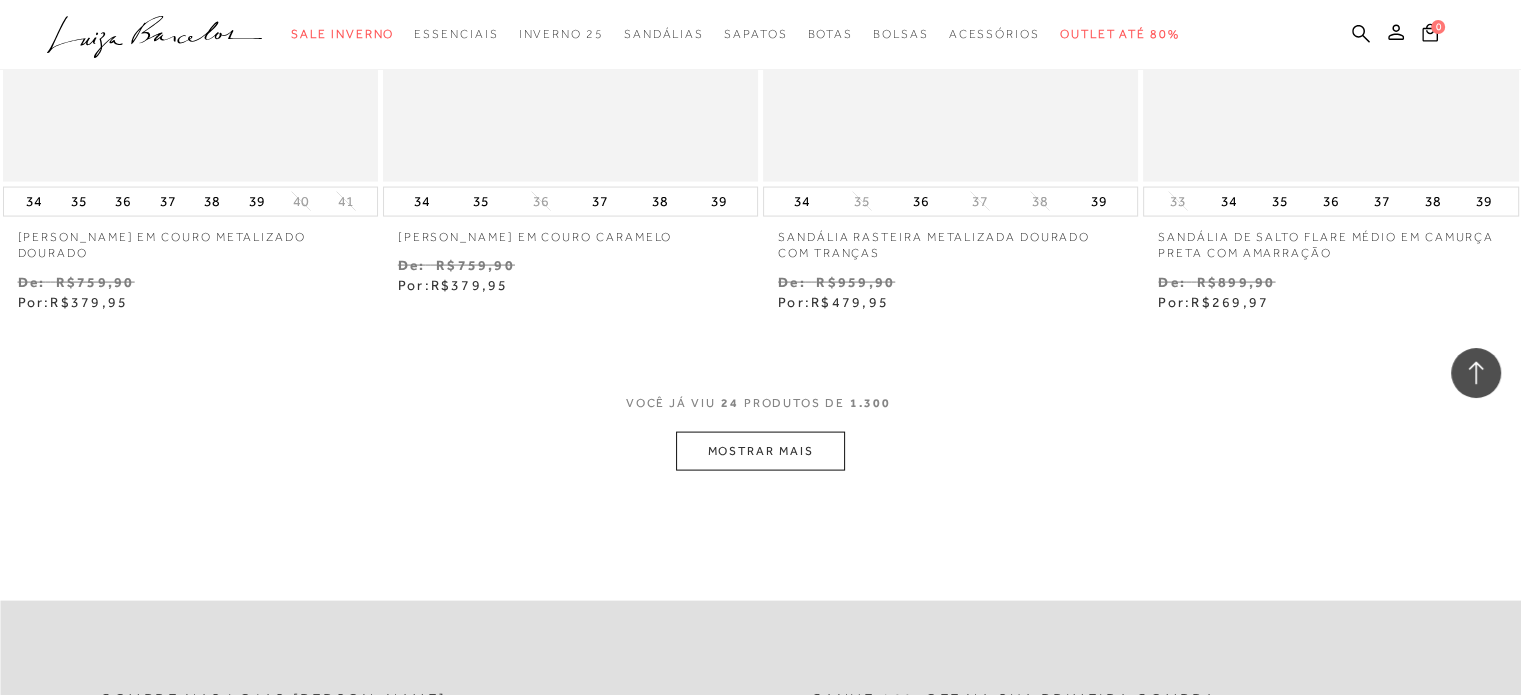 click on "MOSTRAR MAIS" at bounding box center [760, 451] 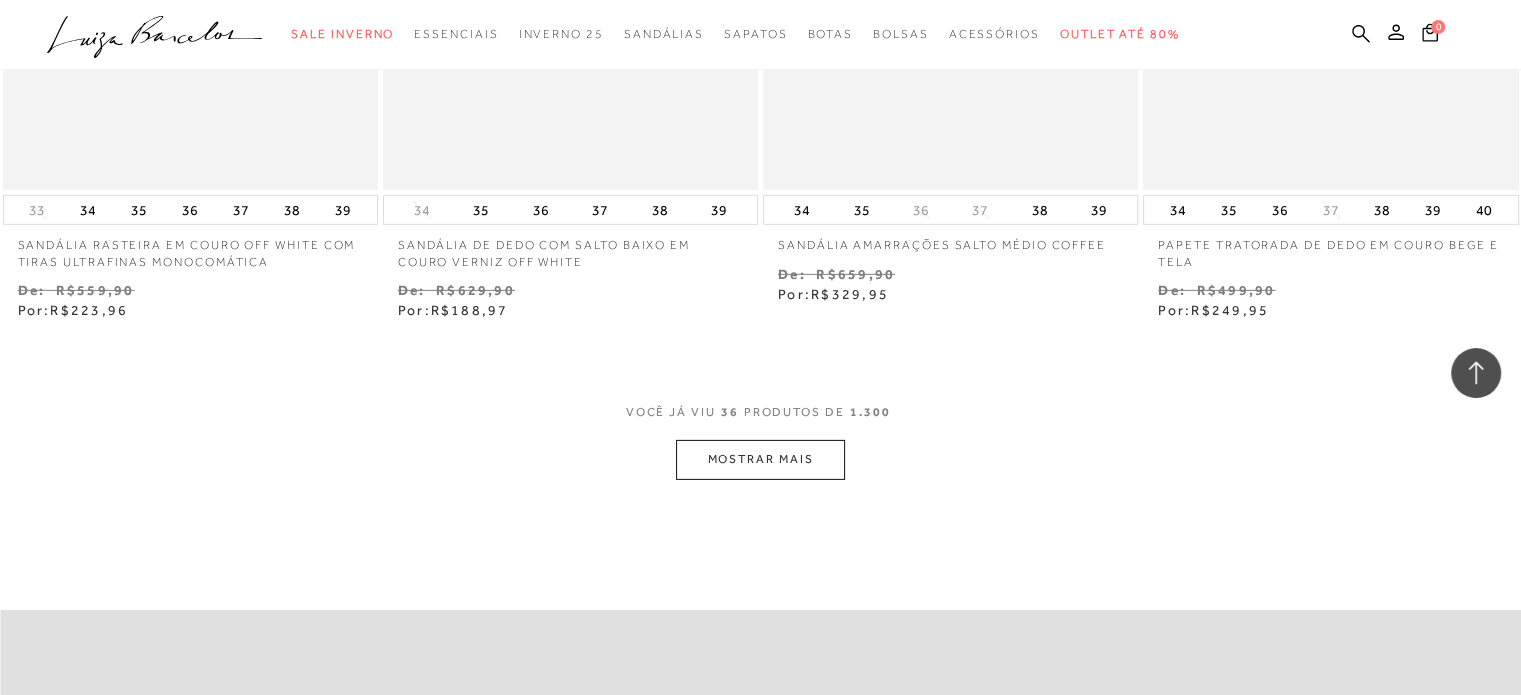 scroll, scrollTop: 6465, scrollLeft: 0, axis: vertical 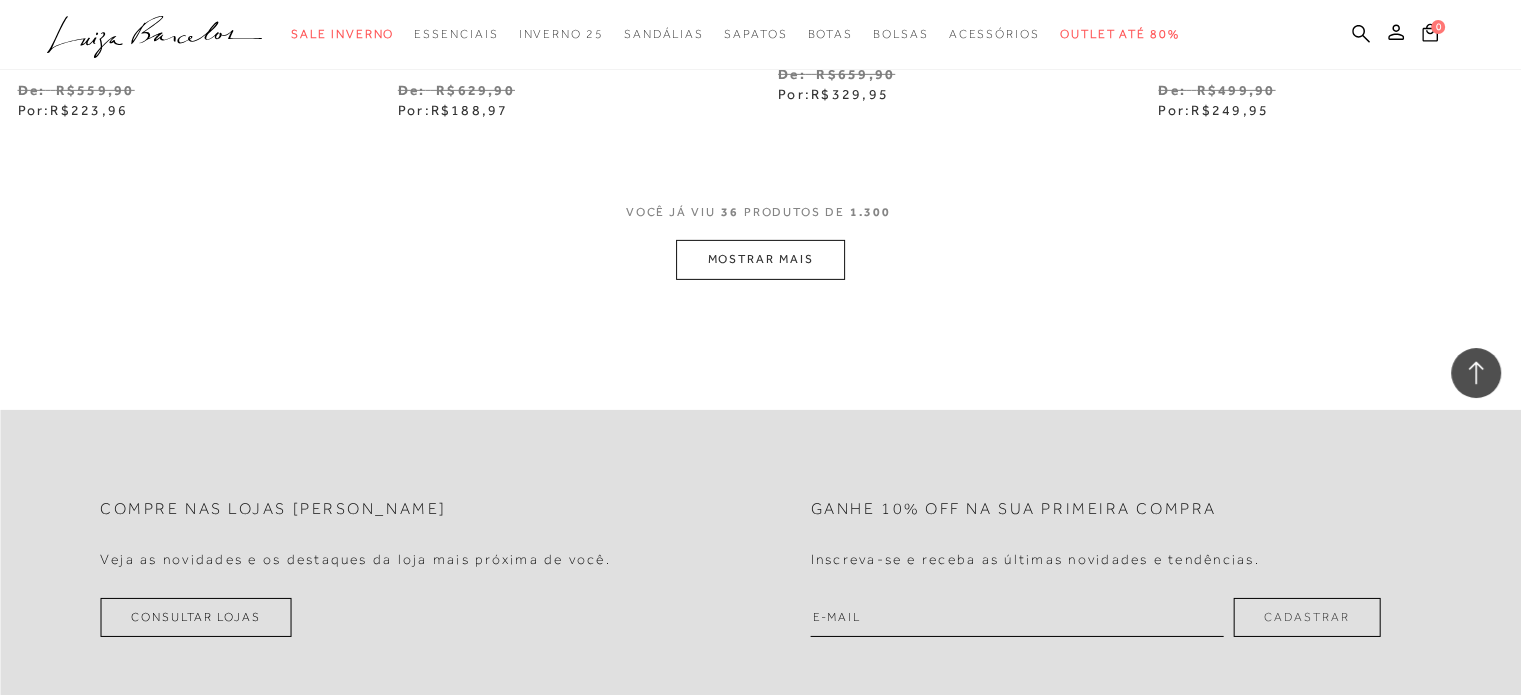 click on "MOSTRAR MAIS" at bounding box center [760, 259] 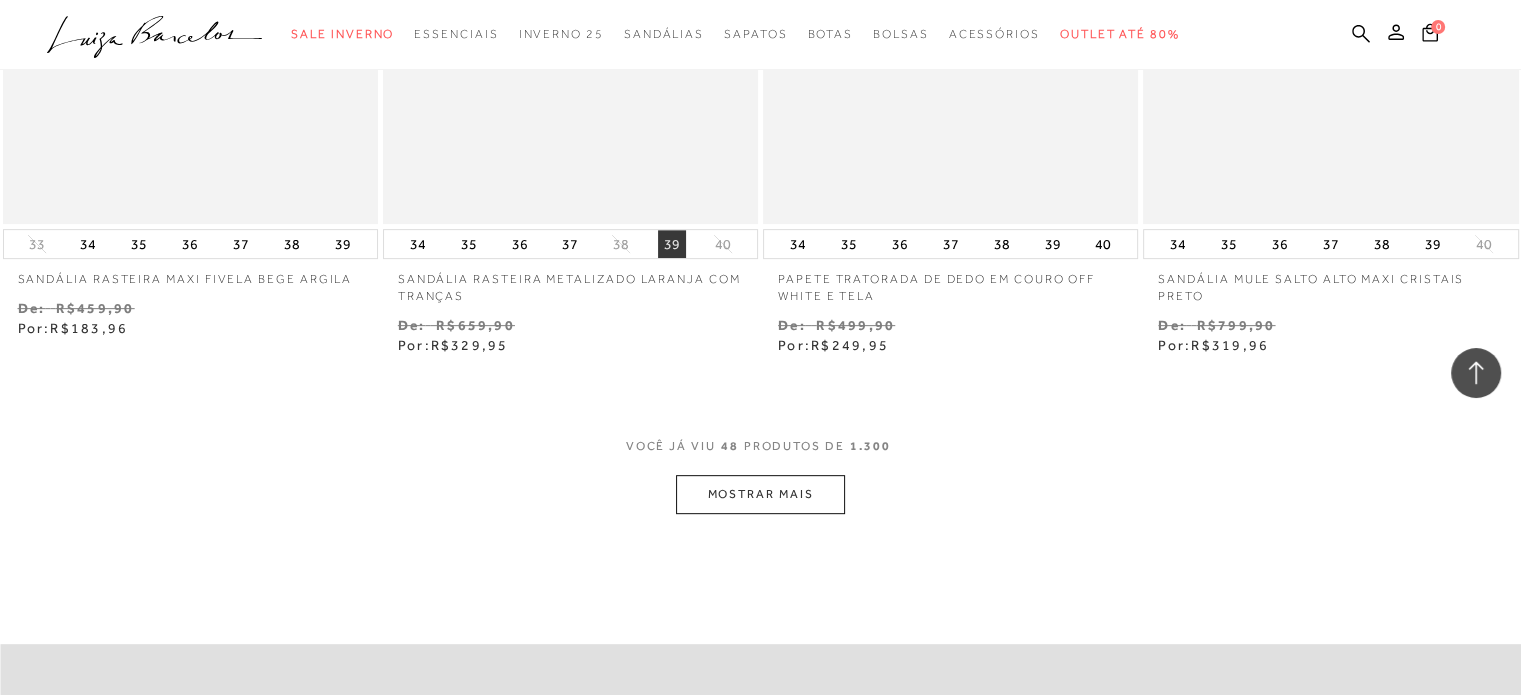 scroll, scrollTop: 8665, scrollLeft: 0, axis: vertical 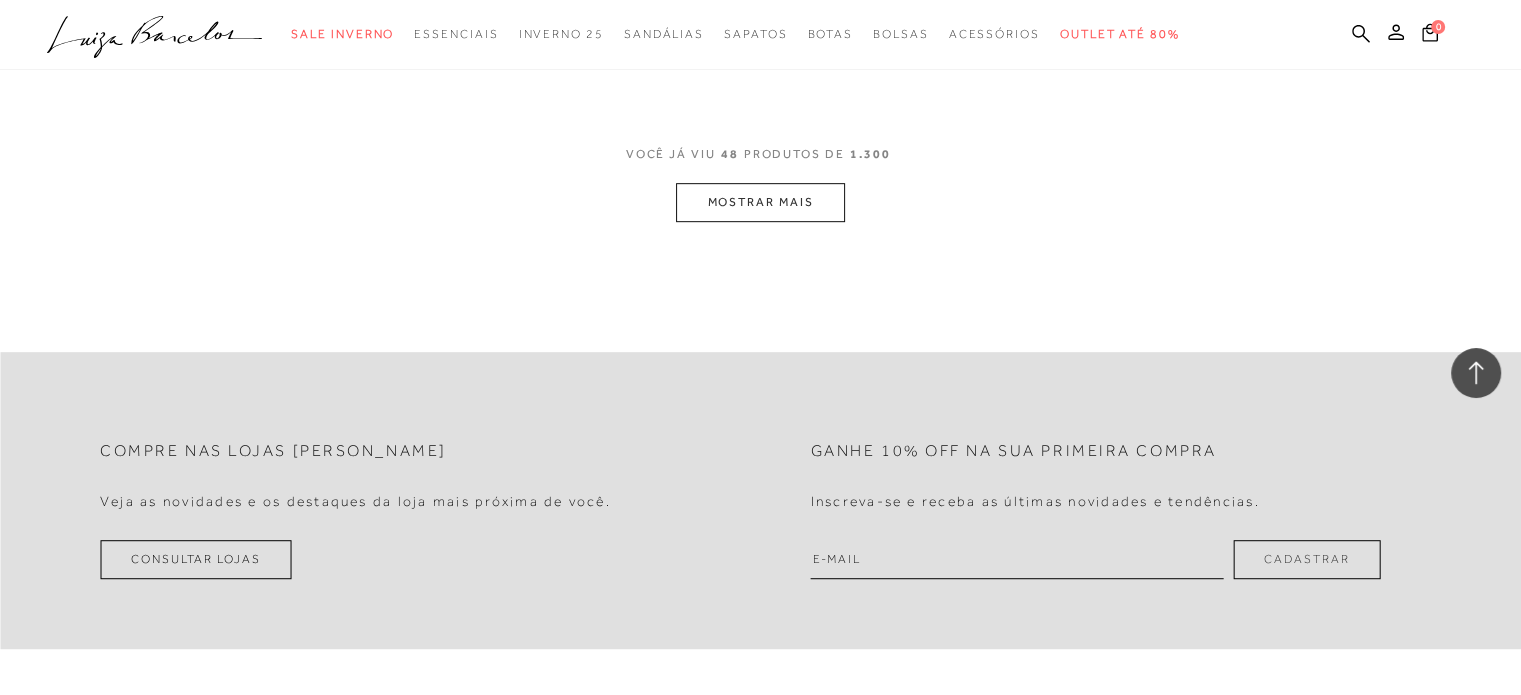 click on "MOSTRAR MAIS" at bounding box center (760, 202) 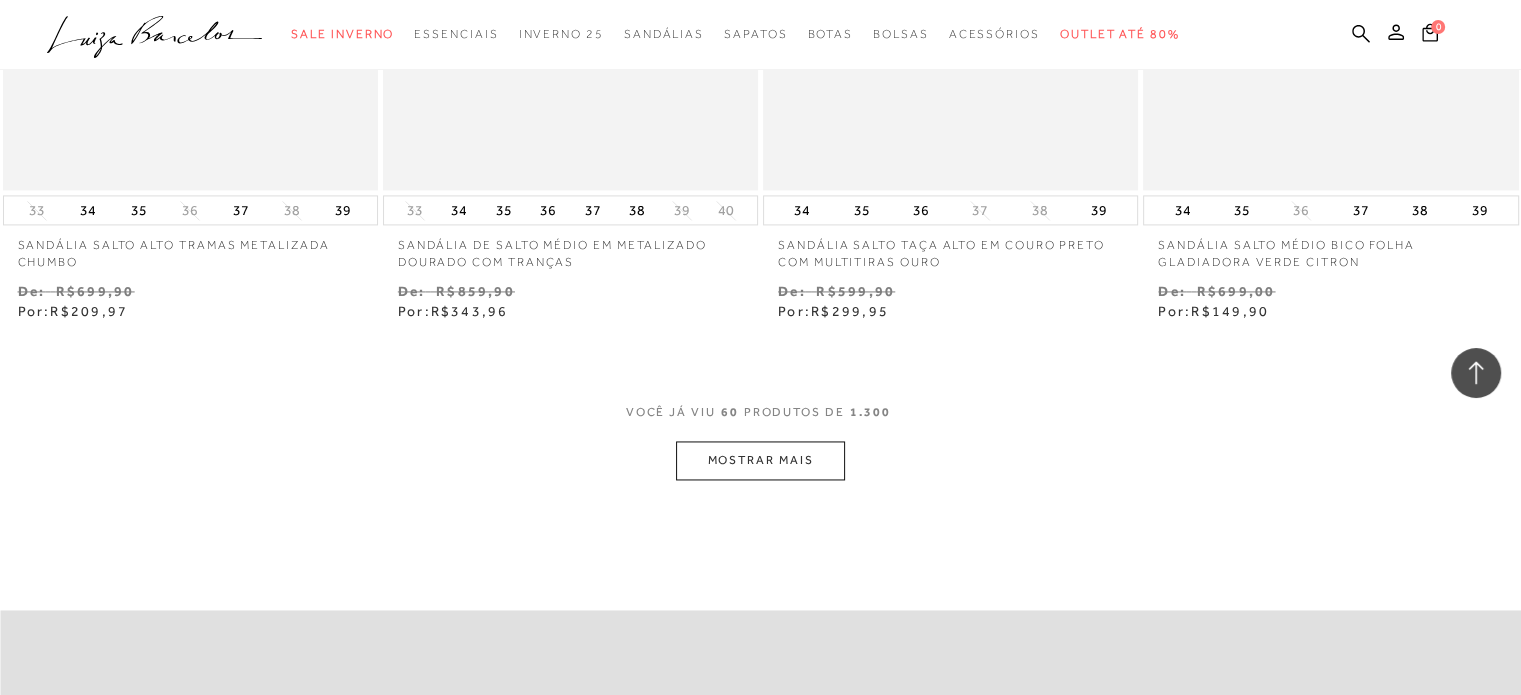 scroll, scrollTop: 10765, scrollLeft: 0, axis: vertical 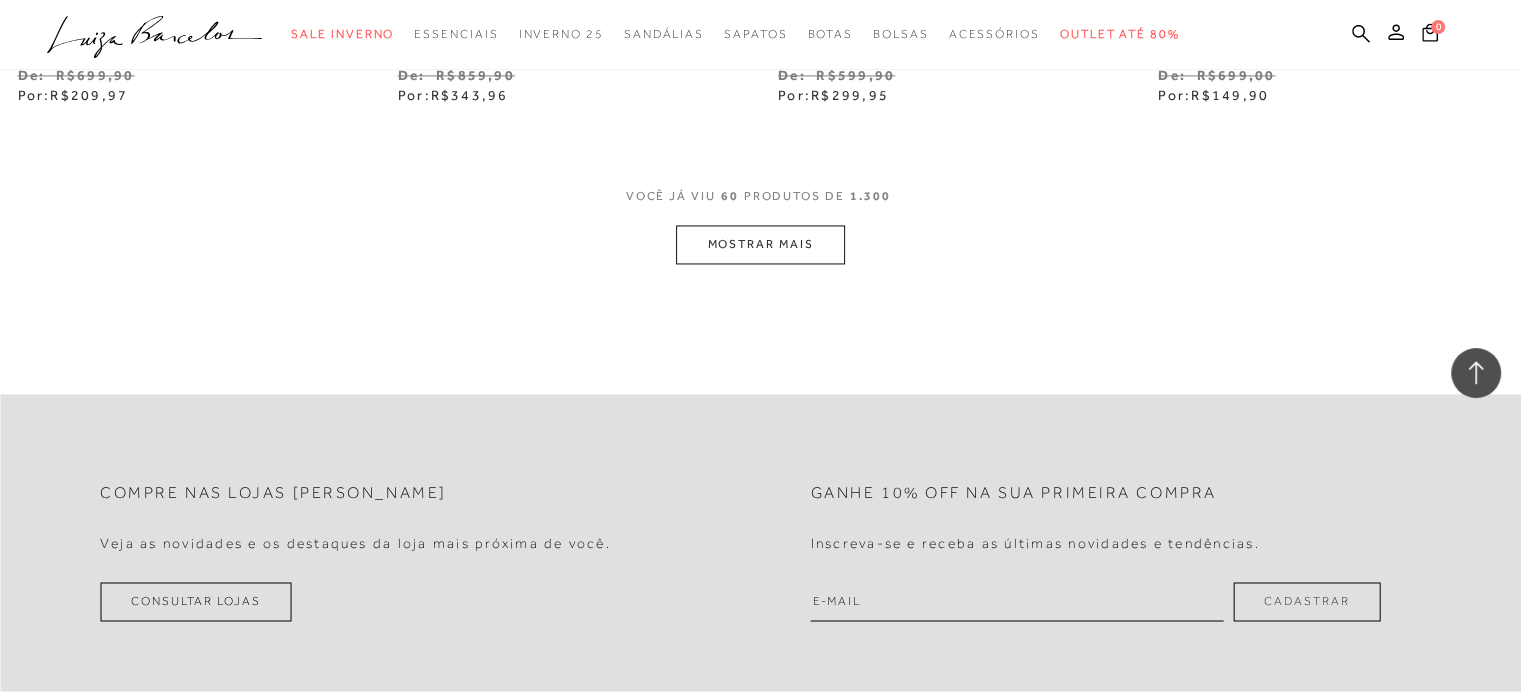 click on "MOSTRAR MAIS" at bounding box center (760, 244) 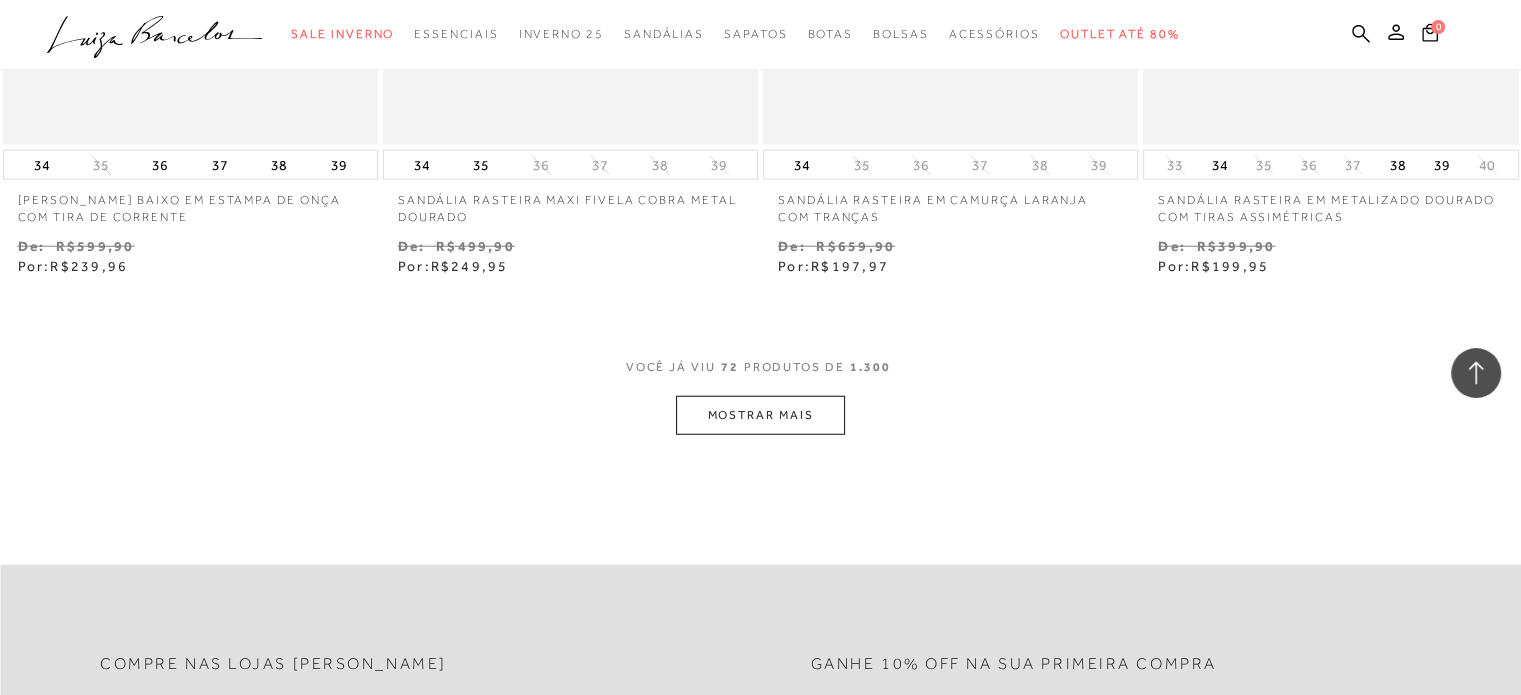scroll, scrollTop: 12865, scrollLeft: 0, axis: vertical 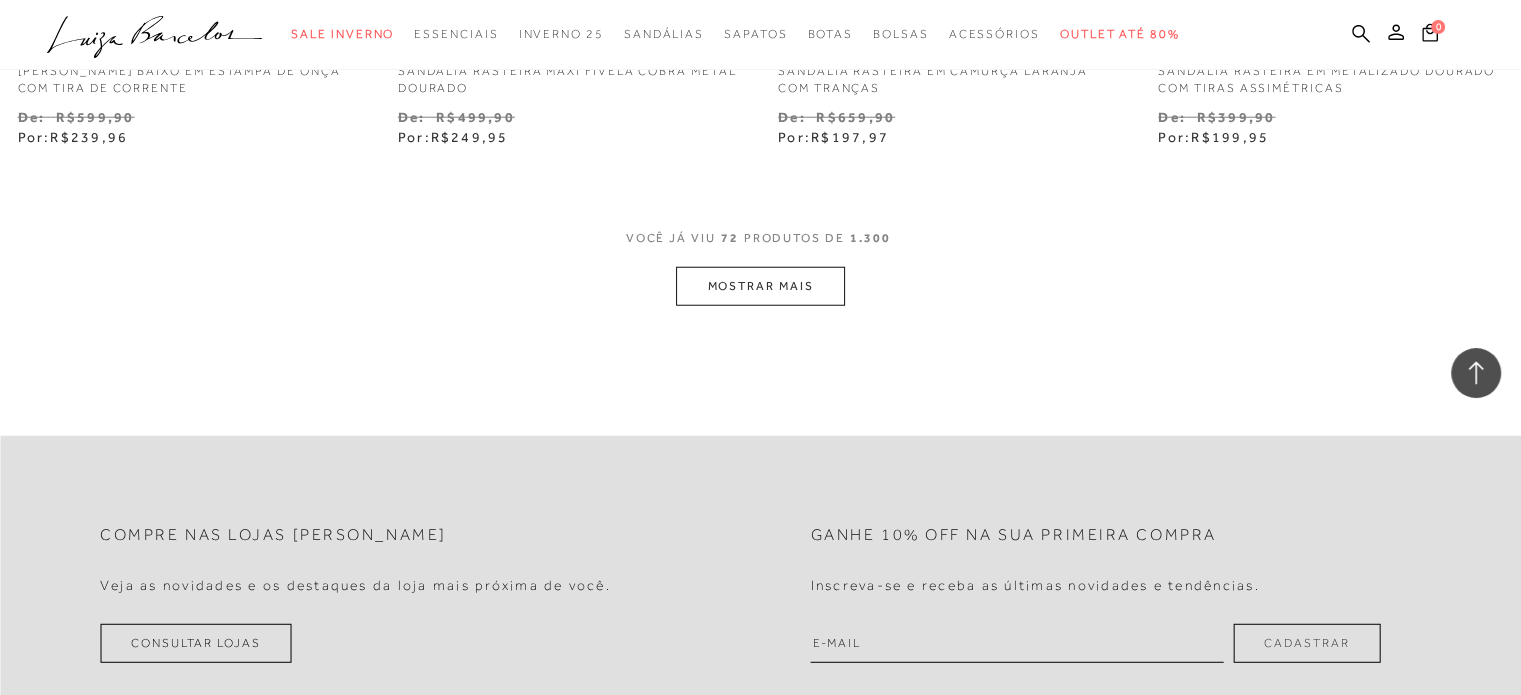 click on "MOSTRAR MAIS" at bounding box center [760, 286] 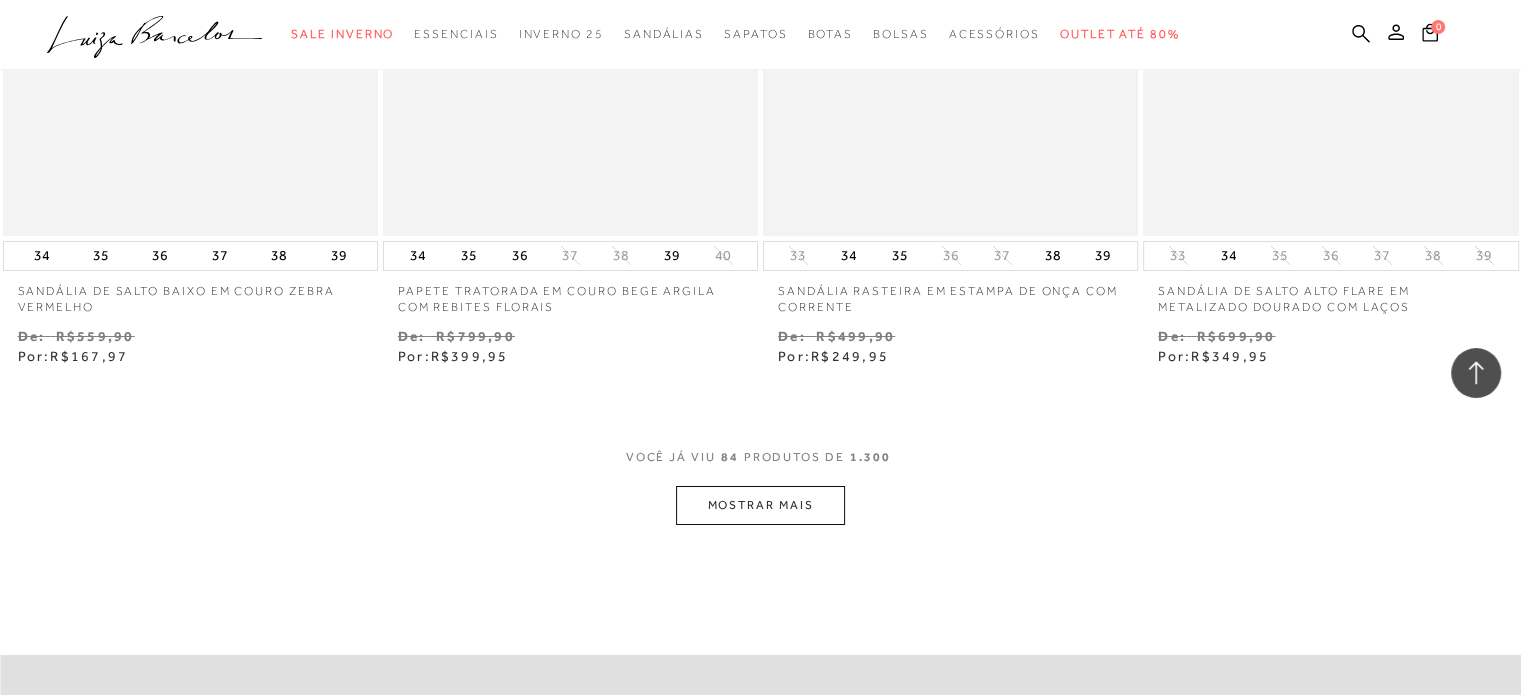 scroll, scrollTop: 14865, scrollLeft: 0, axis: vertical 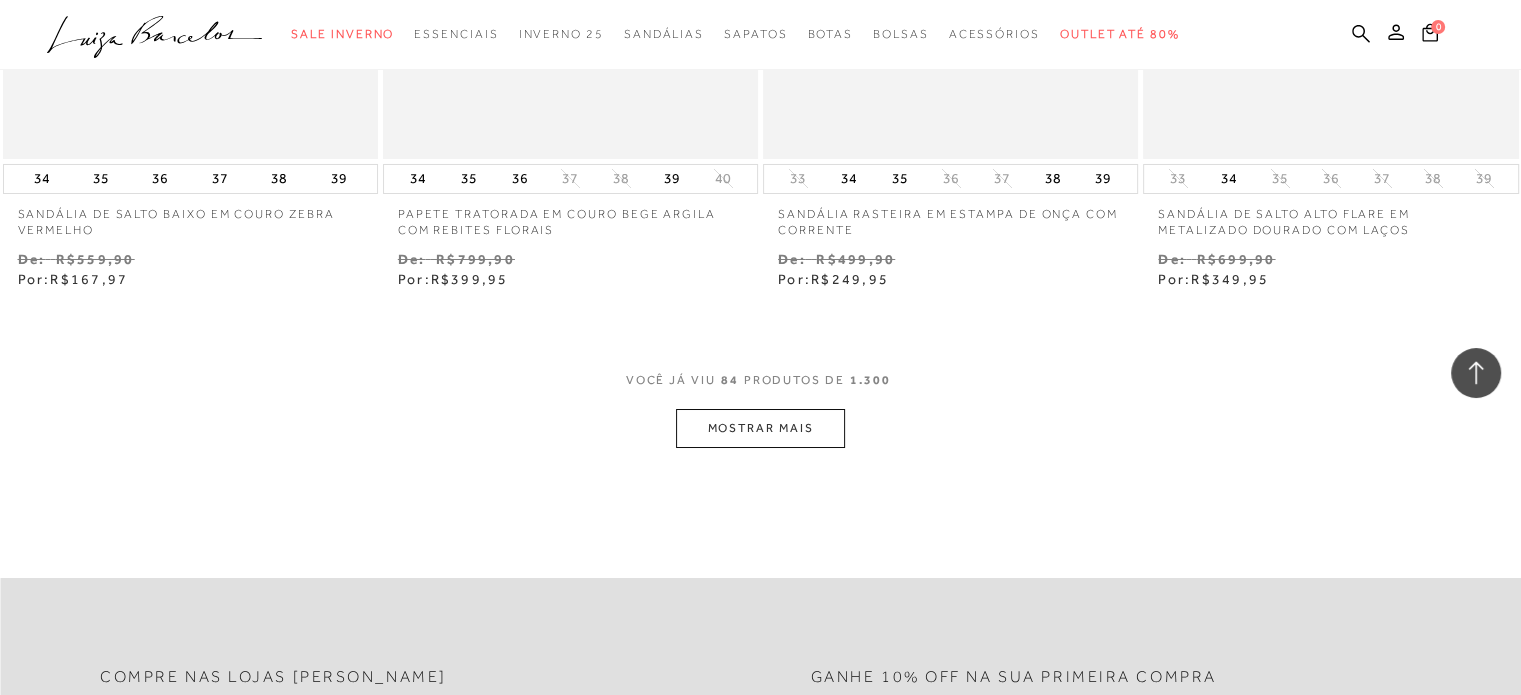 click on "MOSTRAR MAIS" at bounding box center (760, 428) 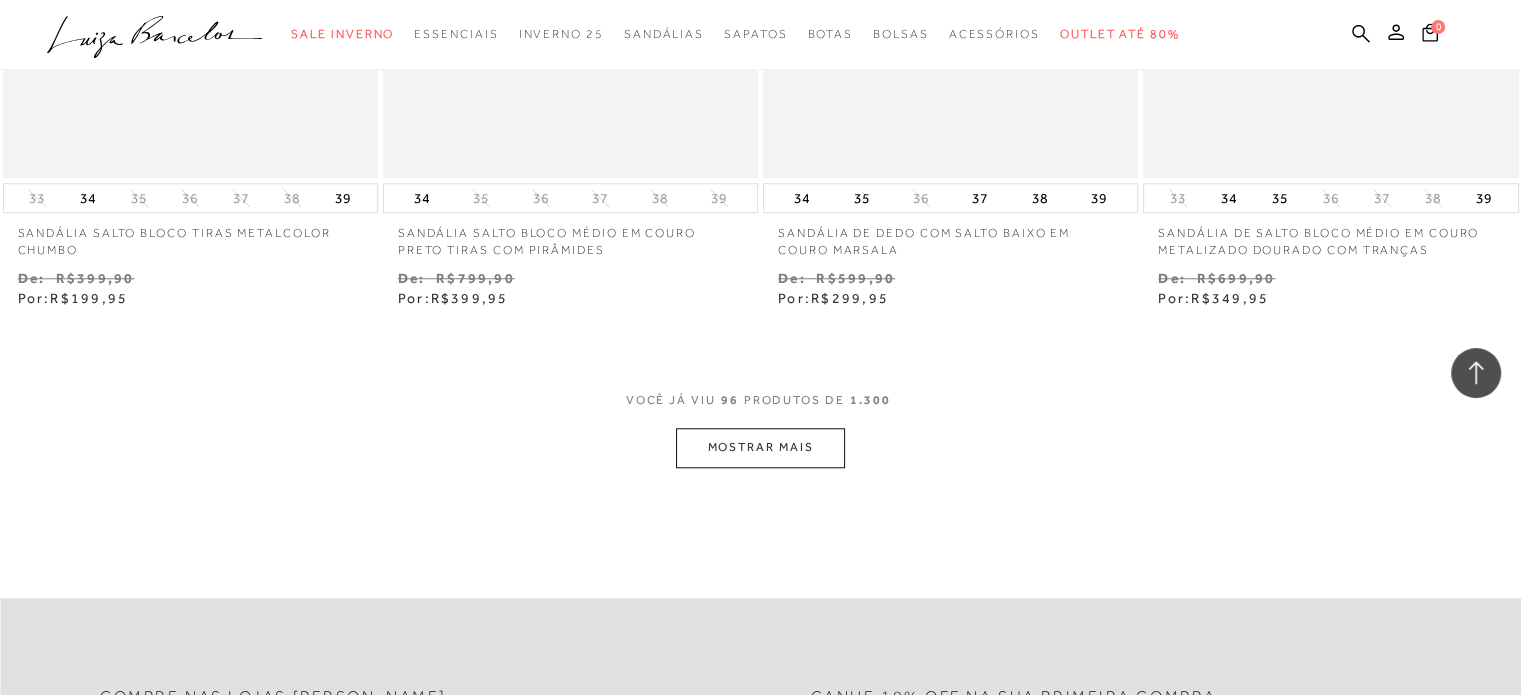 scroll, scrollTop: 17000, scrollLeft: 0, axis: vertical 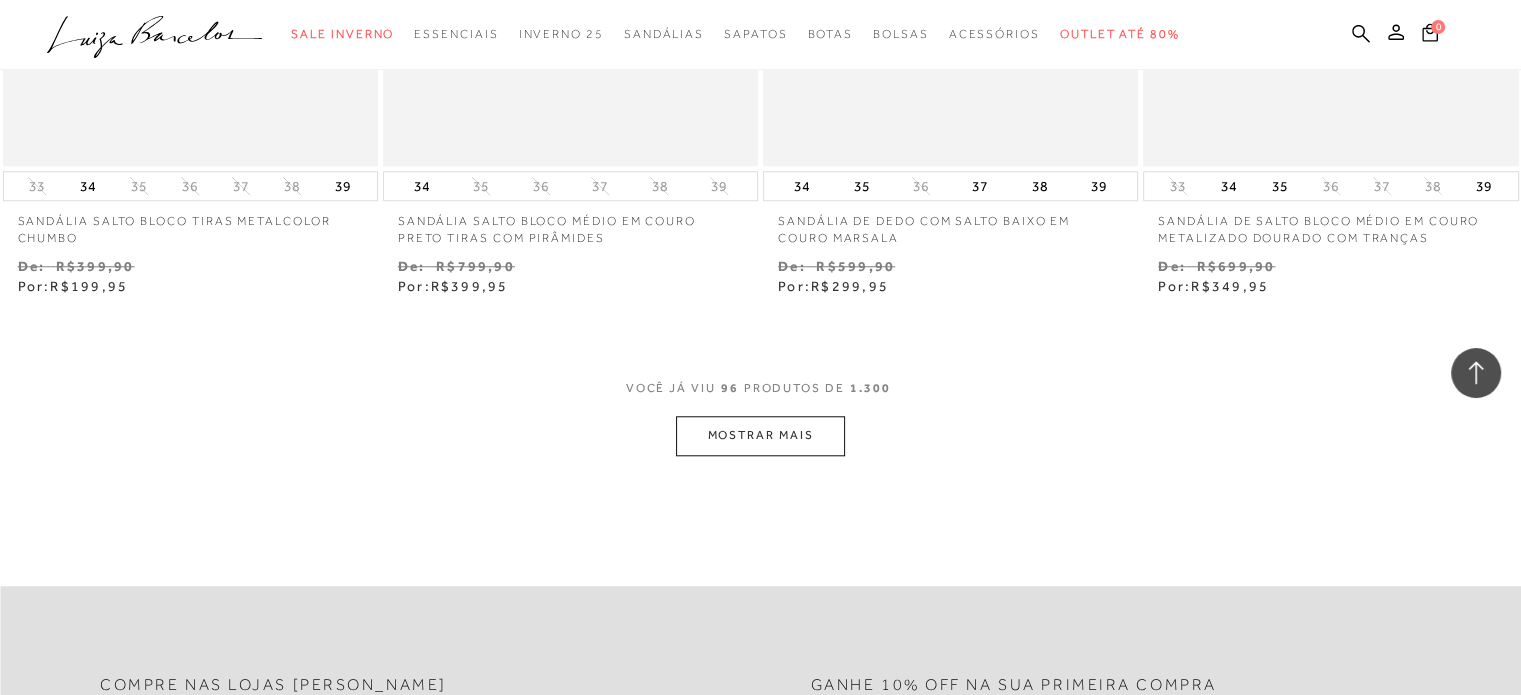 click on "MOSTRAR MAIS" at bounding box center (760, 435) 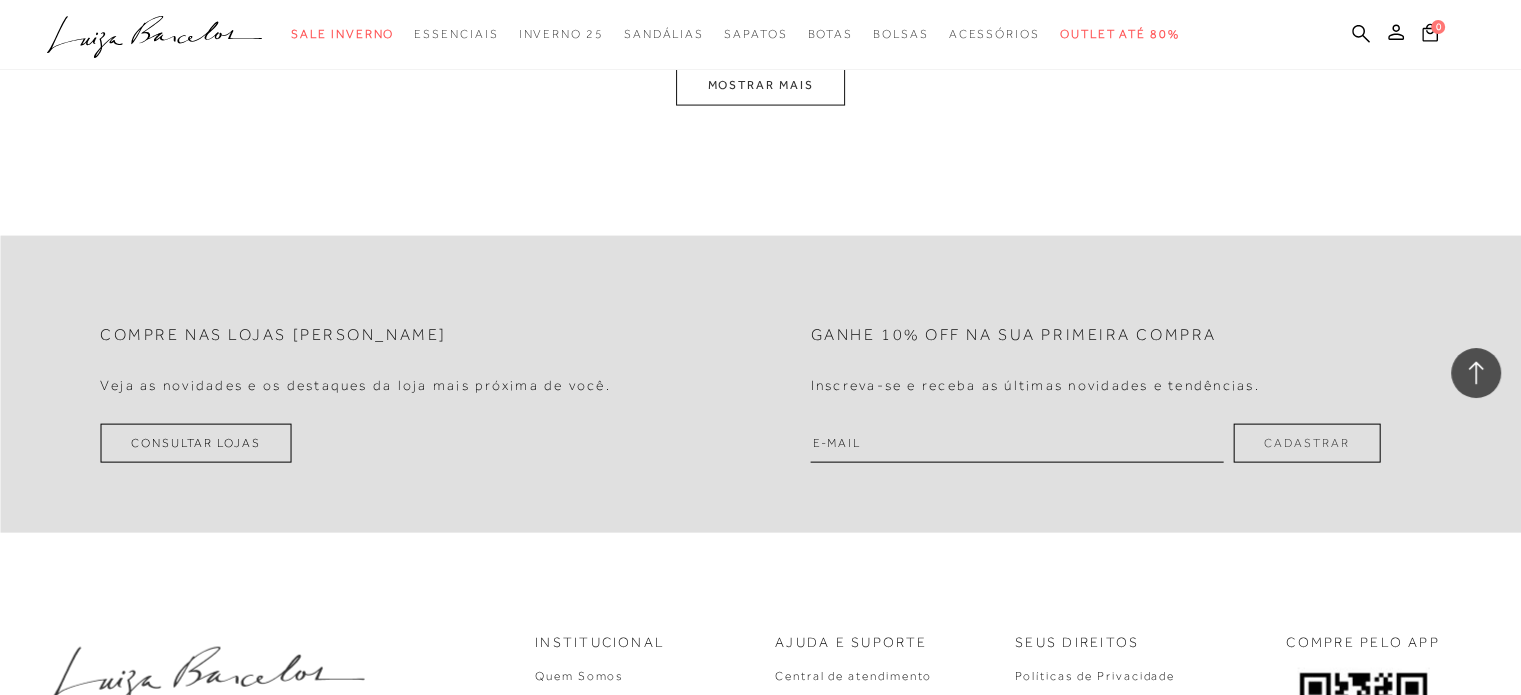 scroll, scrollTop: 19500, scrollLeft: 0, axis: vertical 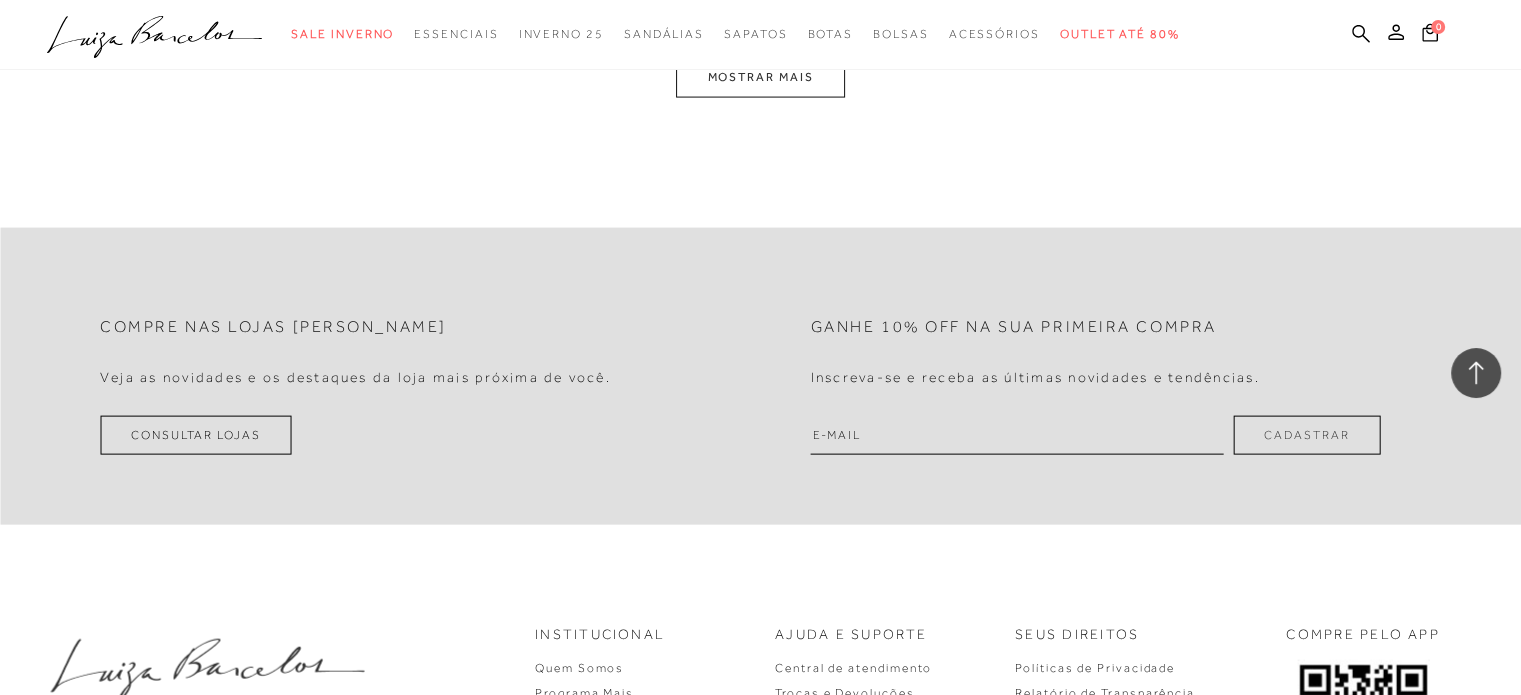 click on "MOSTRAR MAIS" at bounding box center (760, 77) 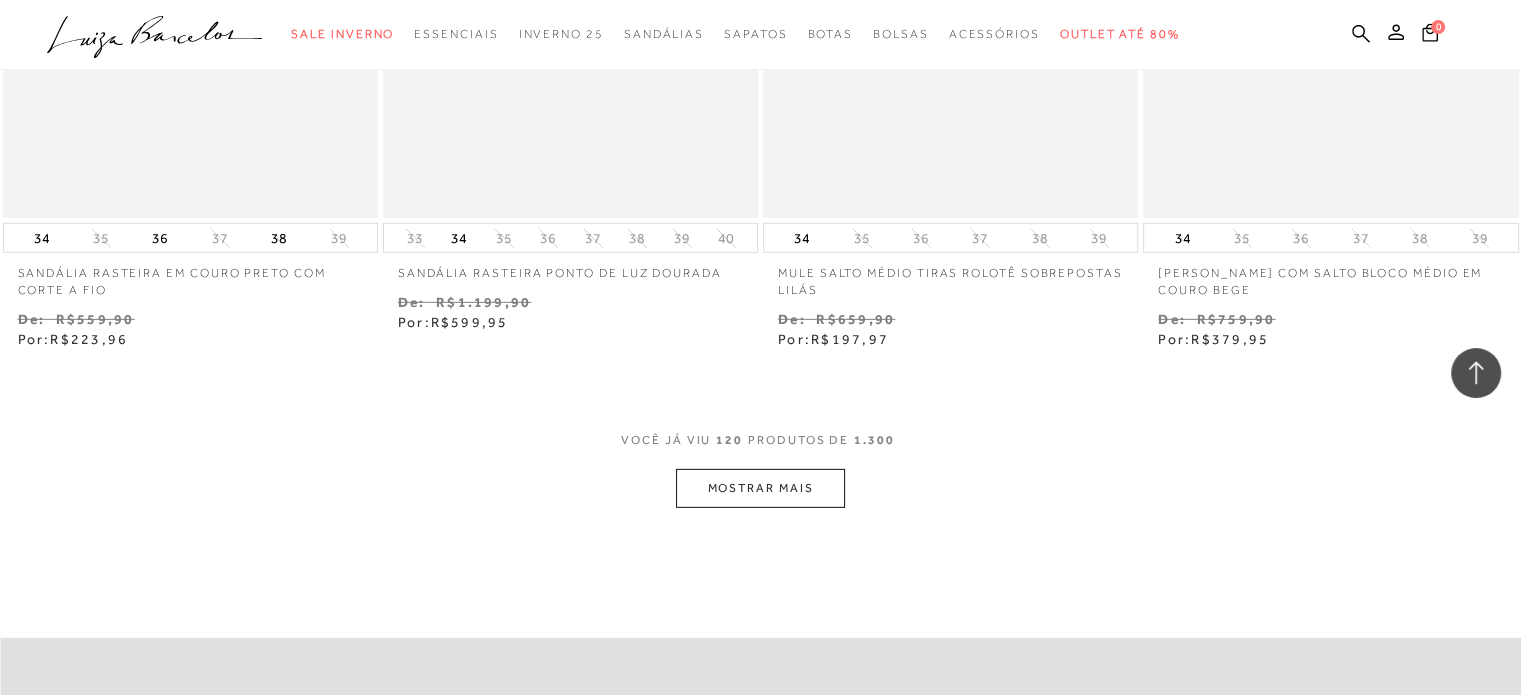 scroll, scrollTop: 21400, scrollLeft: 0, axis: vertical 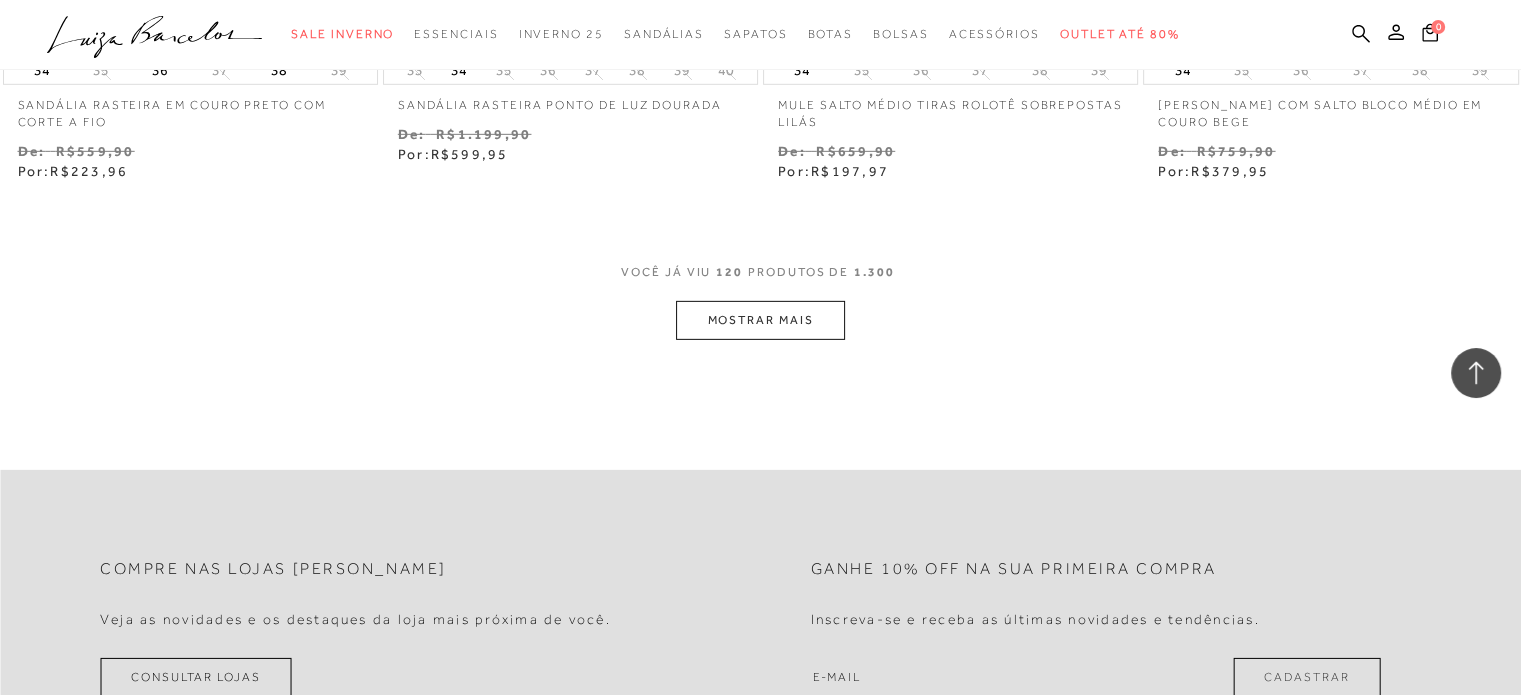click on "MOSTRAR MAIS" at bounding box center [760, 320] 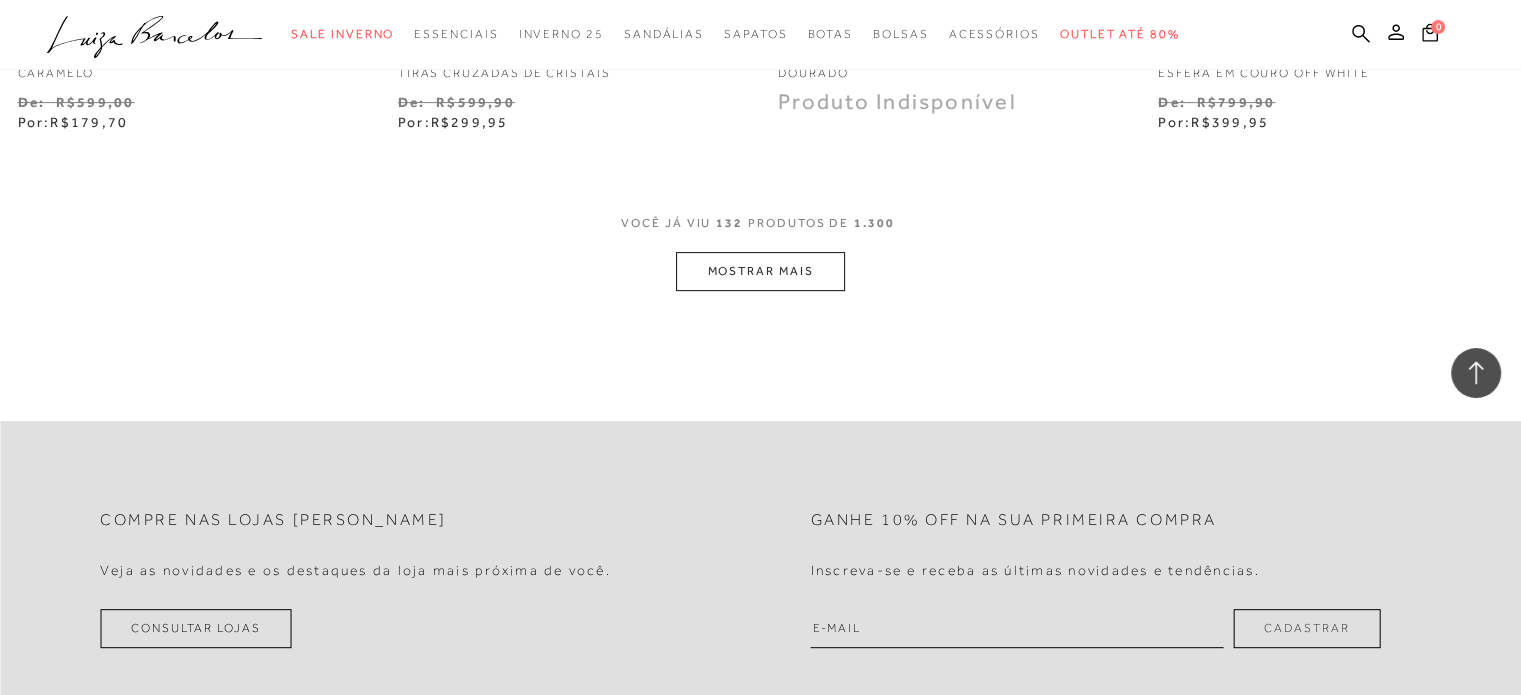 scroll, scrollTop: 23476, scrollLeft: 0, axis: vertical 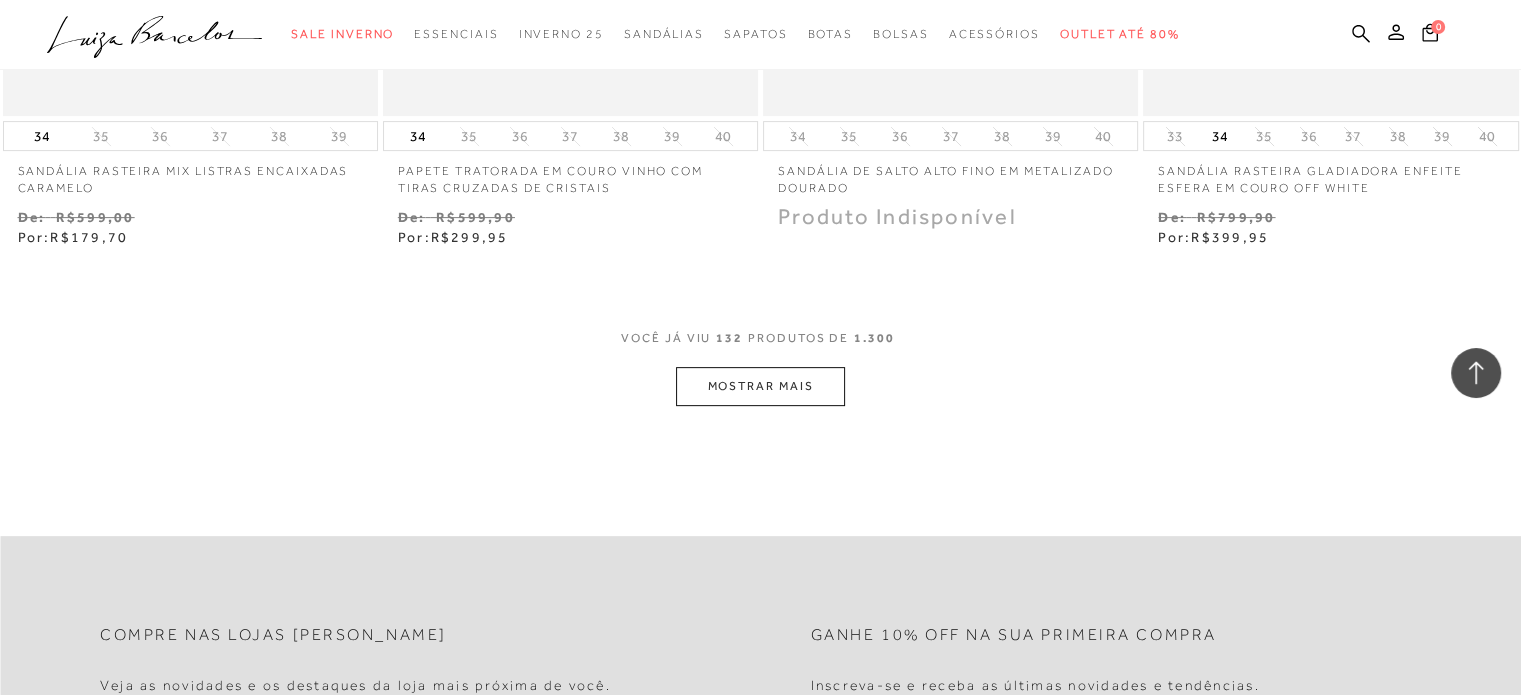 click on "MOSTRAR MAIS" at bounding box center [760, 386] 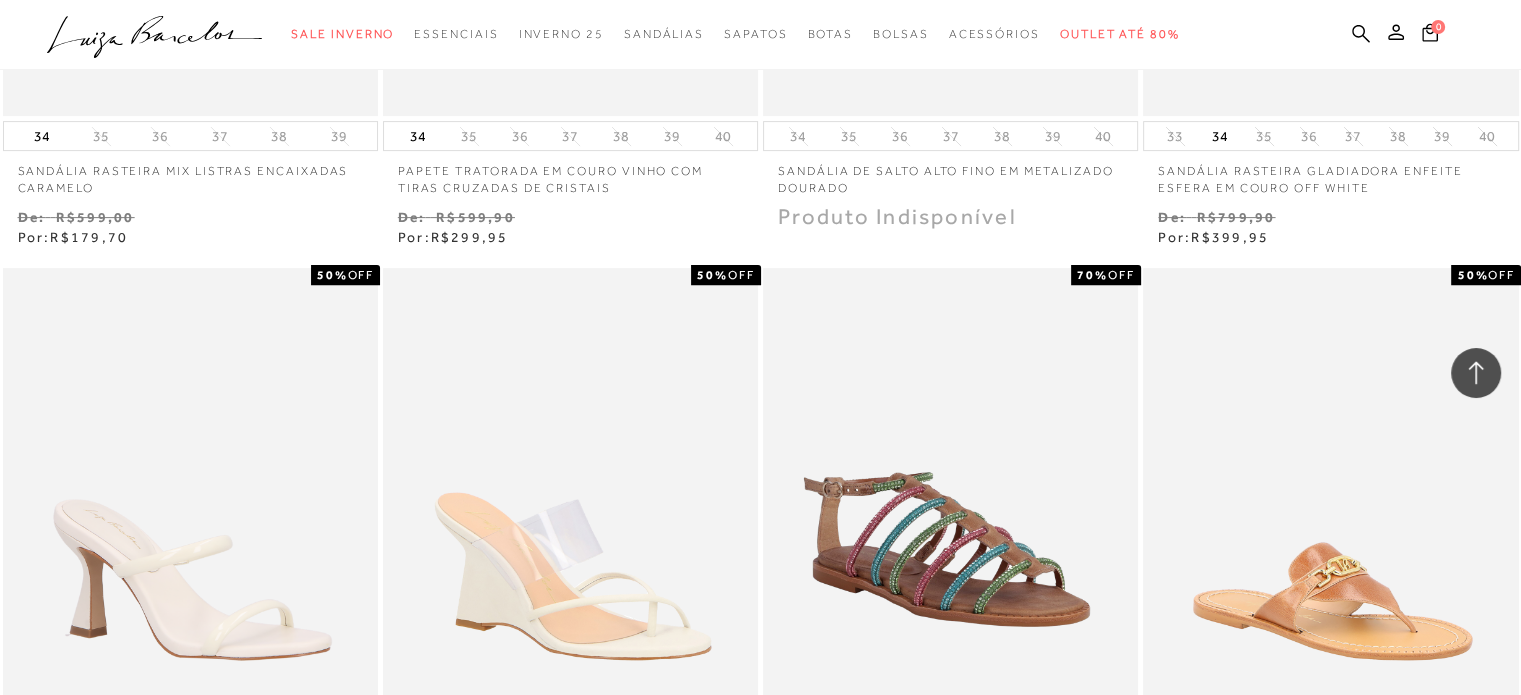 scroll, scrollTop: 23176, scrollLeft: 0, axis: vertical 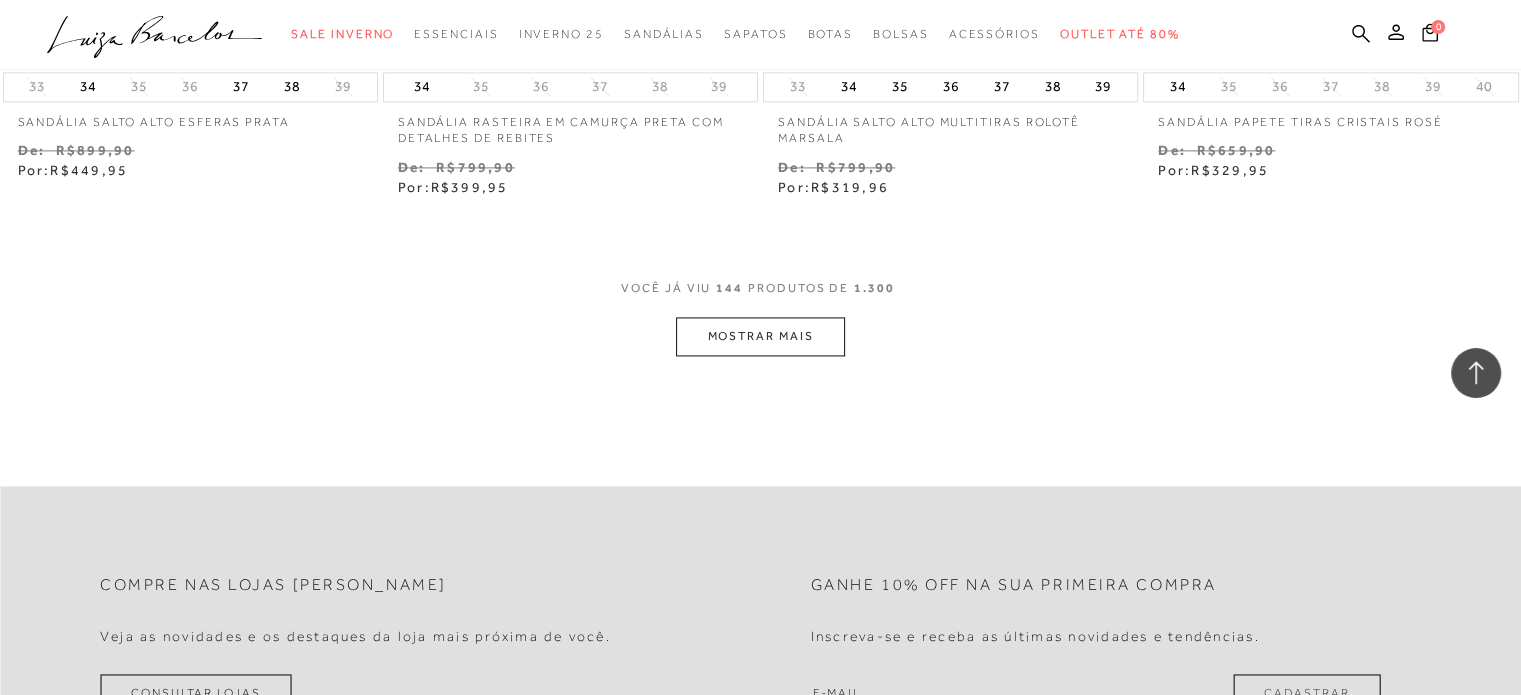click on "MOSTRAR MAIS" at bounding box center [760, 336] 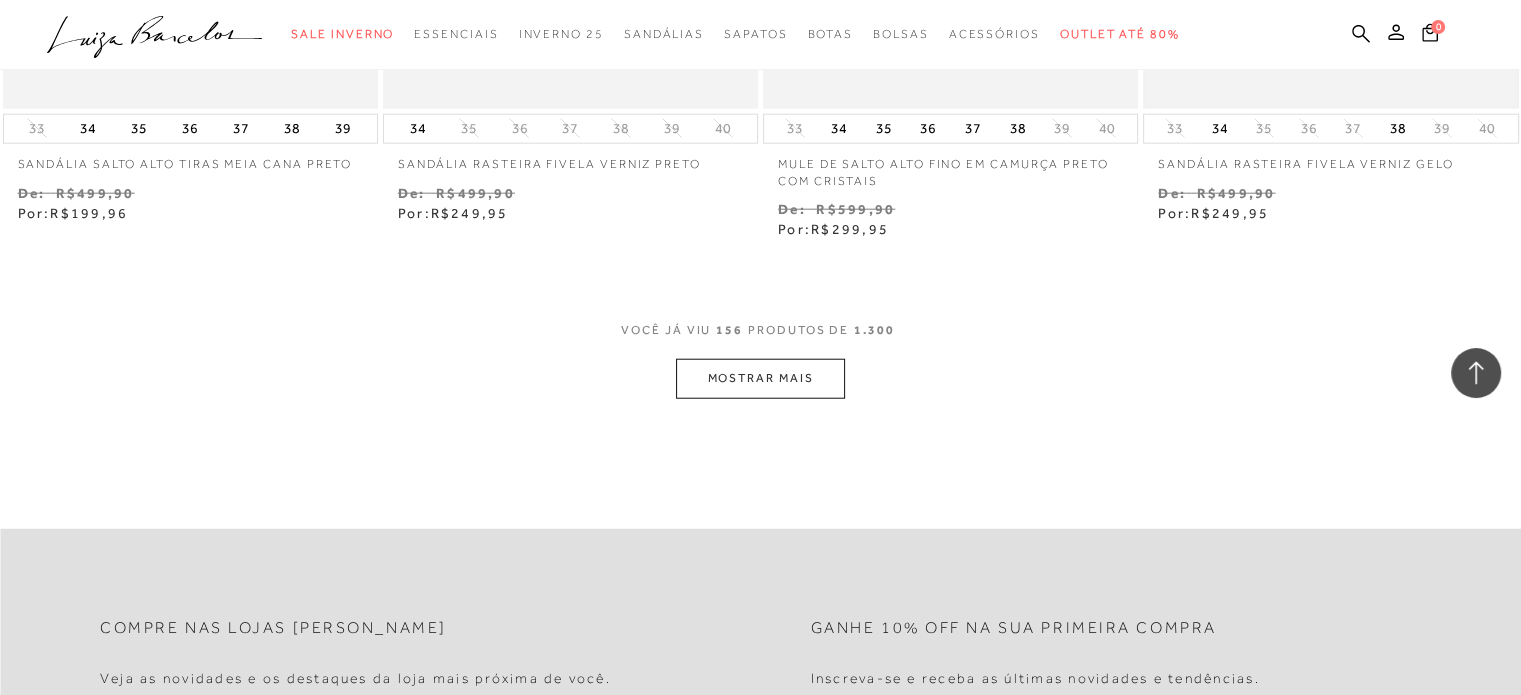 scroll, scrollTop: 27968, scrollLeft: 0, axis: vertical 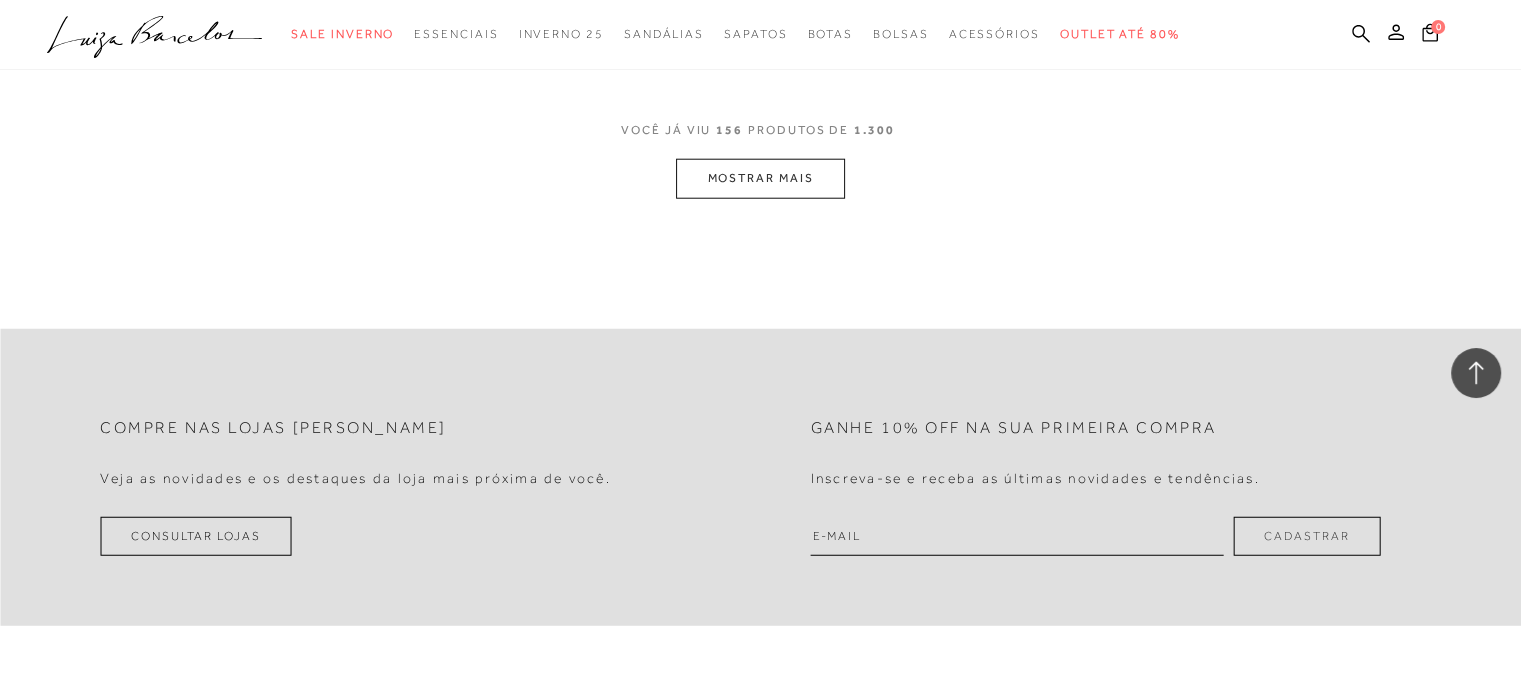 click on "MOSTRAR MAIS" at bounding box center (760, 178) 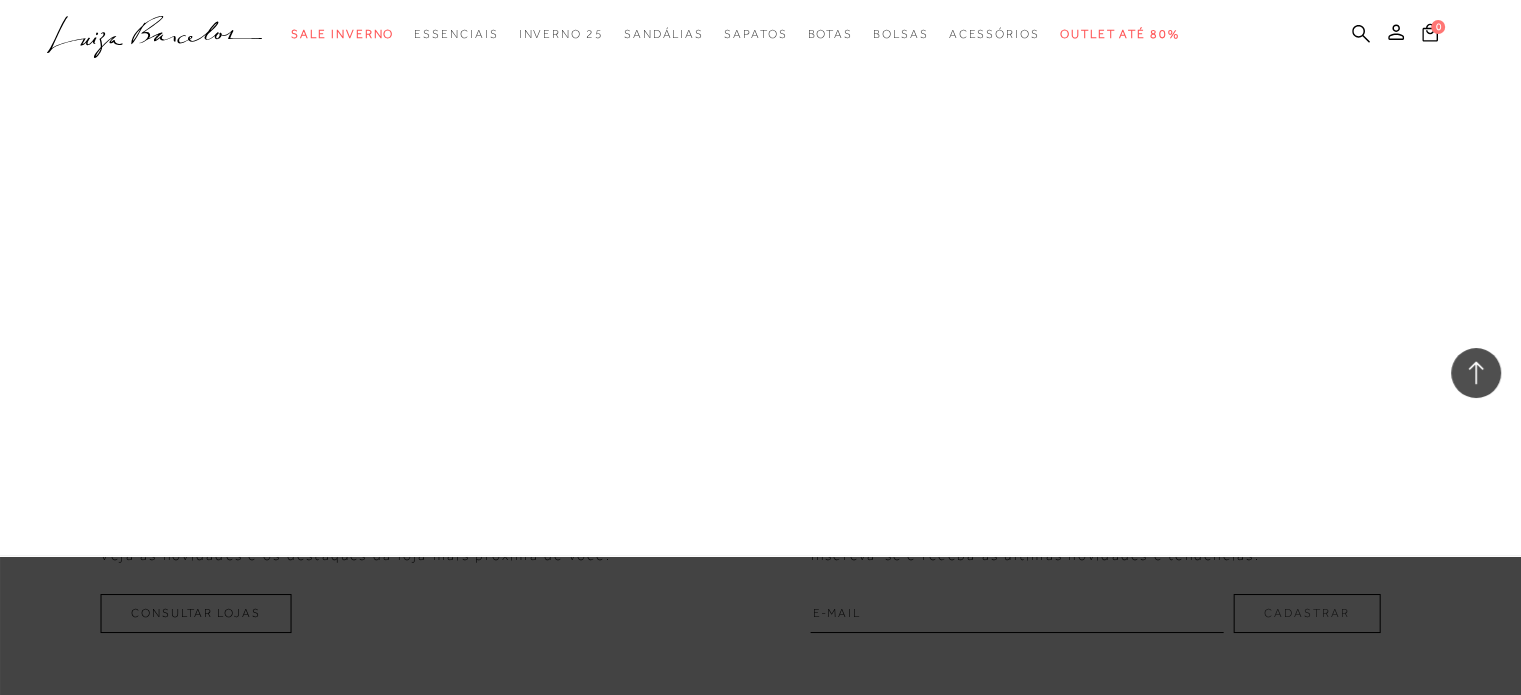 scroll, scrollTop: 30068, scrollLeft: 0, axis: vertical 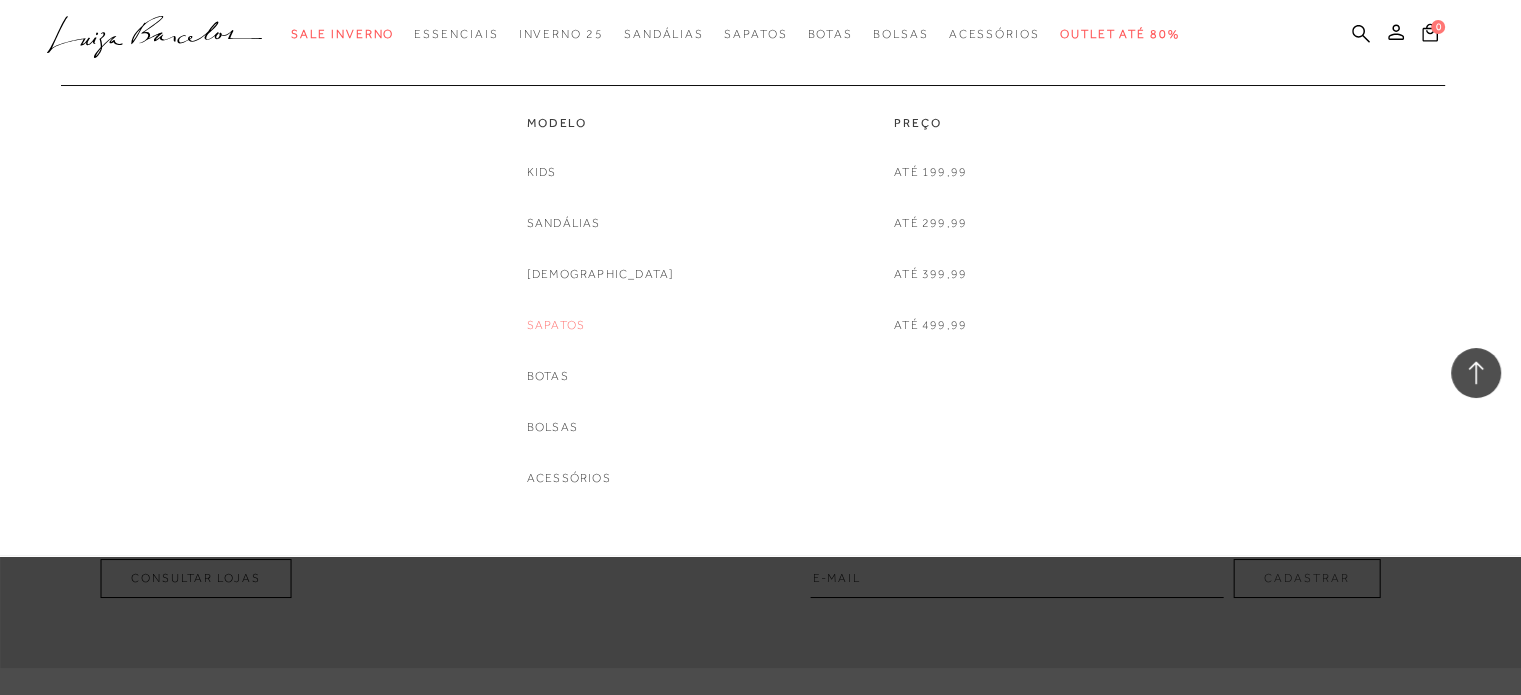 click on "Sapatos" at bounding box center [556, 325] 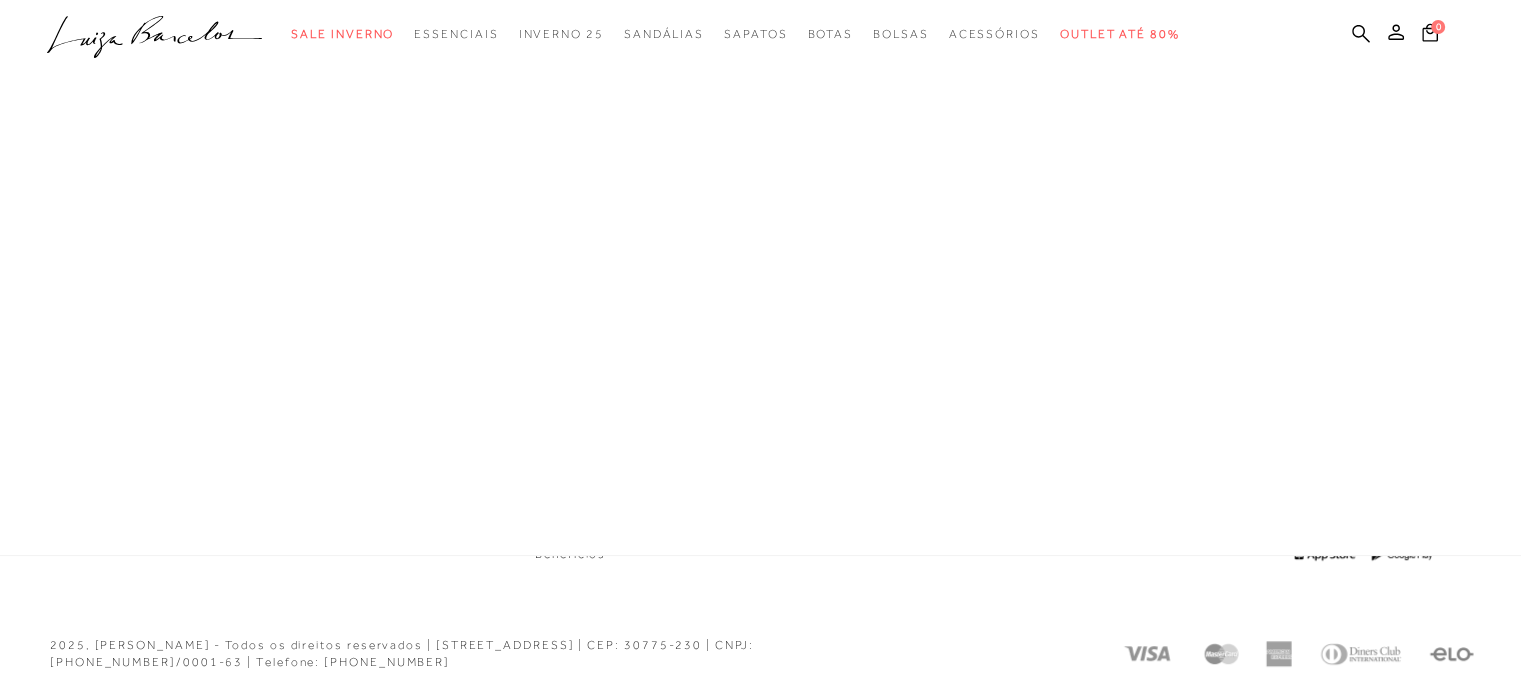 scroll, scrollTop: 1111, scrollLeft: 0, axis: vertical 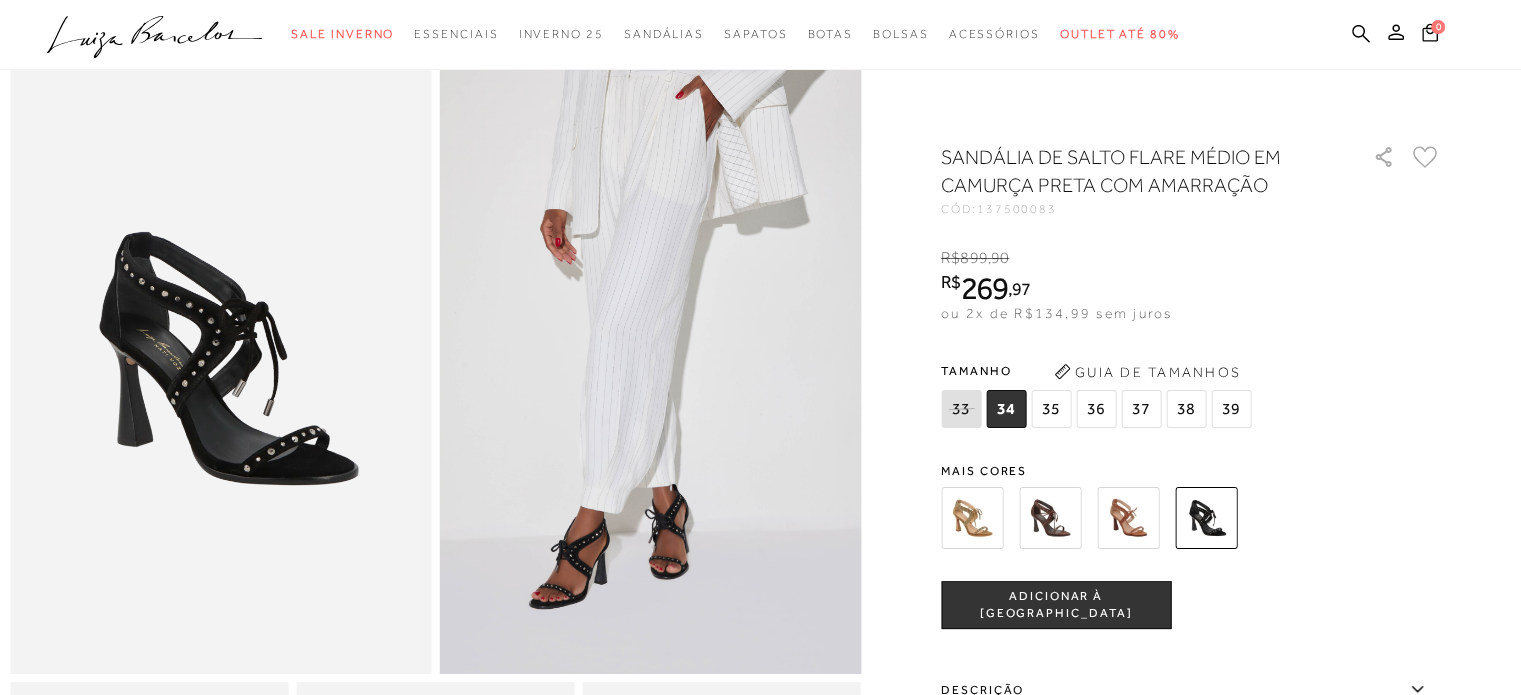 click on "ADICIONAR À [GEOGRAPHIC_DATA]" at bounding box center [1056, 605] 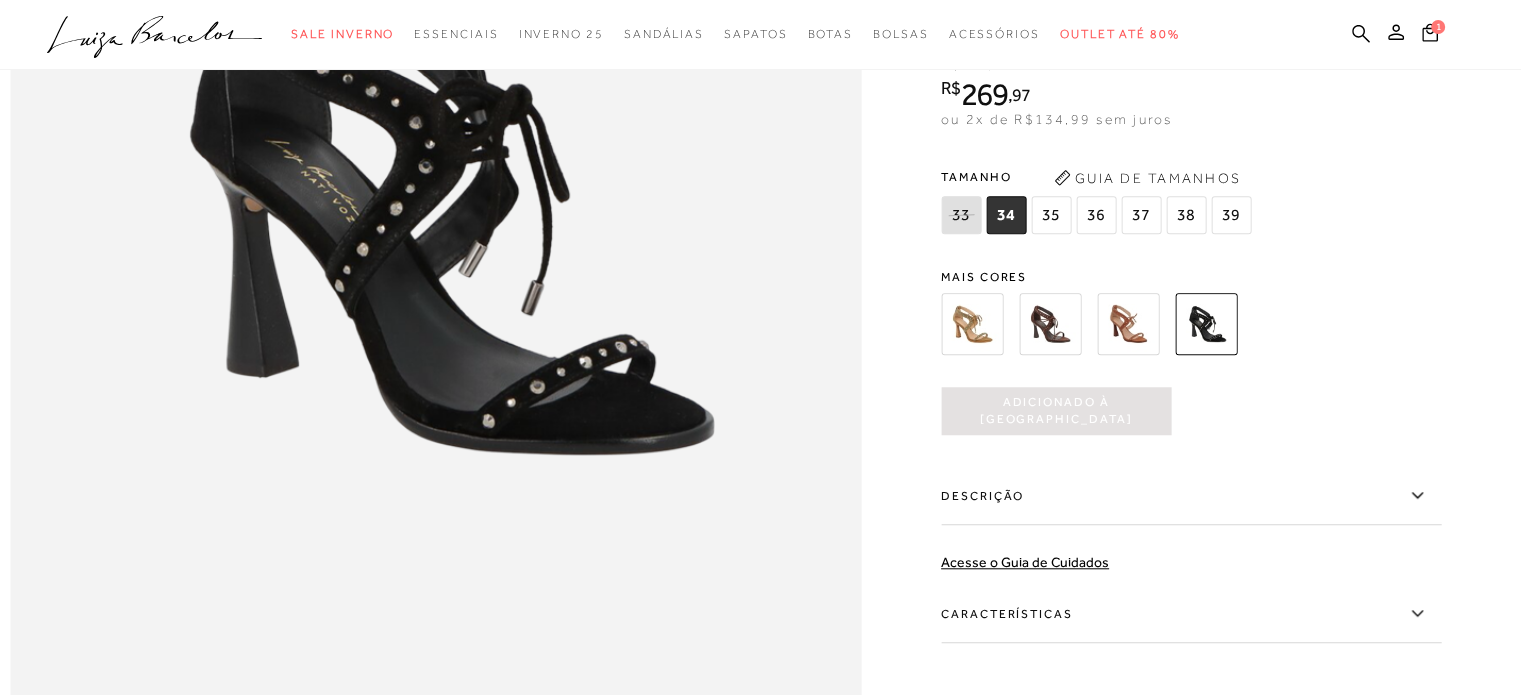 scroll, scrollTop: 1700, scrollLeft: 0, axis: vertical 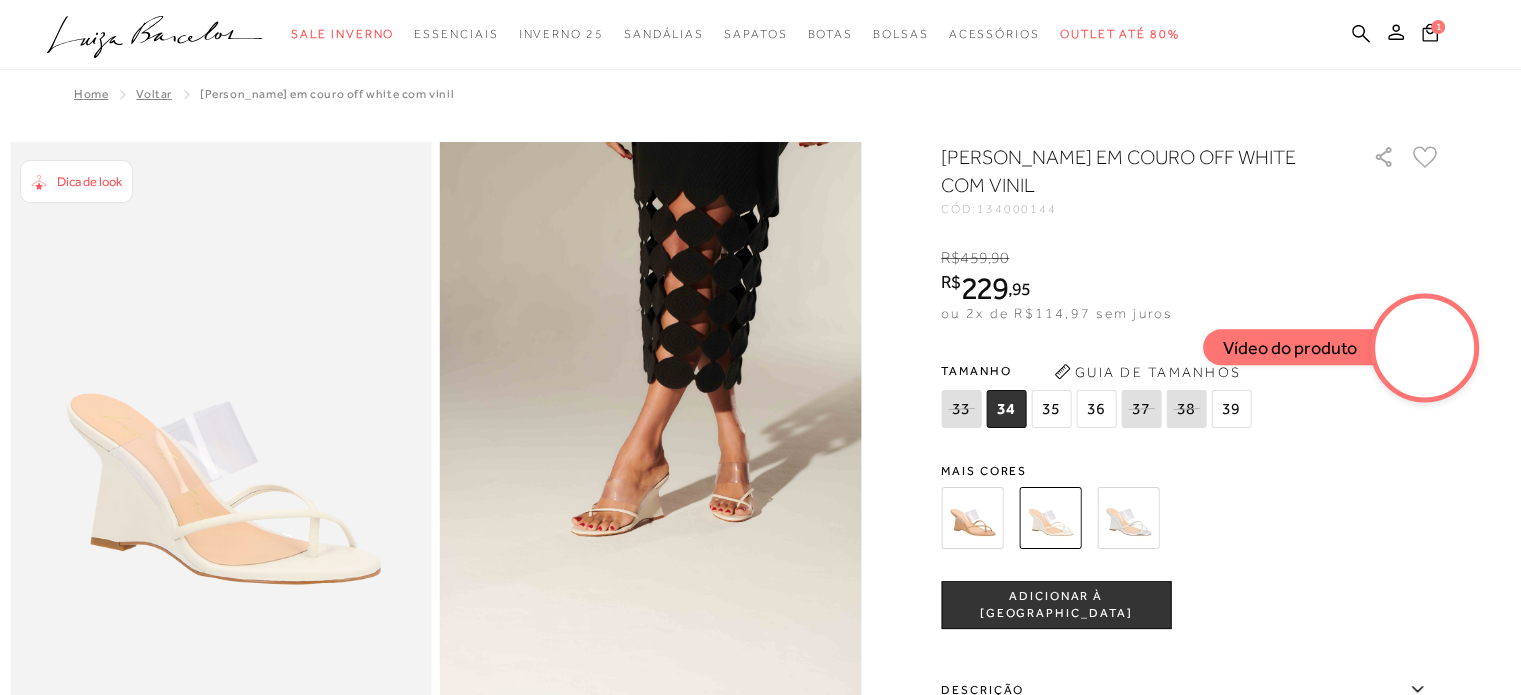 drag, startPoint x: 1073, startPoint y: 603, endPoint x: 1076, endPoint y: 581, distance: 22.203604 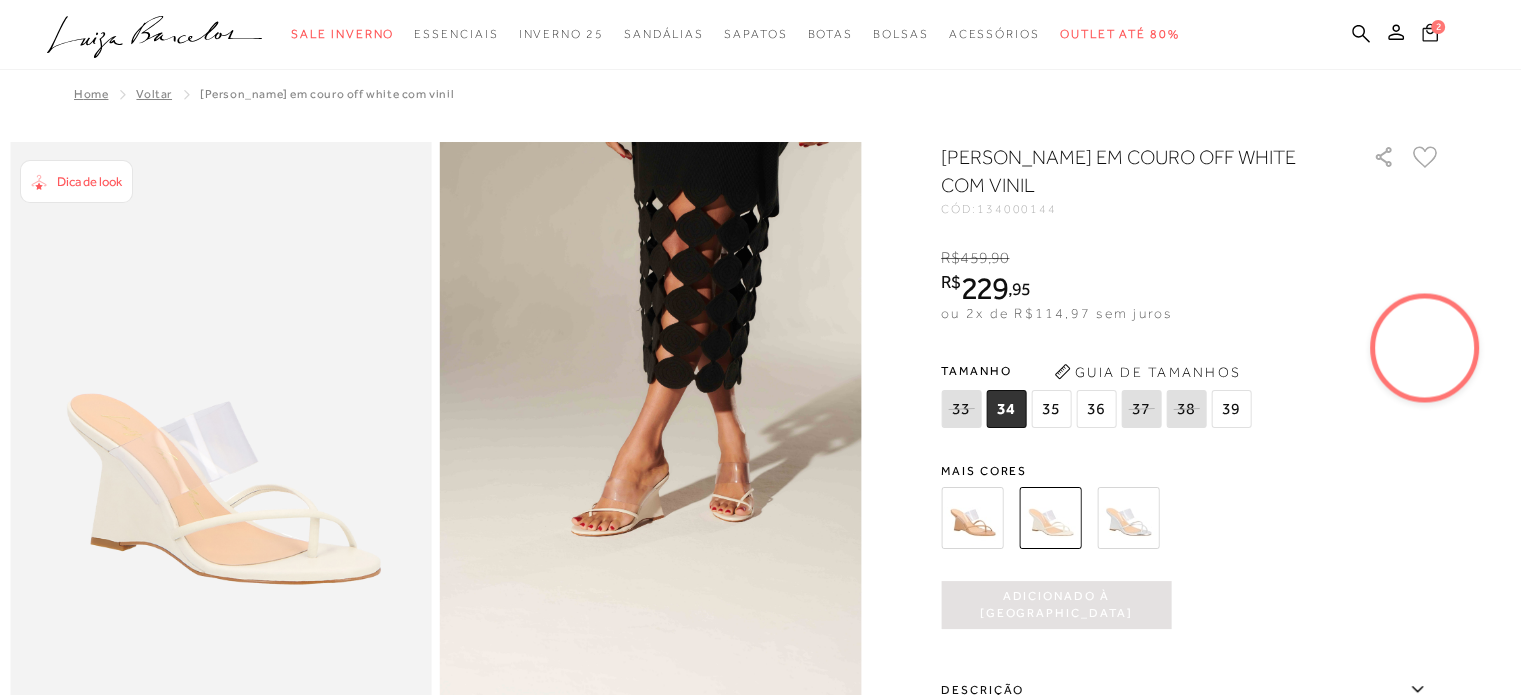 click 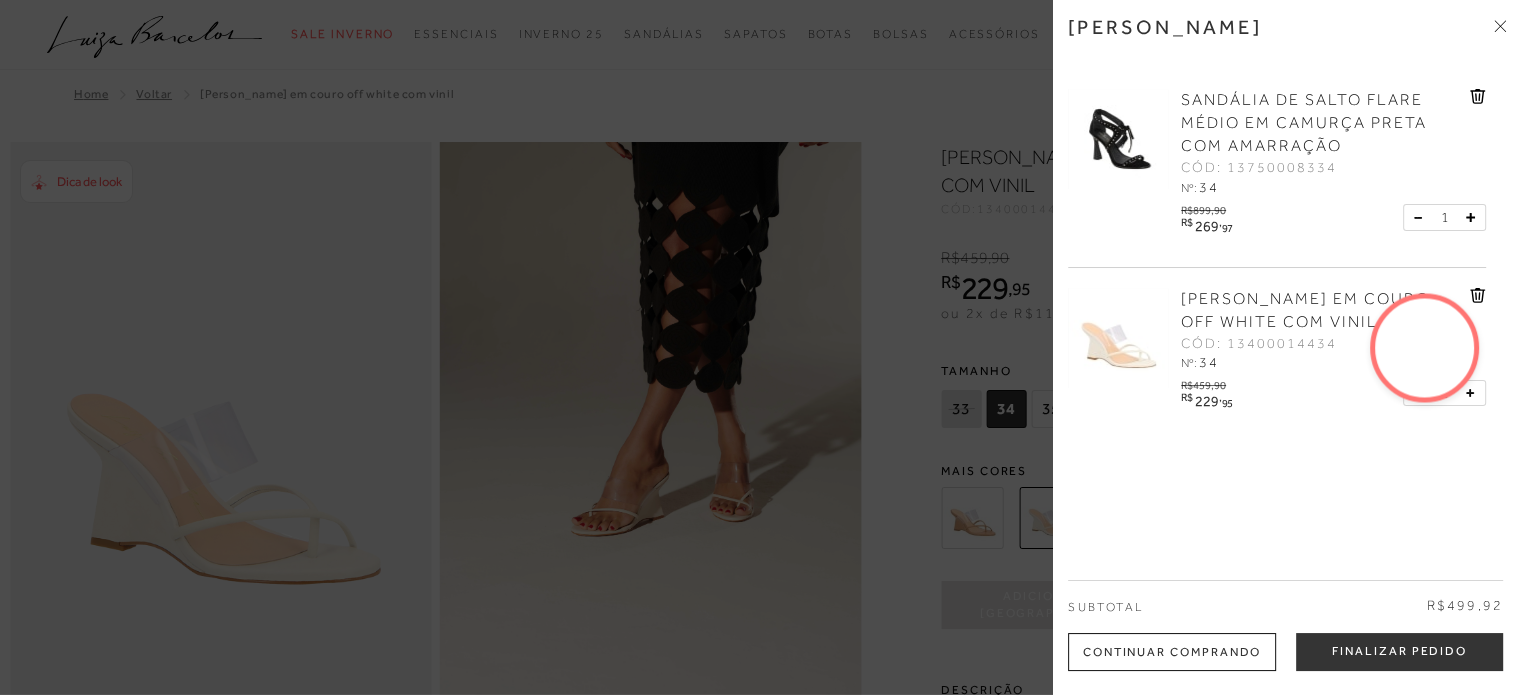 click on "SANDÁLIA DE SALTO FLARE MÉDIO EM CAMURÇA PRETA COM AMARRAÇÃO
CÓD: 13750008334
Nº:
34
R$" at bounding box center [1277, 168] 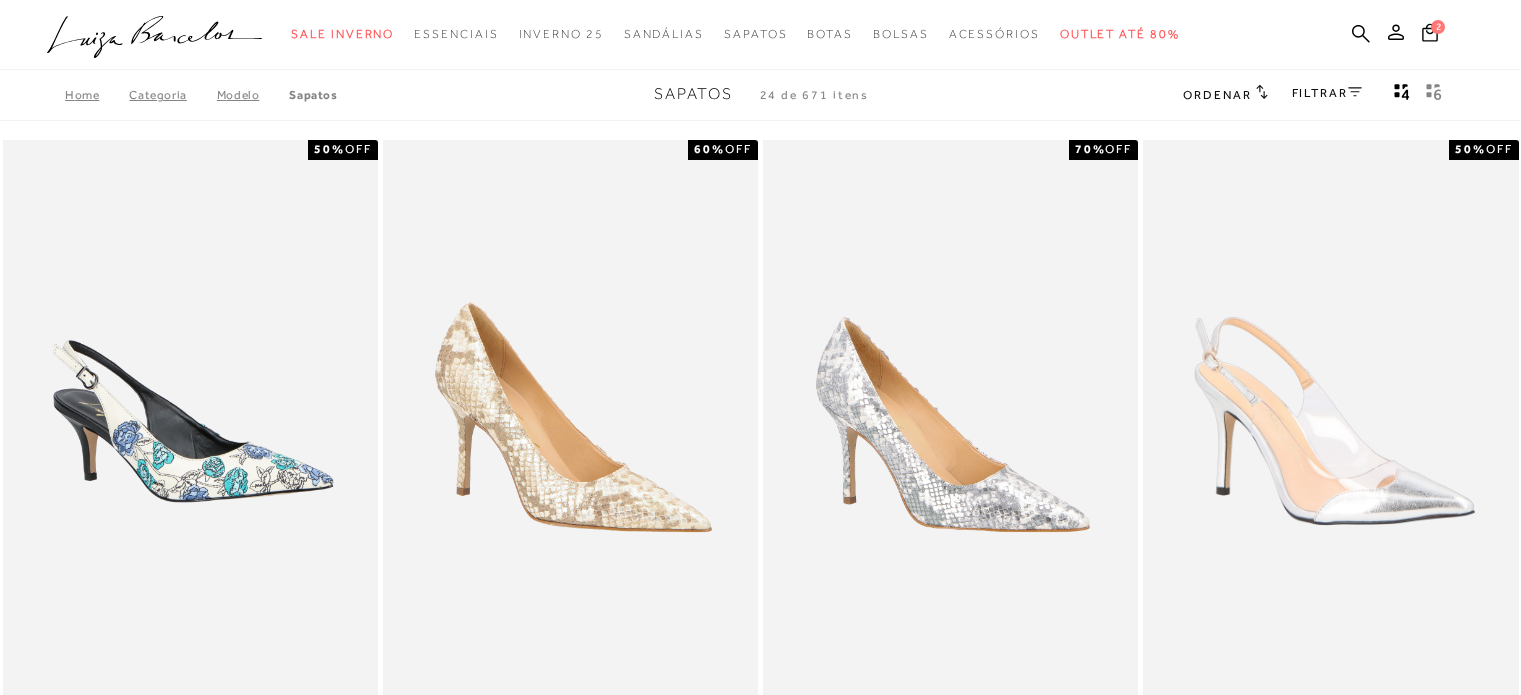 scroll, scrollTop: 0, scrollLeft: 0, axis: both 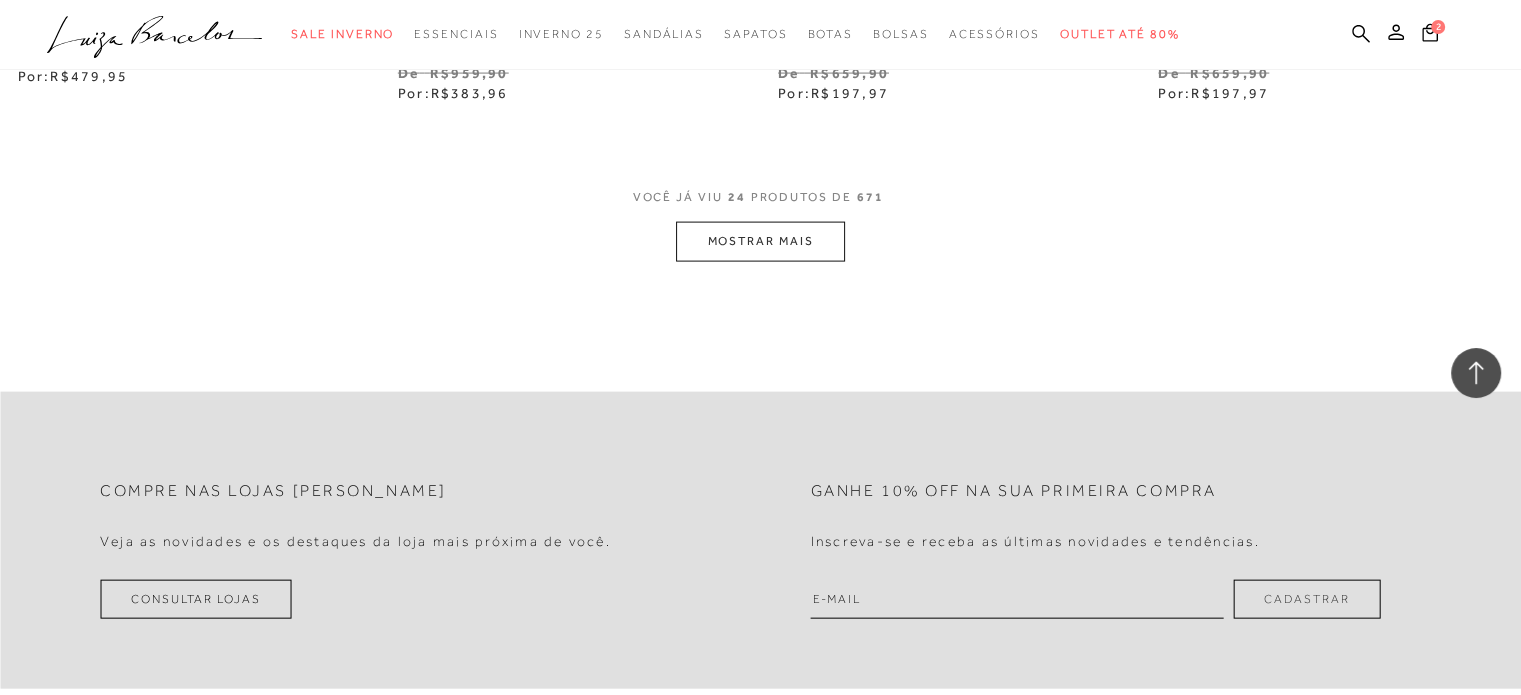 click on "MOSTRAR MAIS" at bounding box center (760, 241) 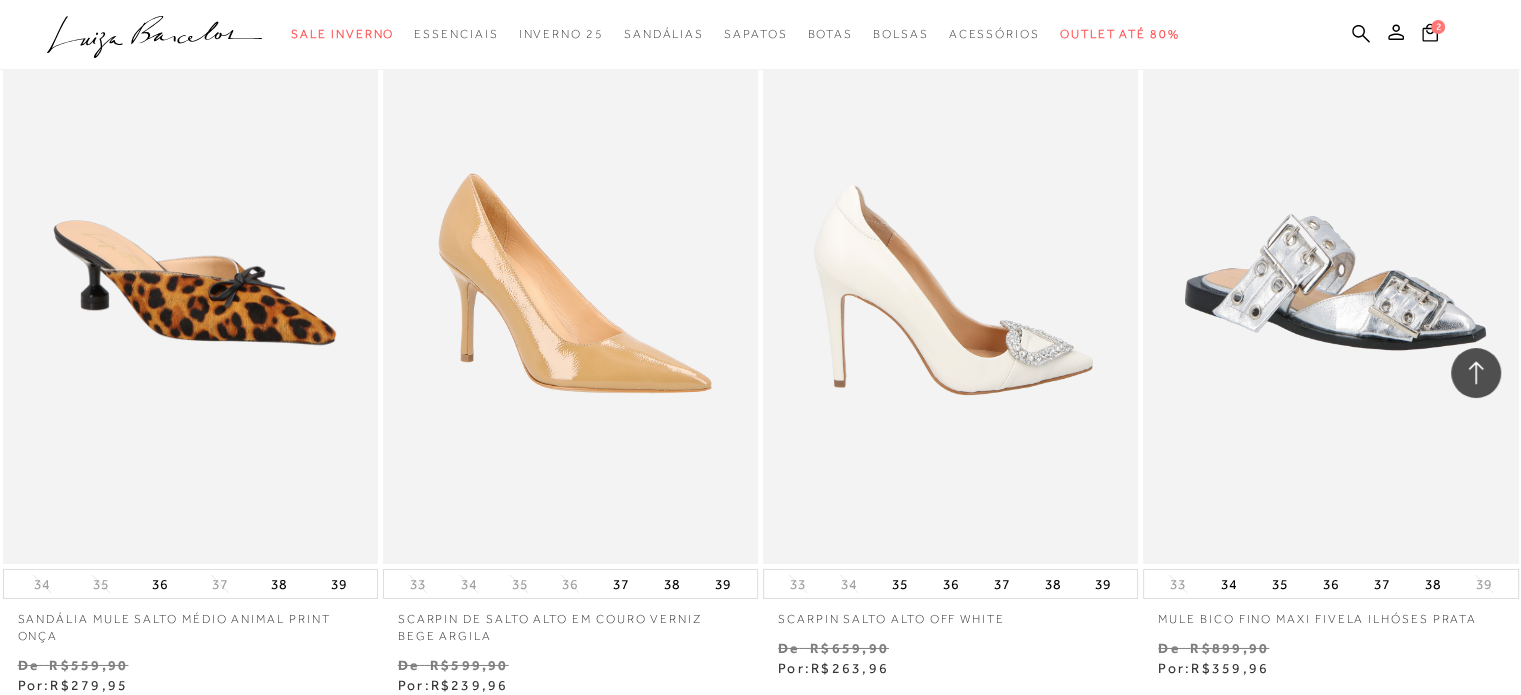 scroll, scrollTop: 6600, scrollLeft: 0, axis: vertical 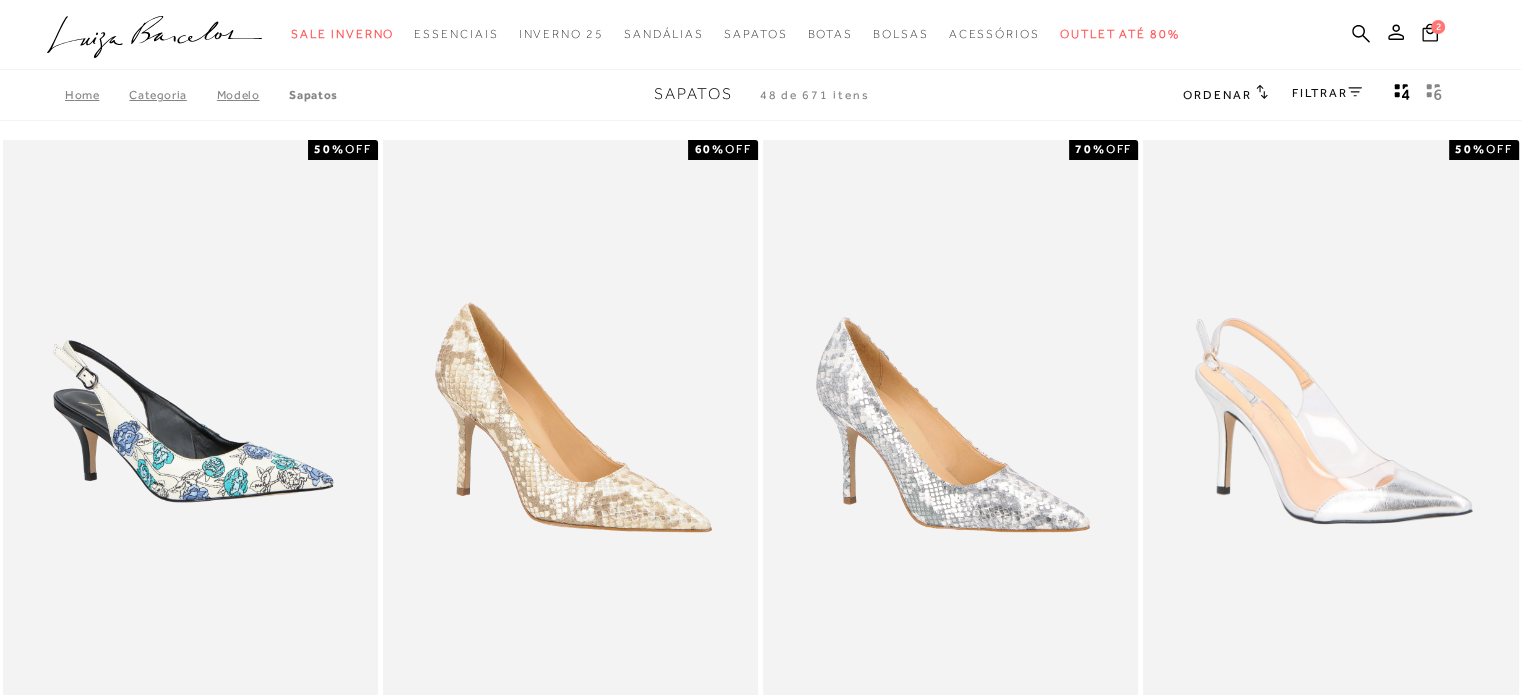 click on "Ordenar
Ordenar por
Padrão
Lançamentos
Estoque
Menor preço" at bounding box center (1225, 95) 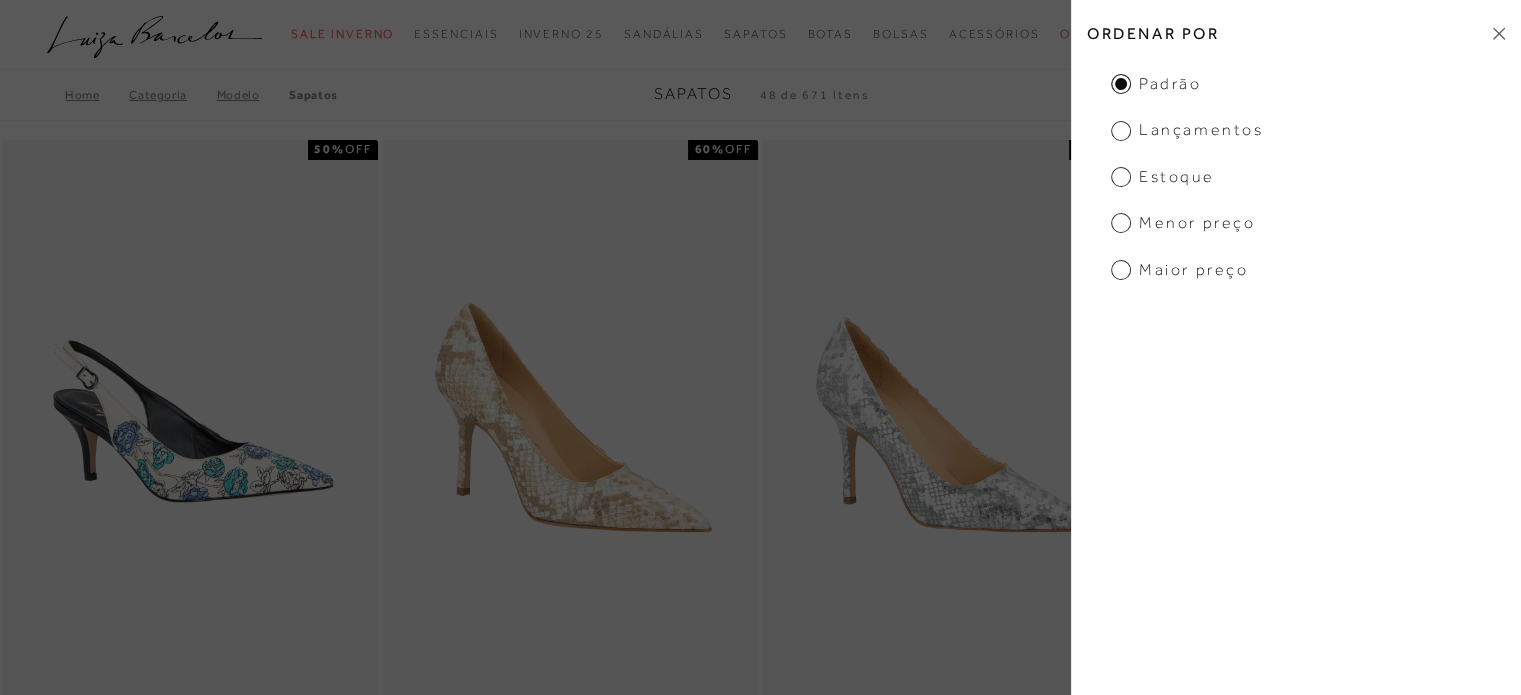 click 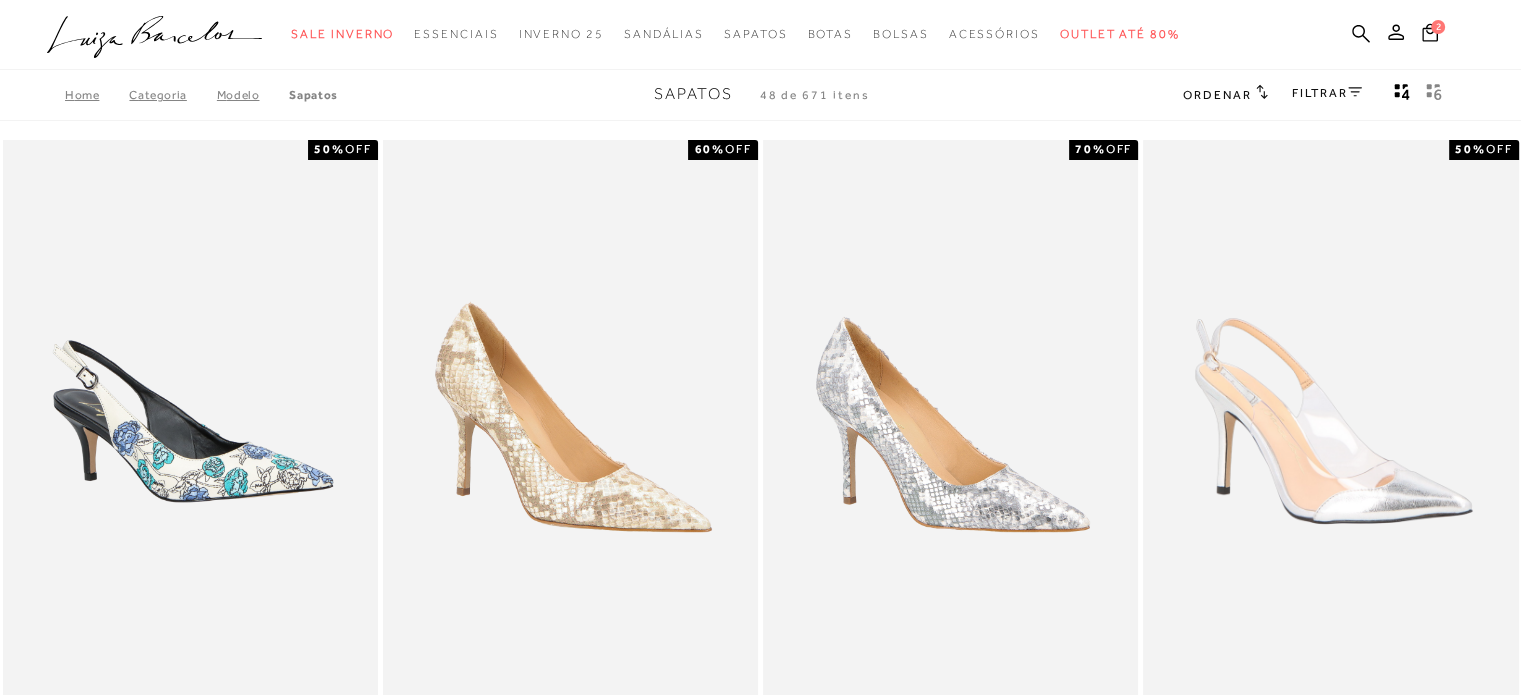 click 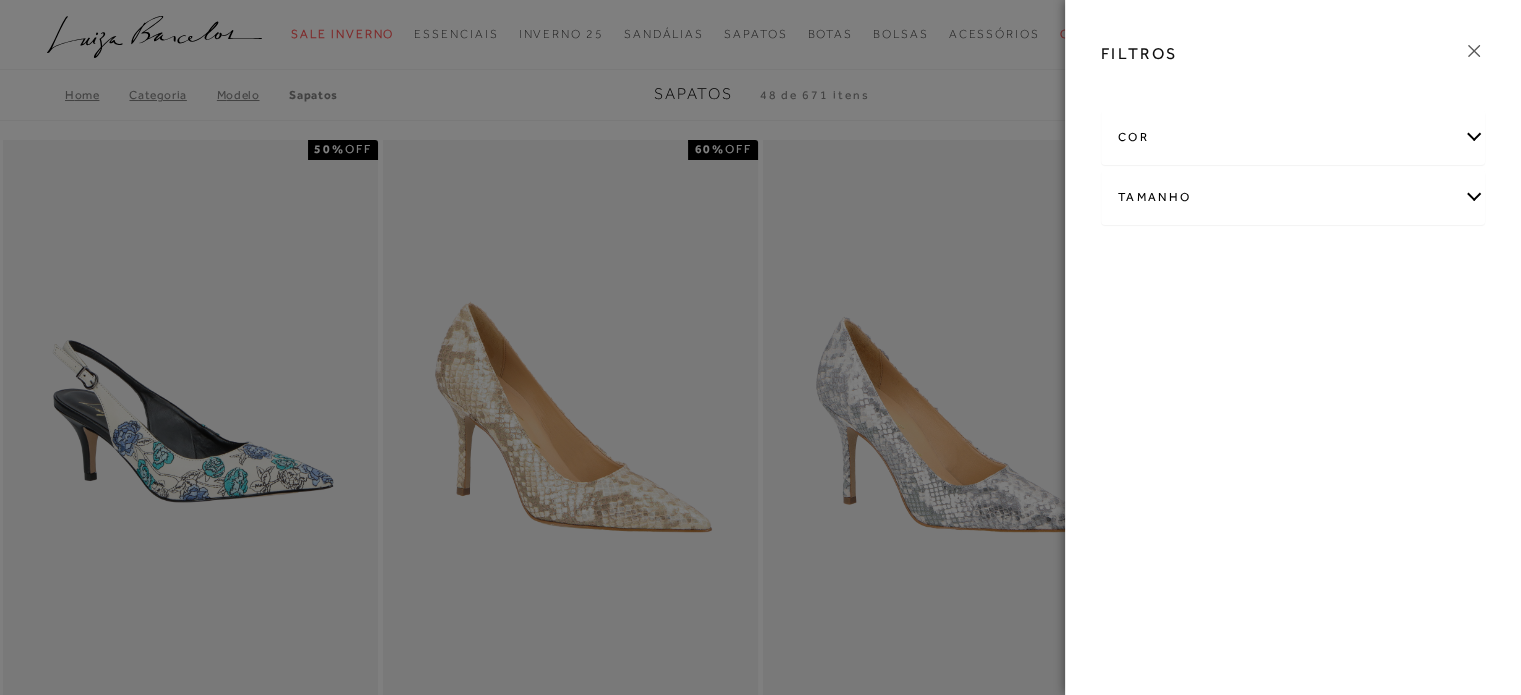 click on "Tamanho" at bounding box center (1293, 197) 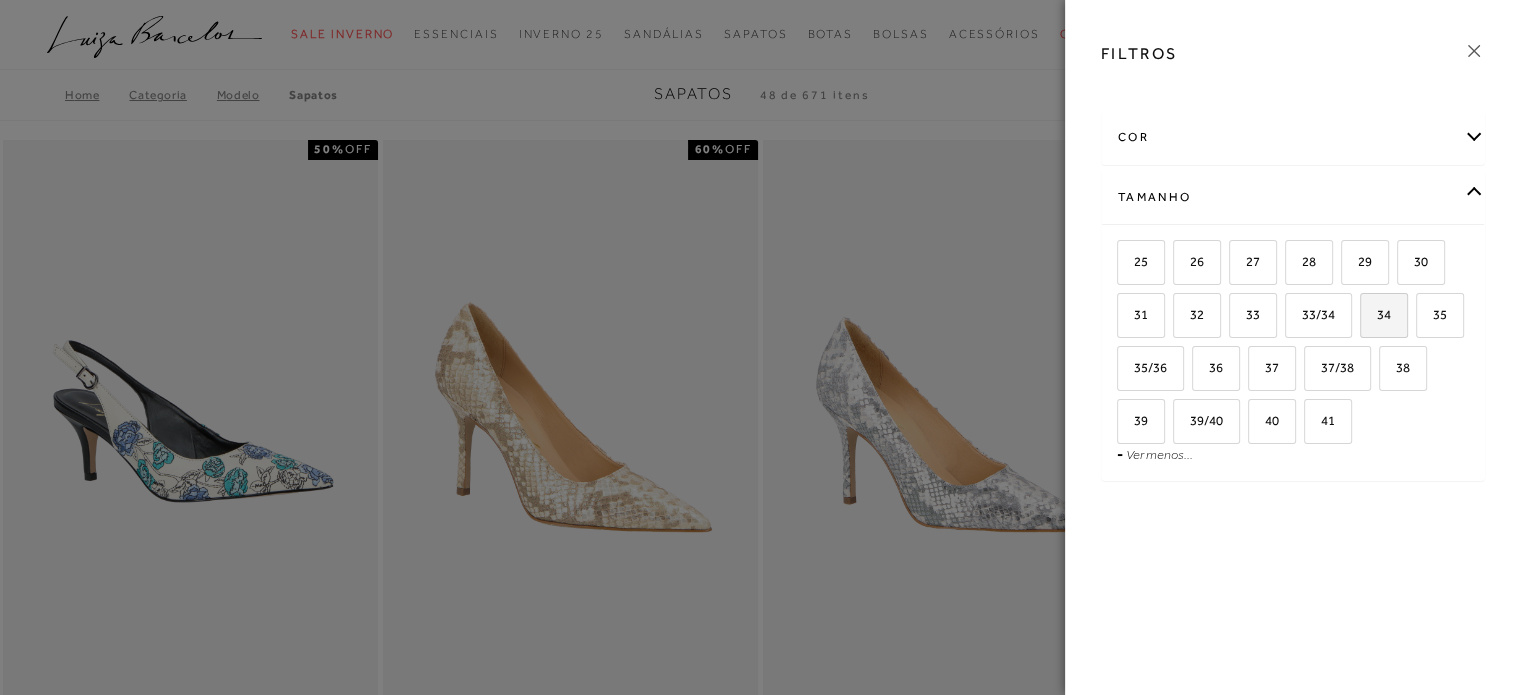 click on "34" at bounding box center [1376, 314] 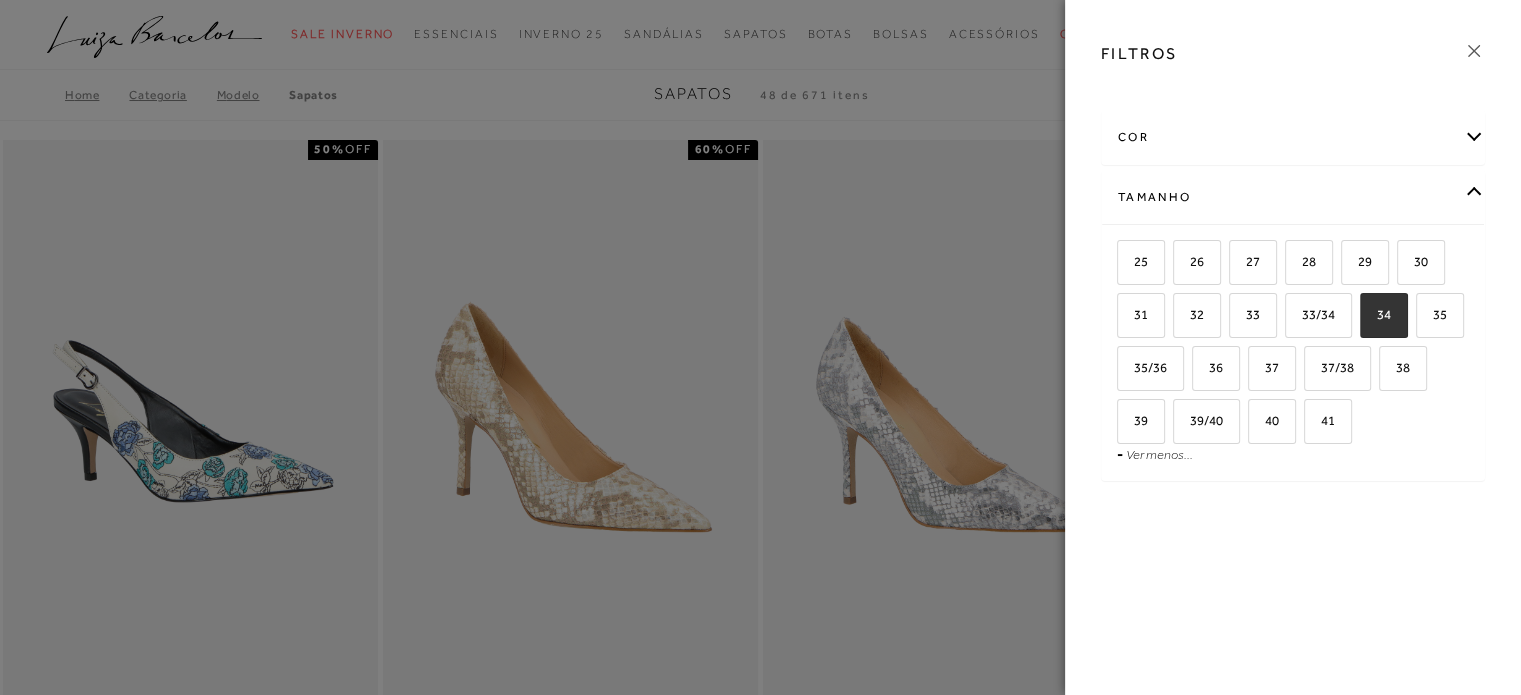 checkbox on "true" 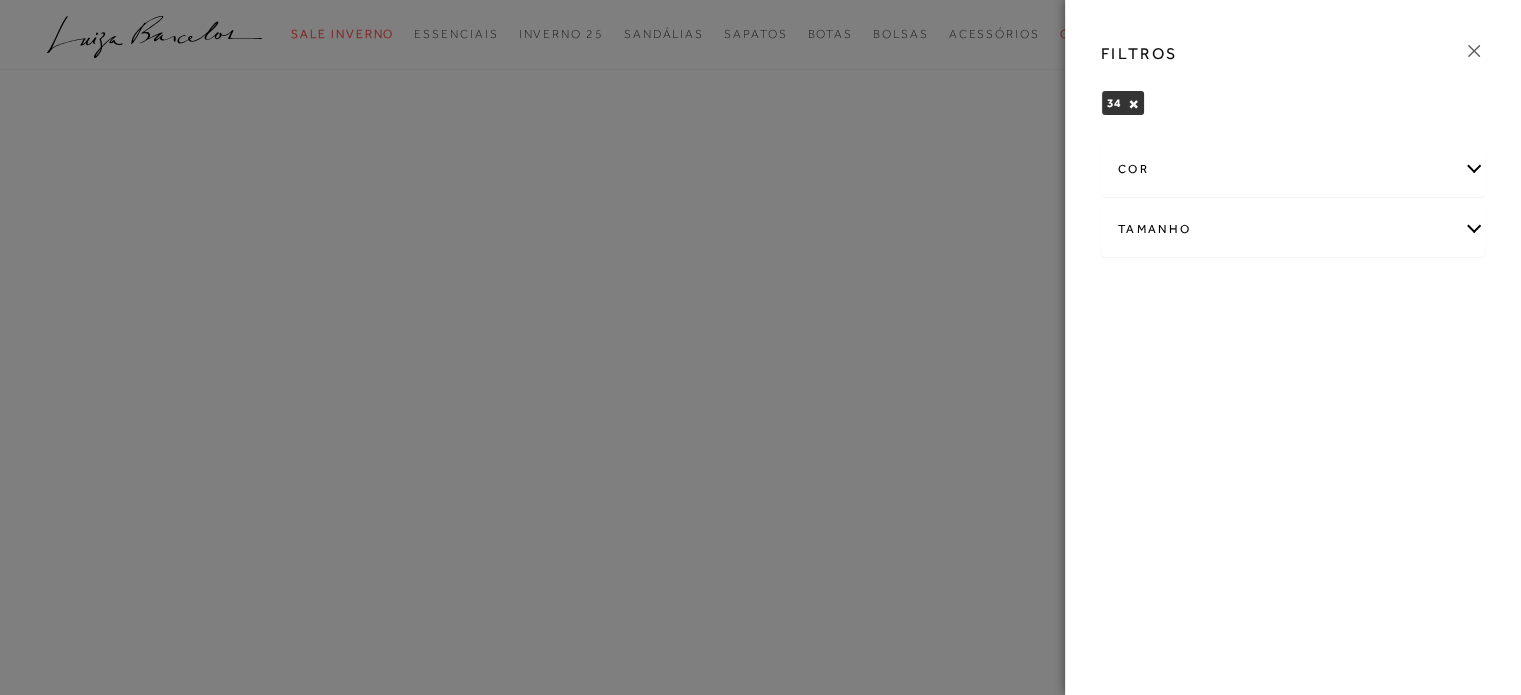 click 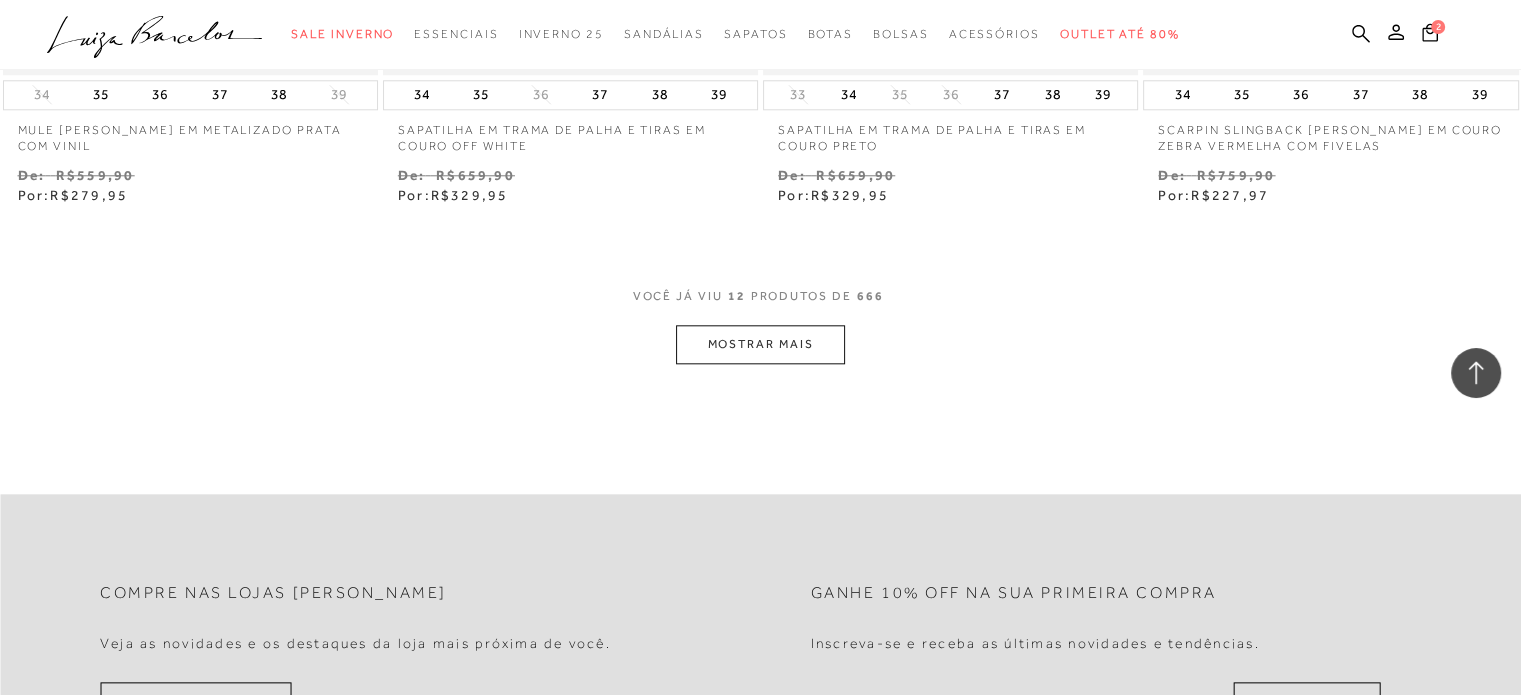 scroll, scrollTop: 2100, scrollLeft: 0, axis: vertical 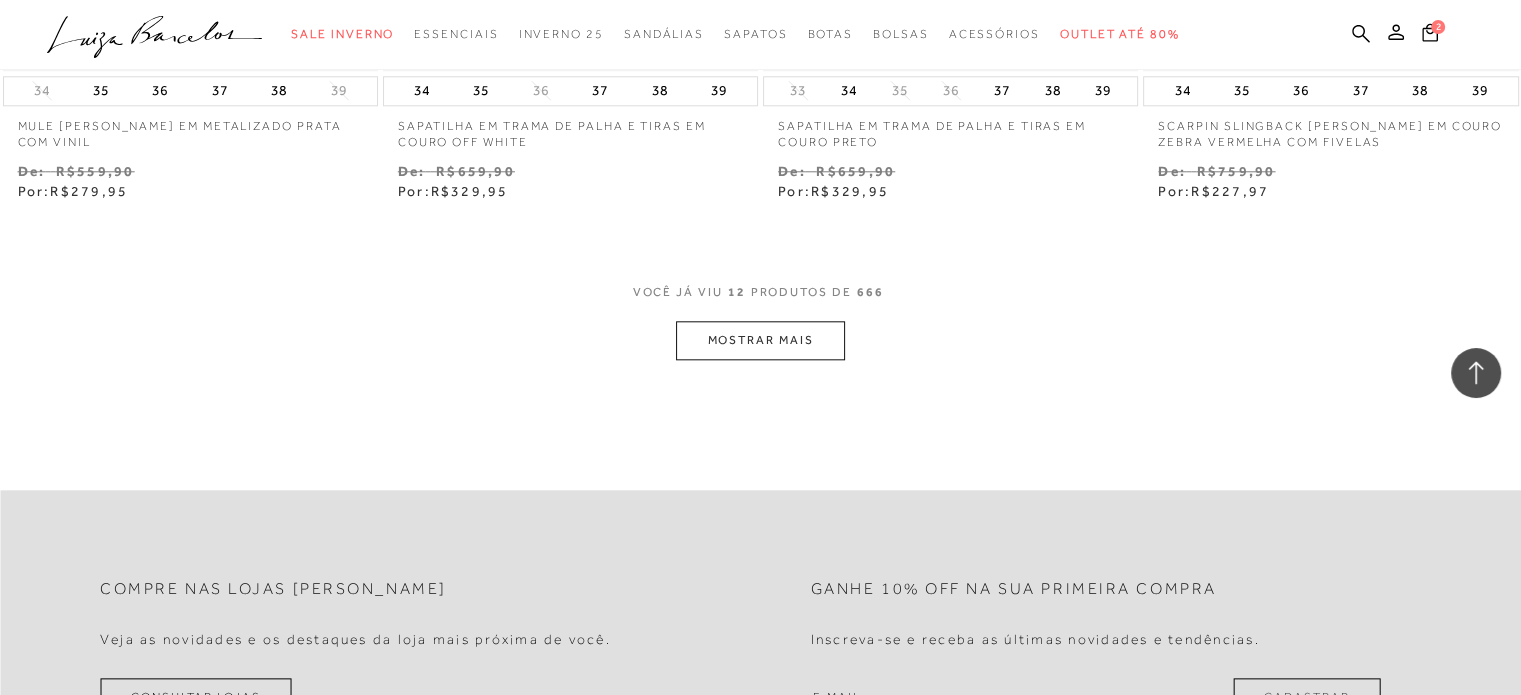 click on "MOSTRAR MAIS" at bounding box center [760, 340] 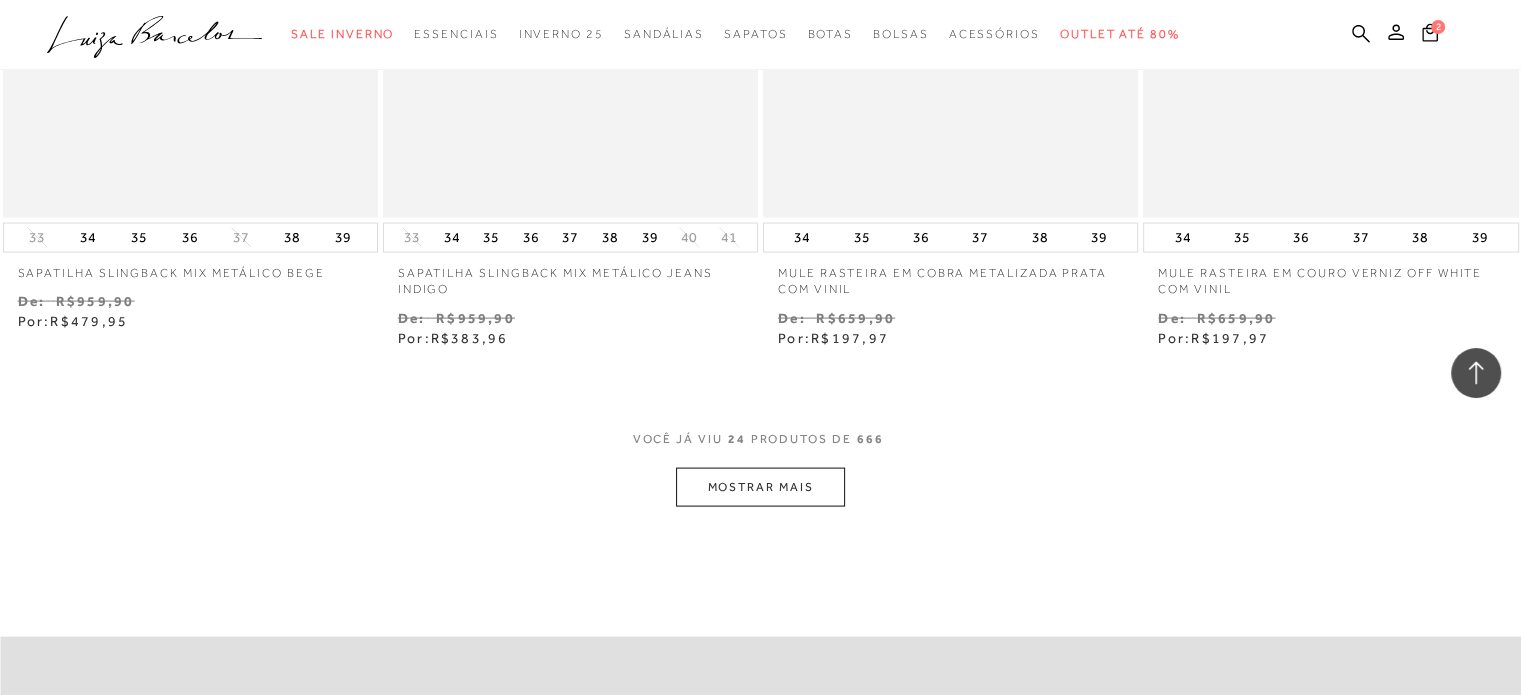 scroll, scrollTop: 4100, scrollLeft: 0, axis: vertical 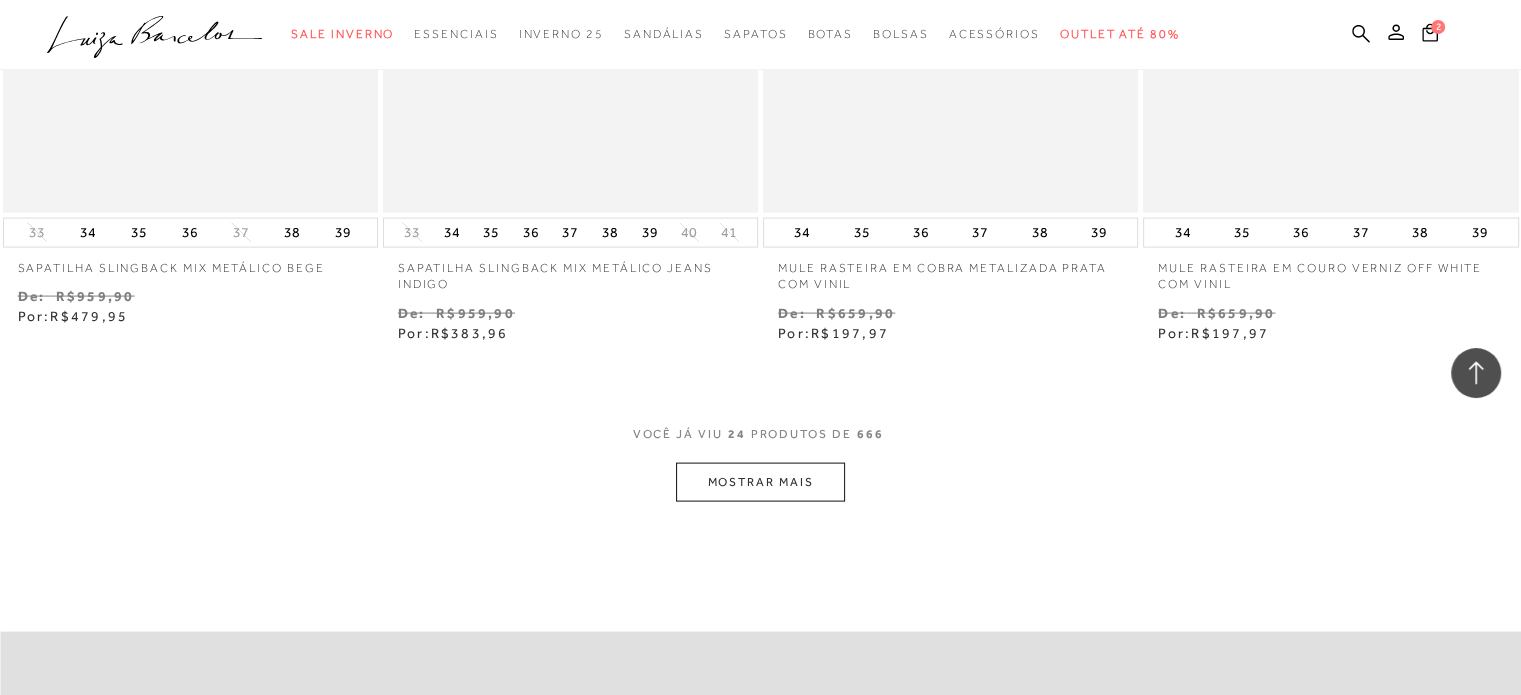 click on "MOSTRAR MAIS" at bounding box center [760, 482] 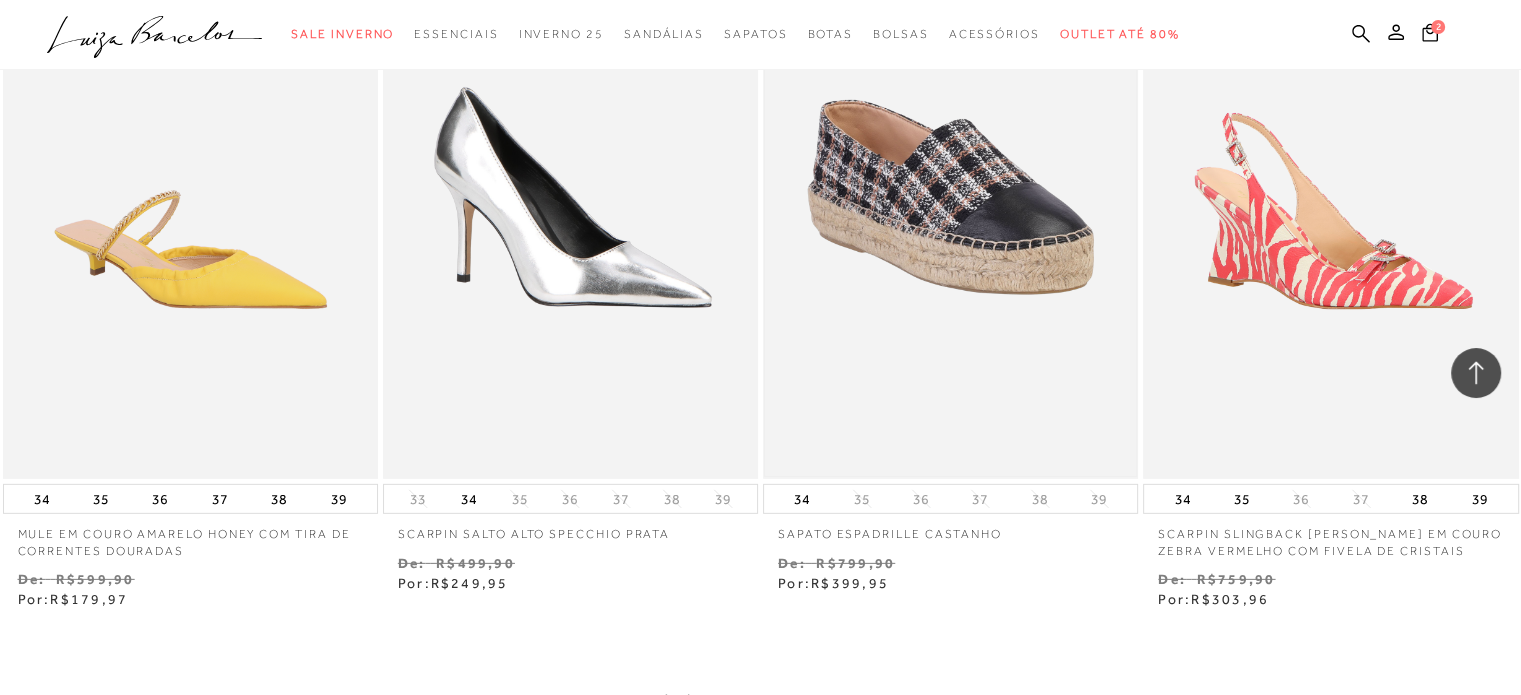 scroll, scrollTop: 6200, scrollLeft: 0, axis: vertical 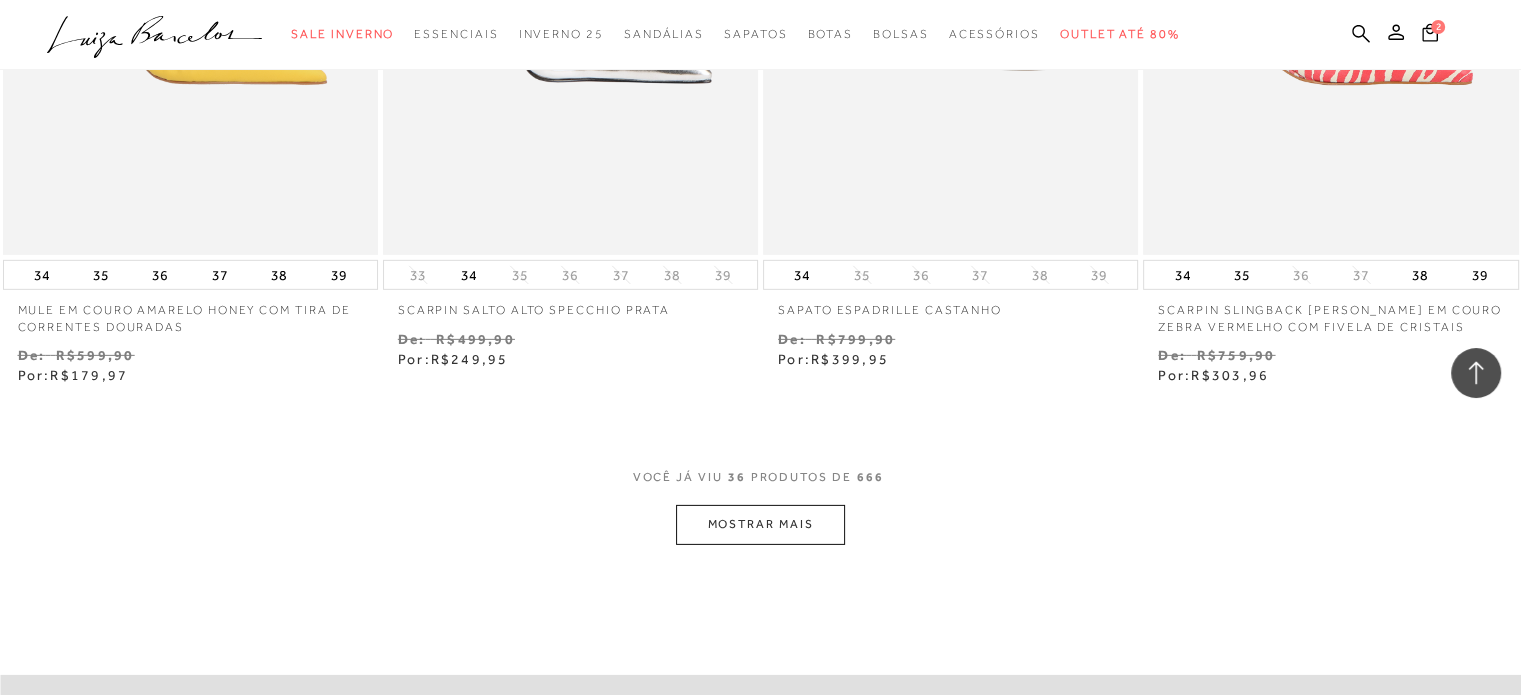 click on "Resultados da pesquisa
Sapatos
Resultados: 25 - 36 (de 666)
Opções de exibição
666
resultados encontrados" at bounding box center [760, -2787] 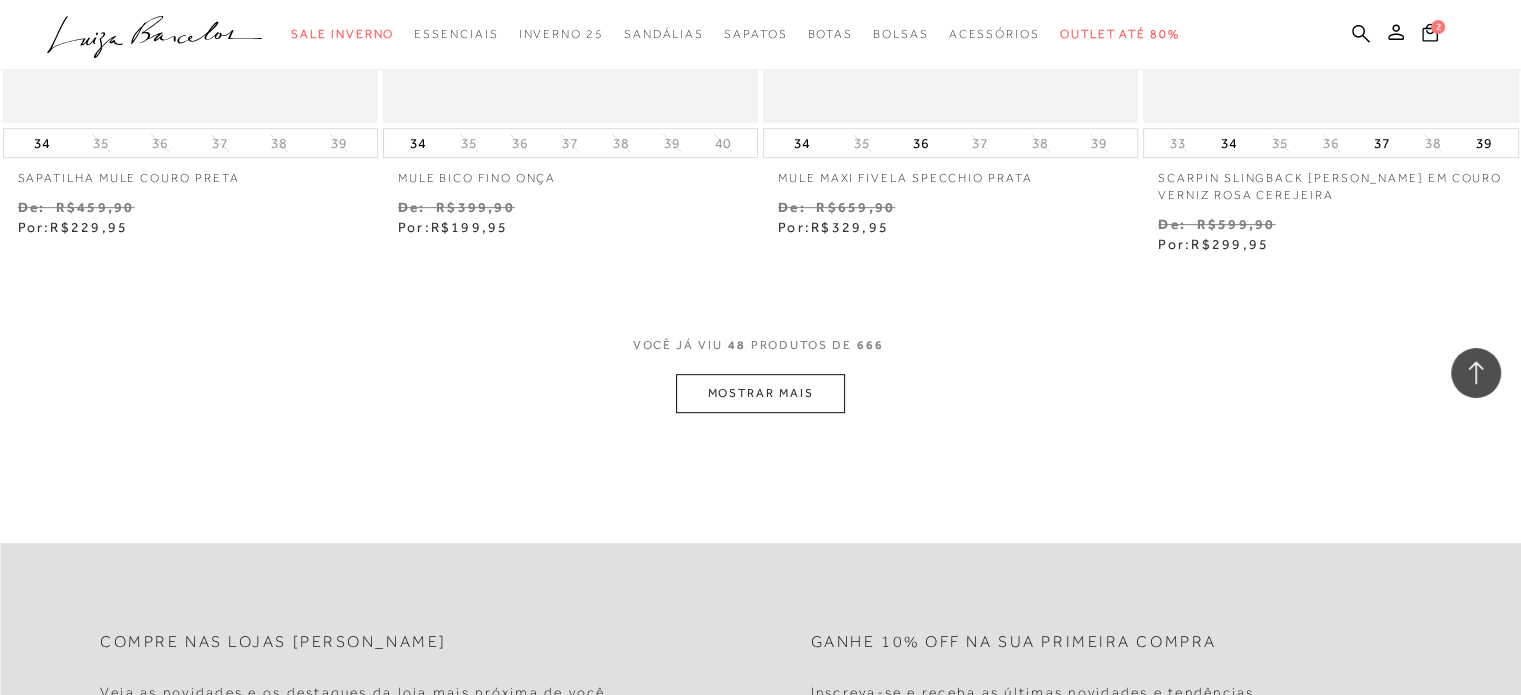 scroll, scrollTop: 8500, scrollLeft: 0, axis: vertical 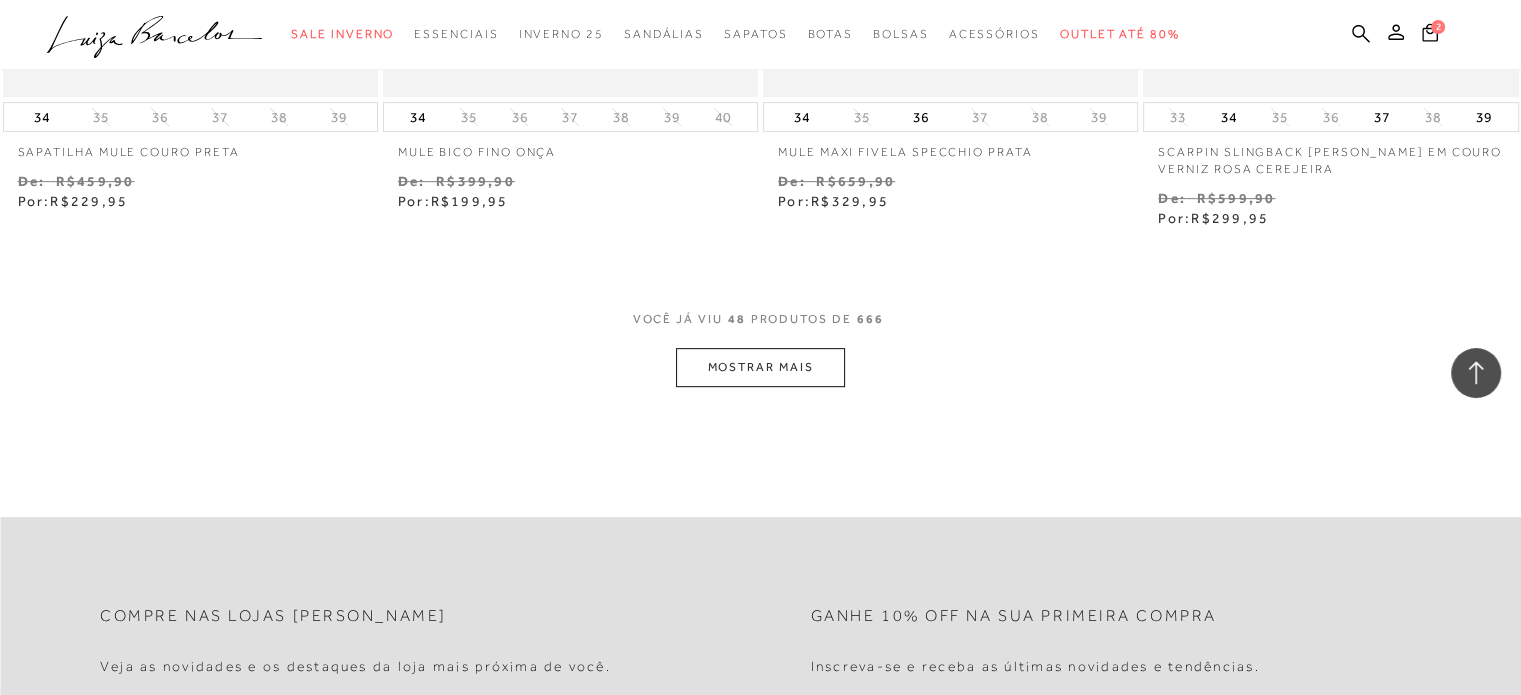 click on "MOSTRAR MAIS" at bounding box center [760, 367] 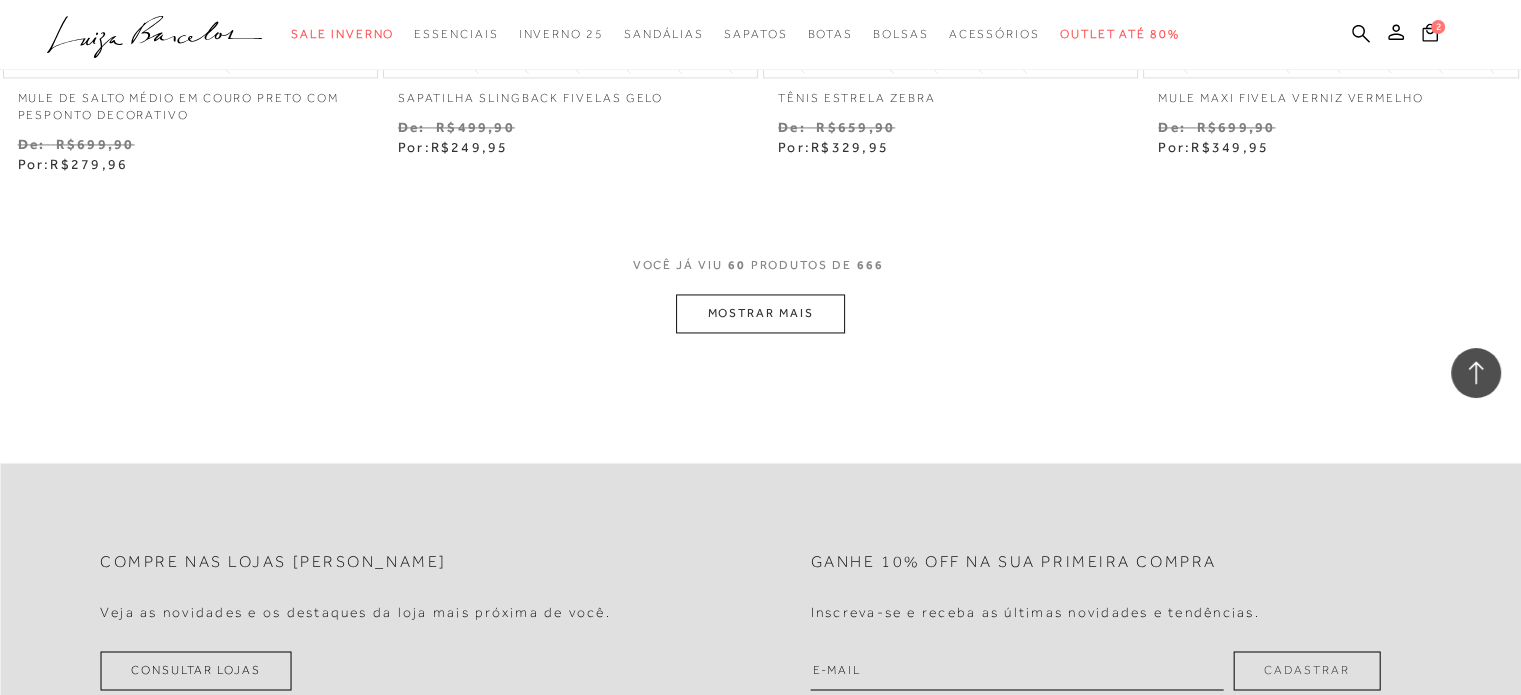 scroll, scrollTop: 10700, scrollLeft: 0, axis: vertical 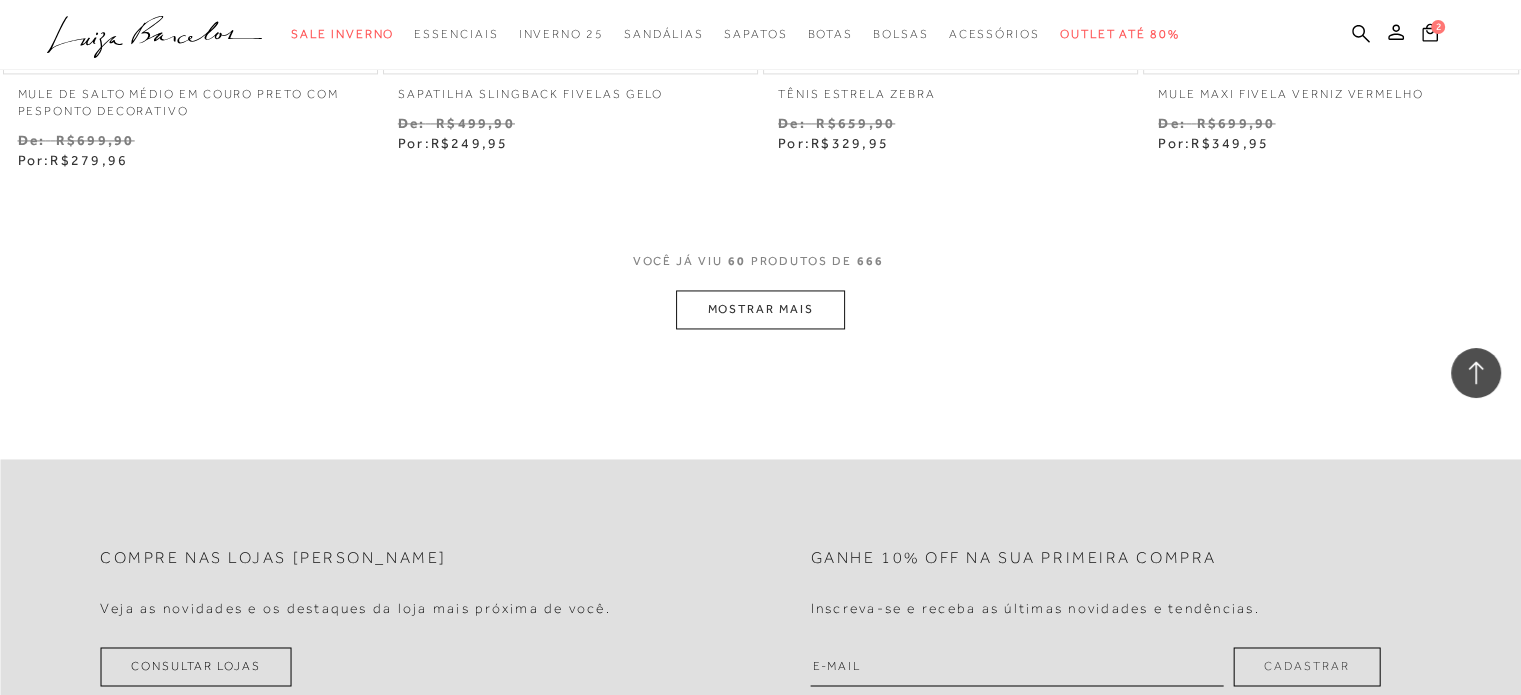 click on "MOSTRAR MAIS" at bounding box center [760, 309] 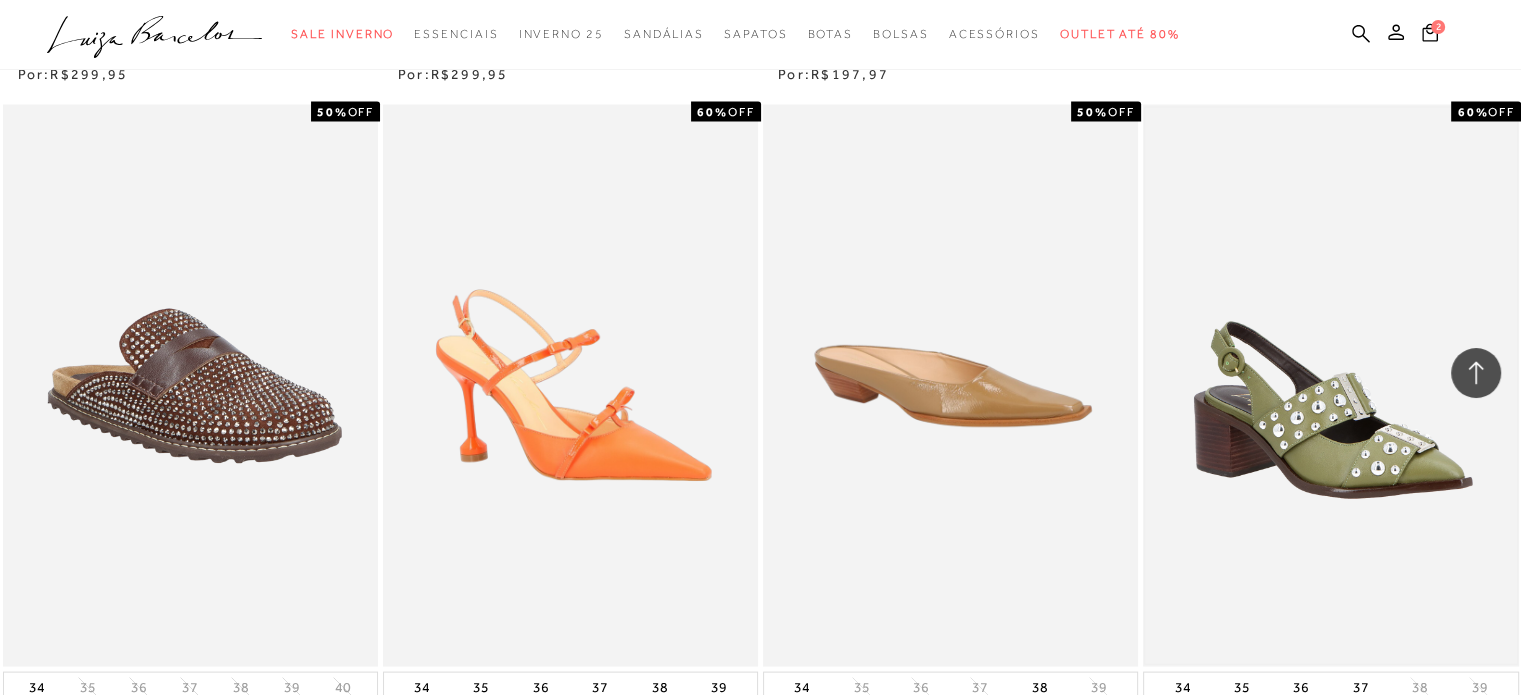 scroll, scrollTop: 11500, scrollLeft: 0, axis: vertical 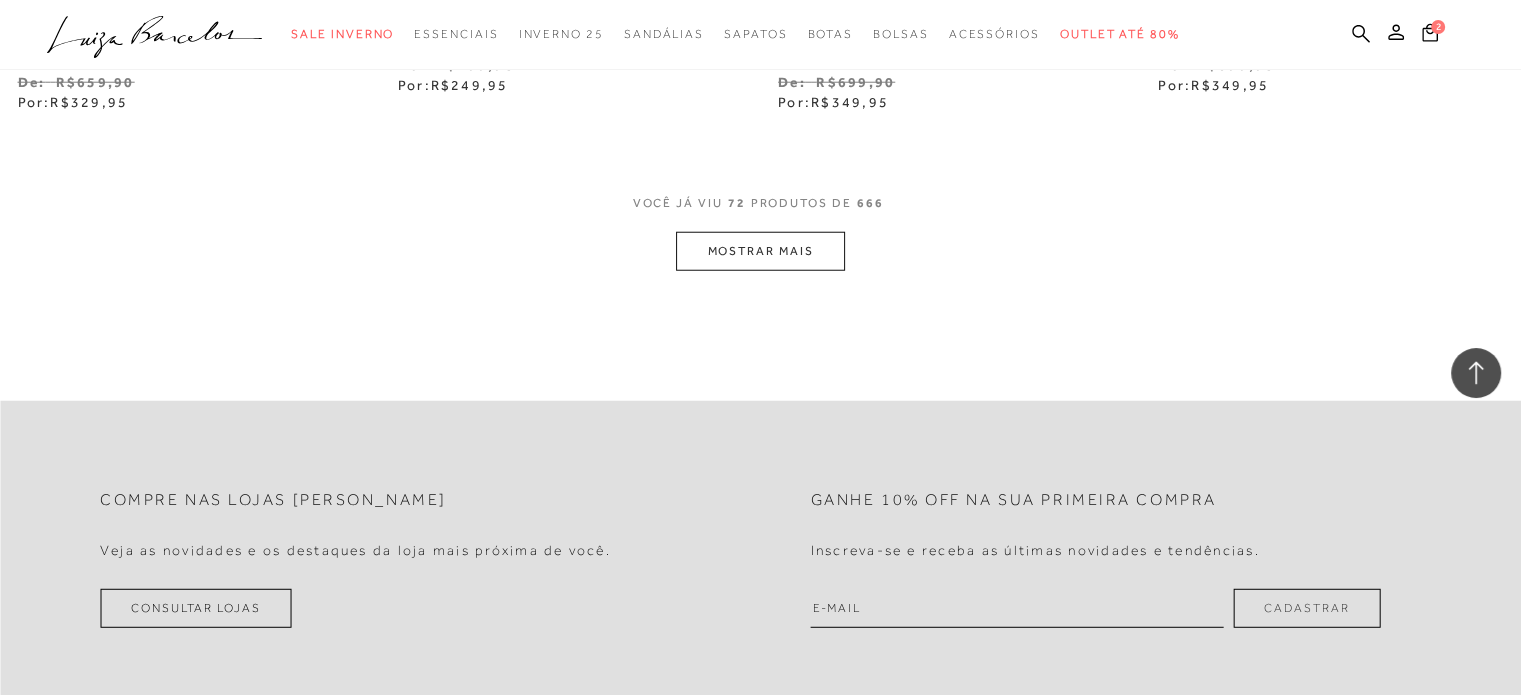click on "MOSTRAR MAIS" at bounding box center (760, 251) 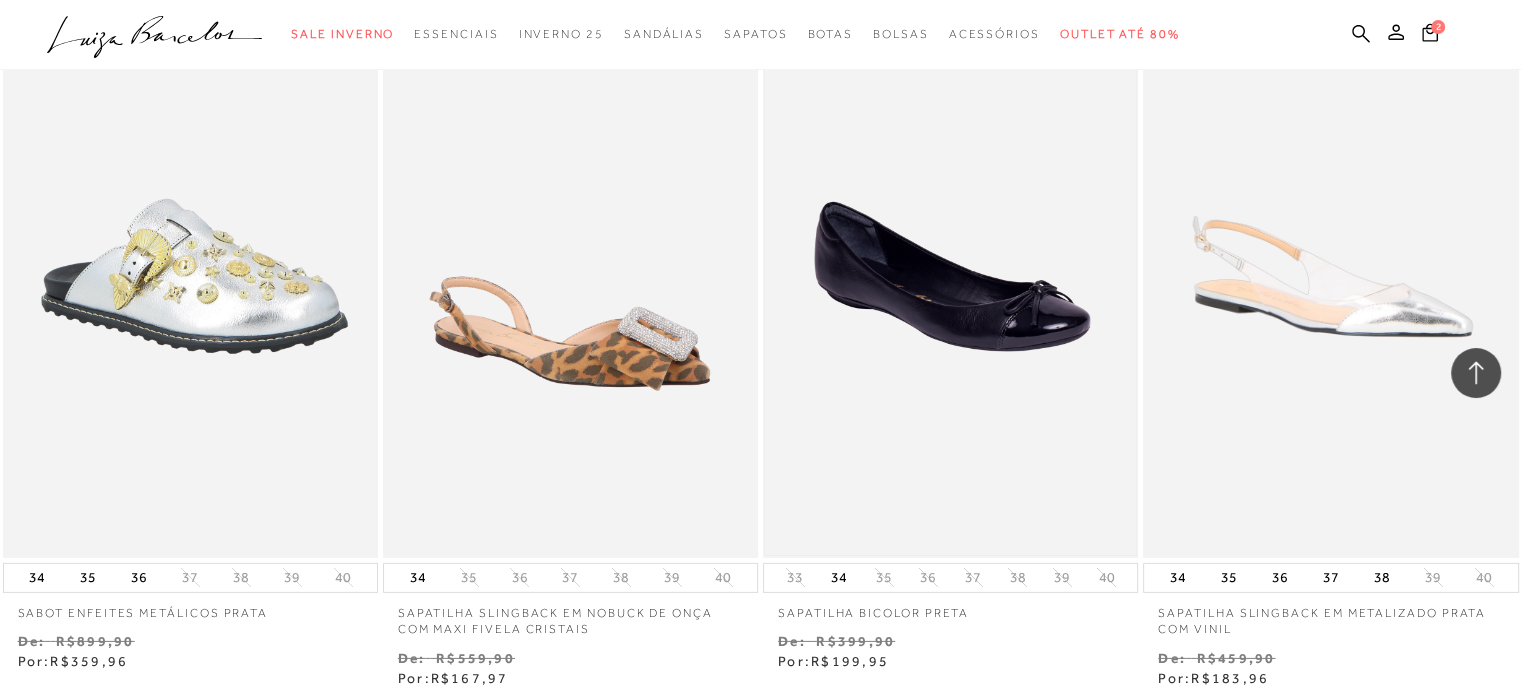 scroll, scrollTop: 13800, scrollLeft: 0, axis: vertical 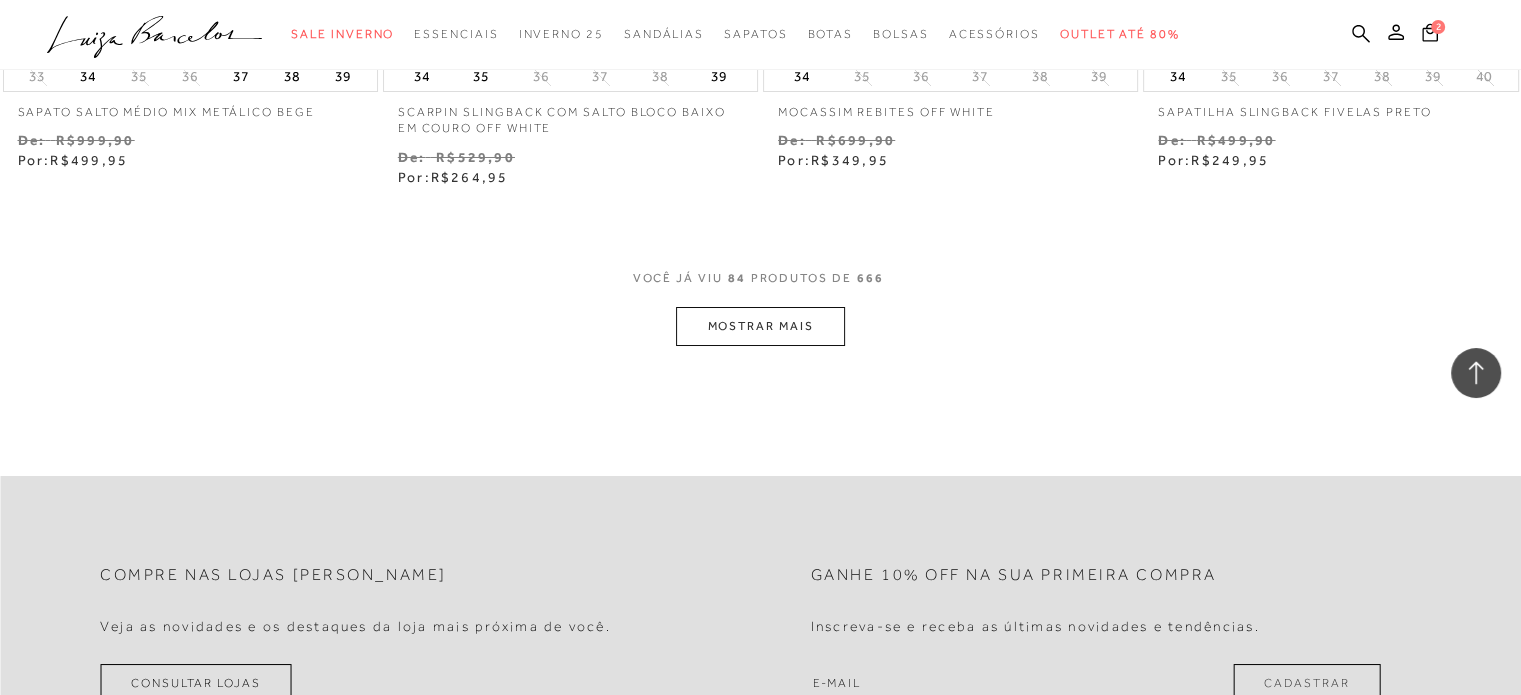 click on "Resultados da pesquisa
Sapatos
Resultados: 73 - 84 (de 666)
Opções de exibição
666
resultados encontrados" at bounding box center (760, -7270) 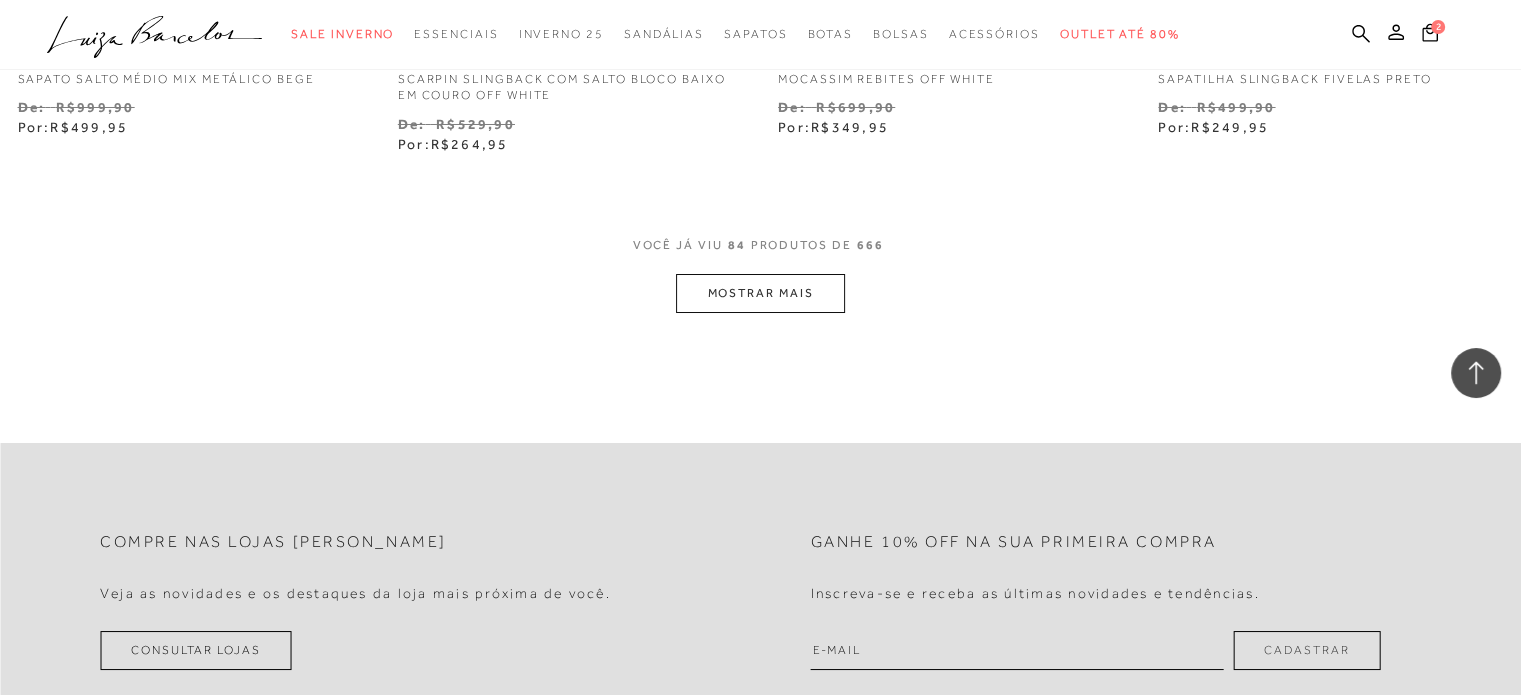 click on "MOSTRAR MAIS" at bounding box center [760, 293] 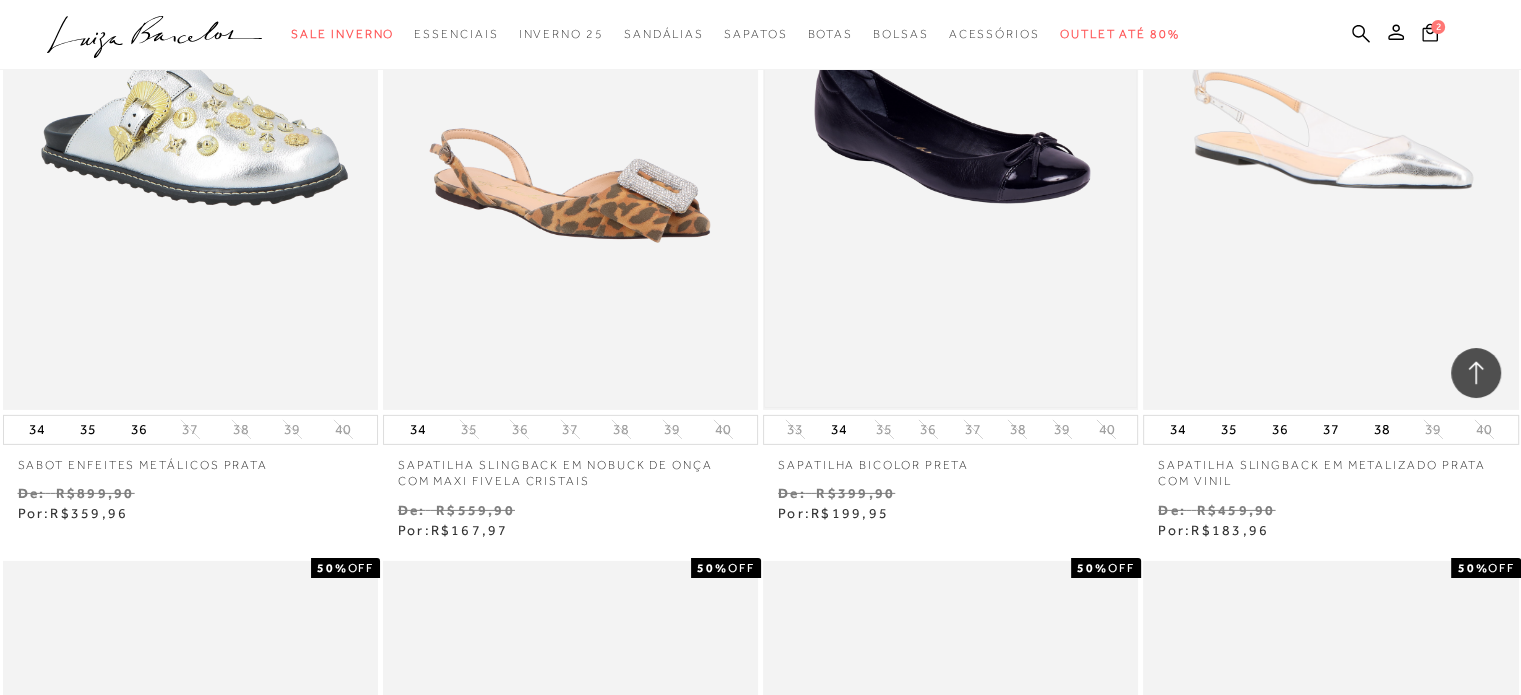 scroll, scrollTop: 13700, scrollLeft: 0, axis: vertical 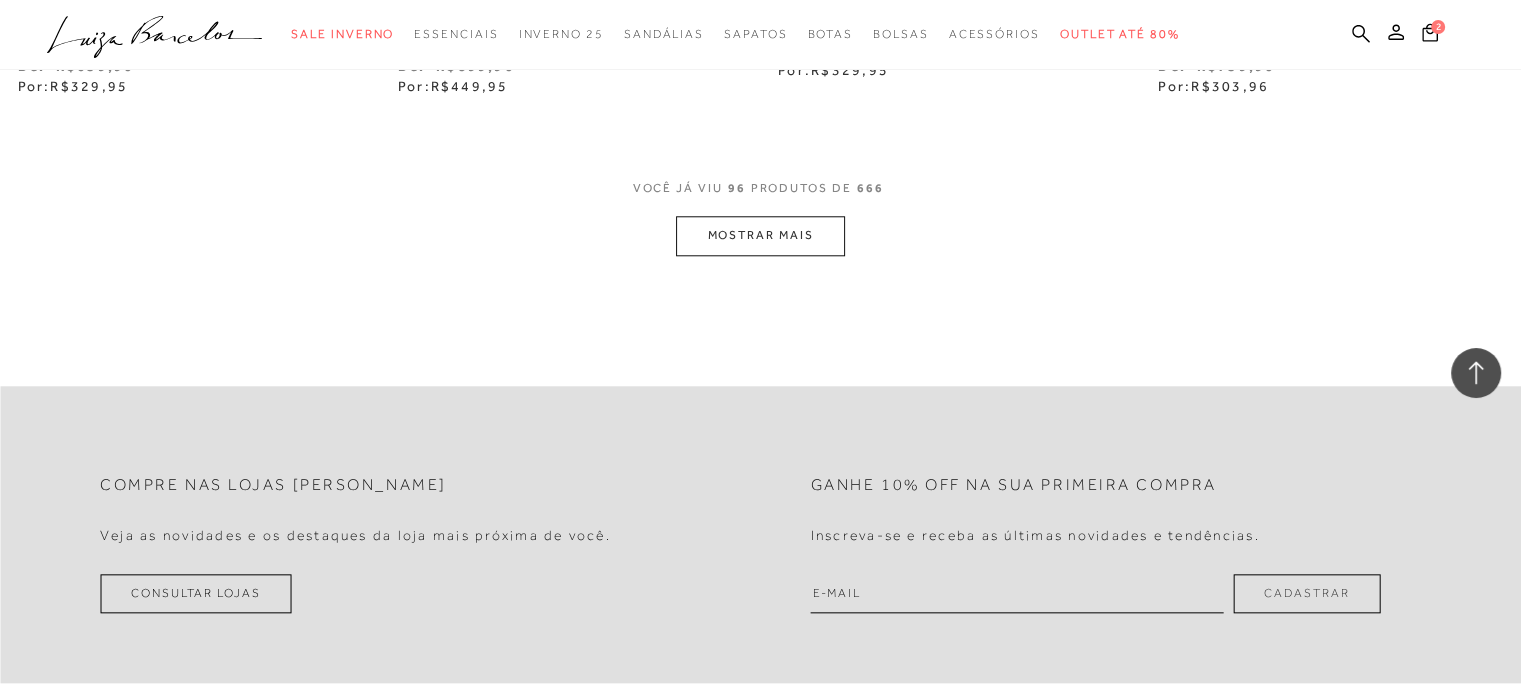 click on "MOSTRAR MAIS" at bounding box center [760, 235] 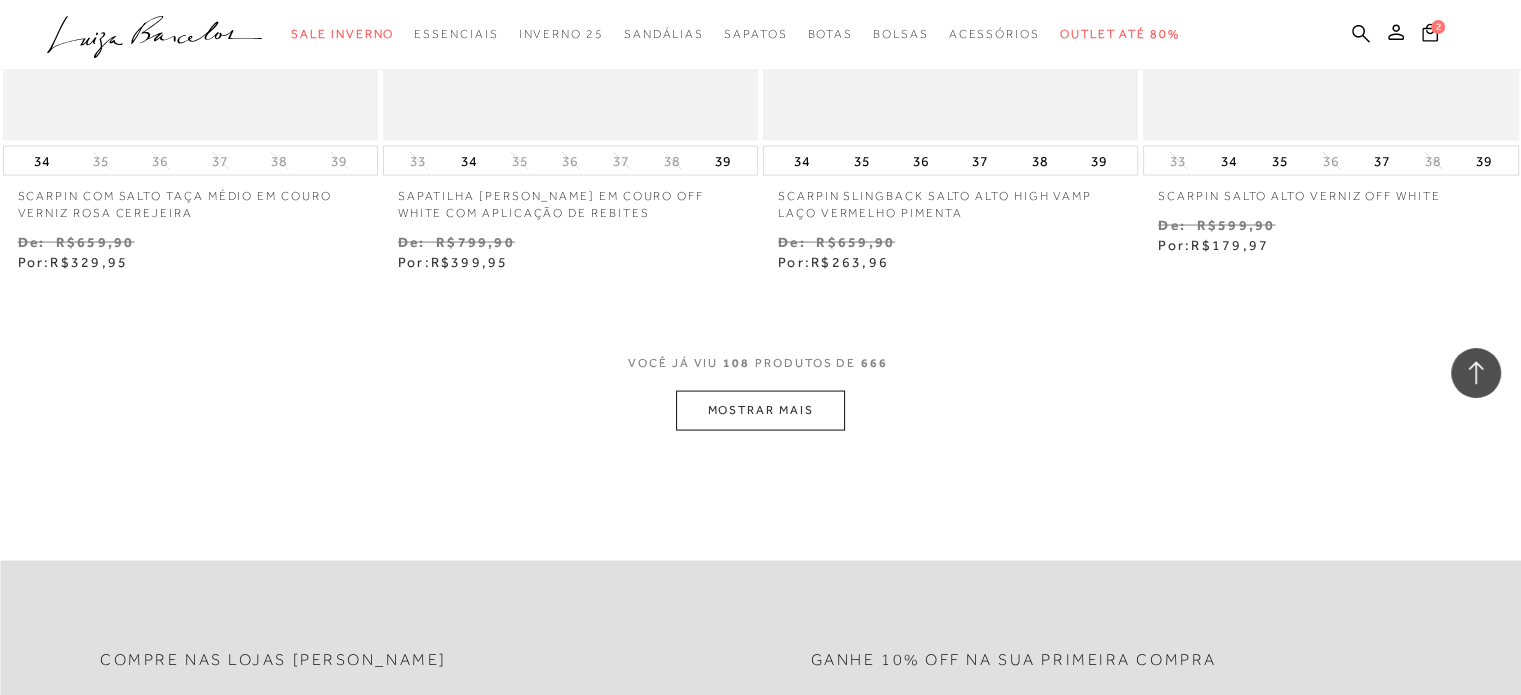scroll, scrollTop: 19500, scrollLeft: 0, axis: vertical 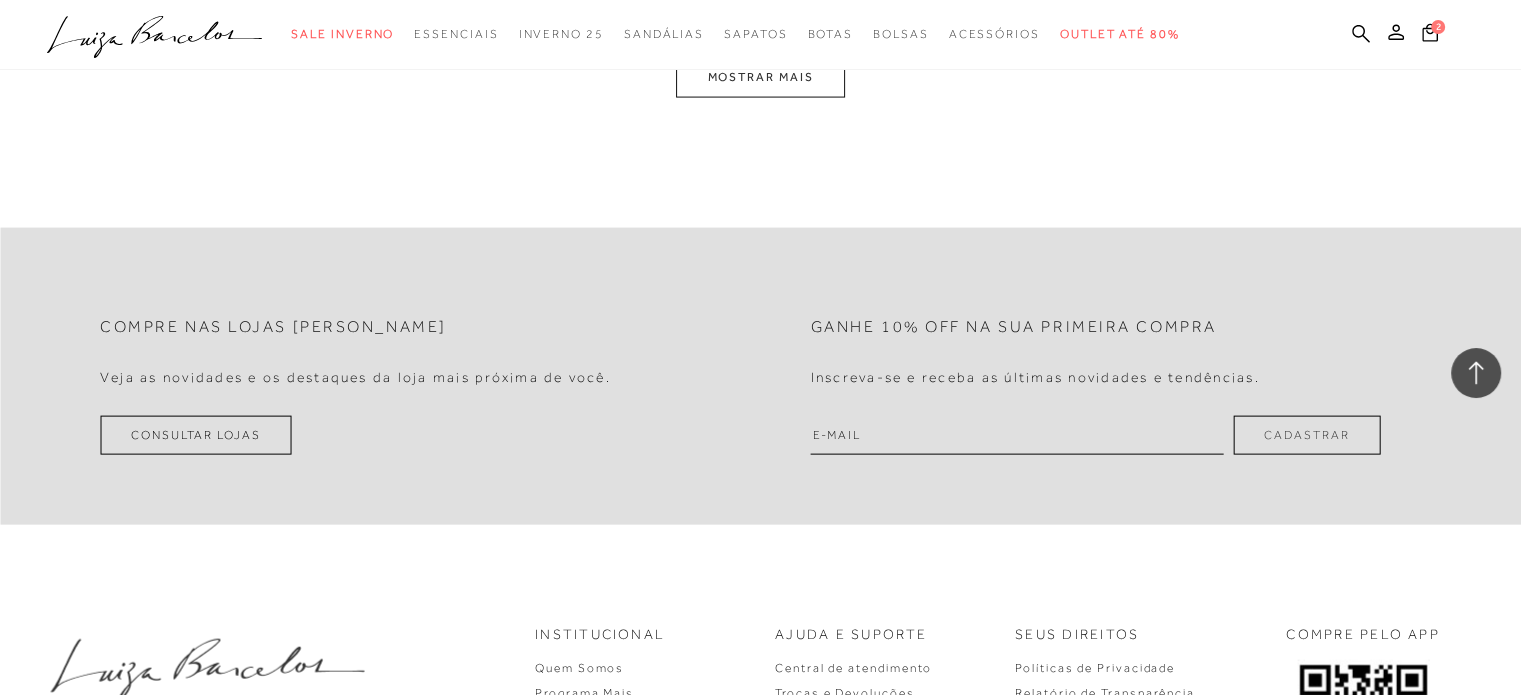 click on "MOSTRAR MAIS" at bounding box center (760, 77) 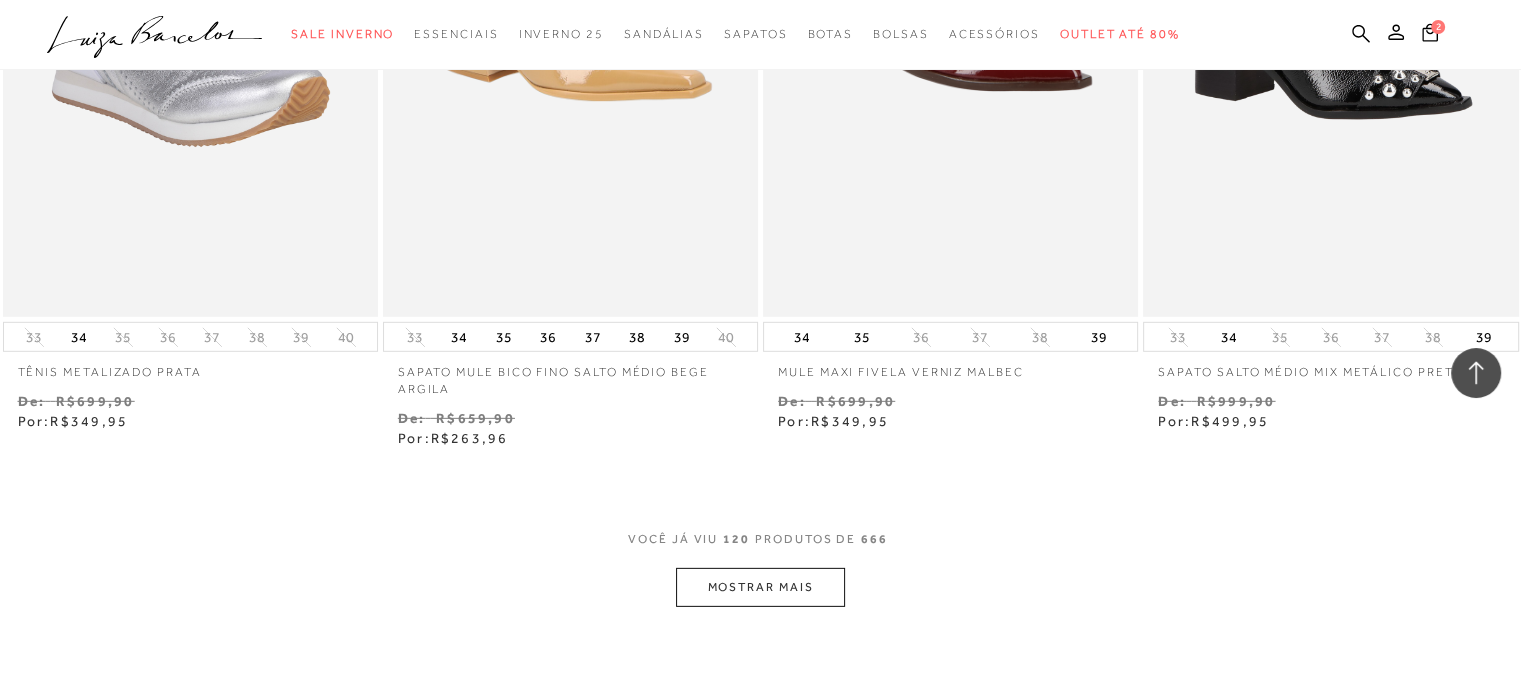 scroll, scrollTop: 21341, scrollLeft: 0, axis: vertical 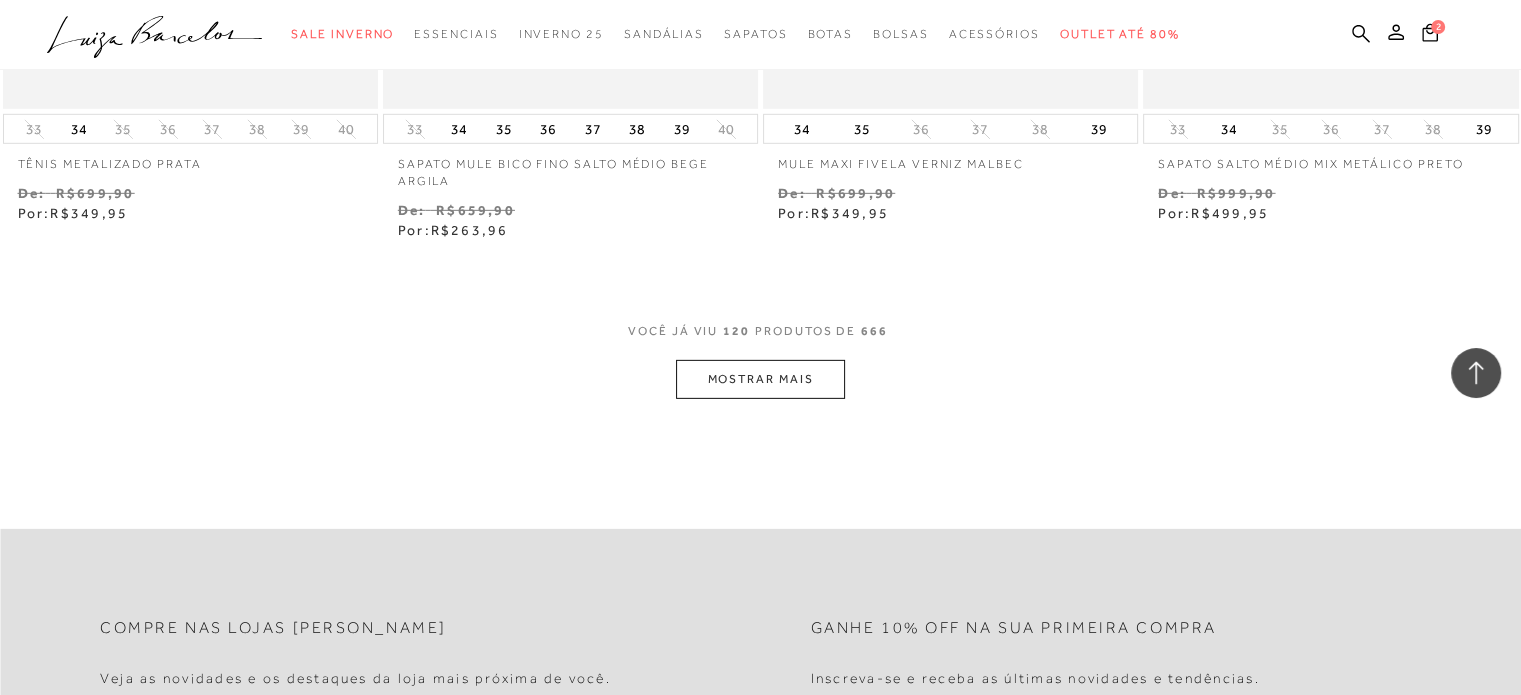 click on "MOSTRAR MAIS" at bounding box center [760, 379] 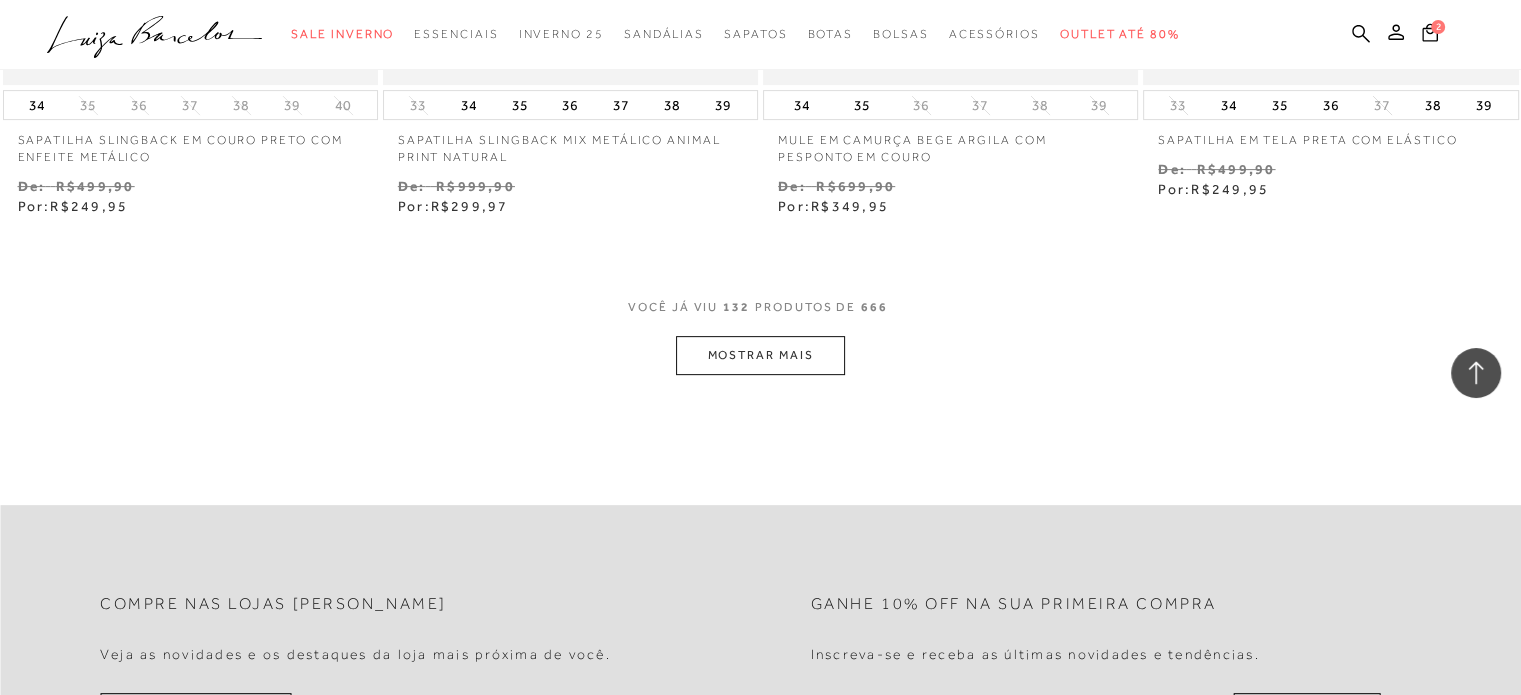 scroll, scrollTop: 23541, scrollLeft: 0, axis: vertical 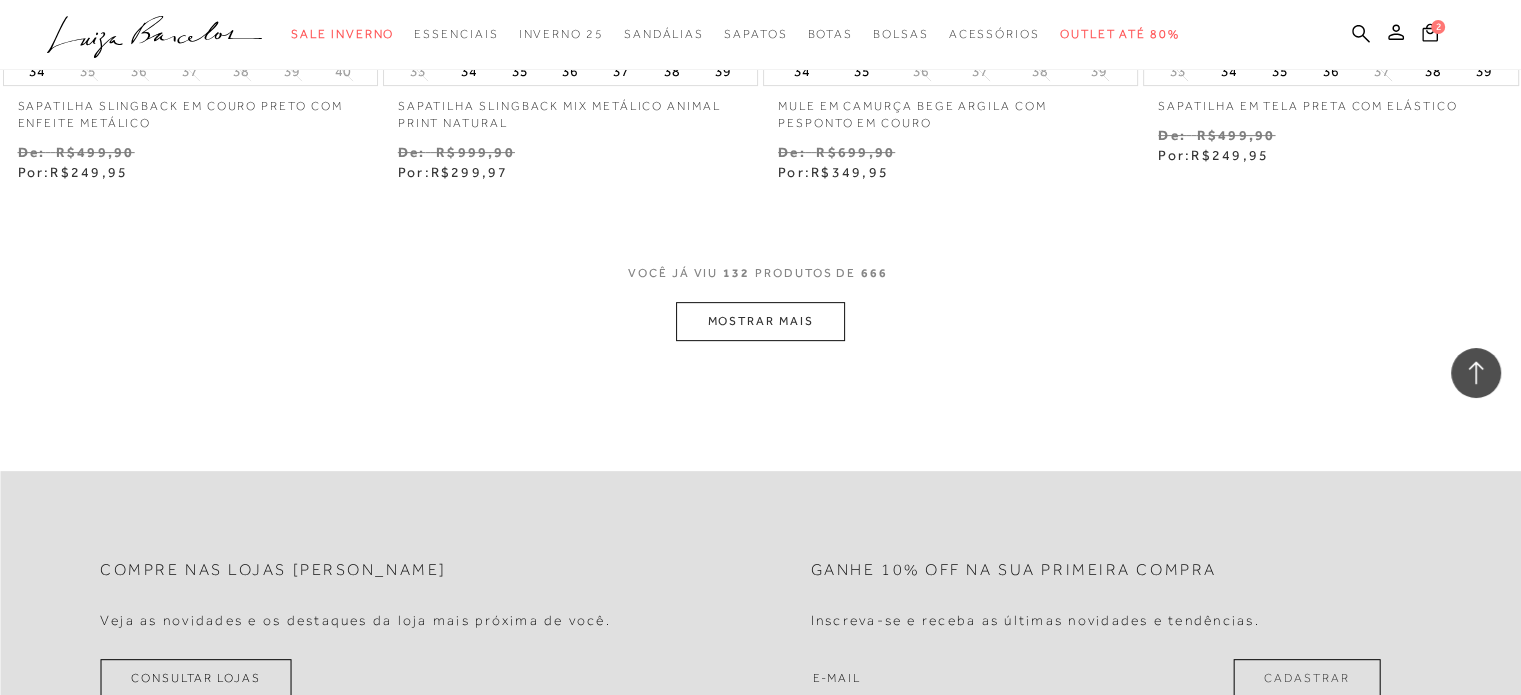 click on "MOSTRAR MAIS" at bounding box center [760, 321] 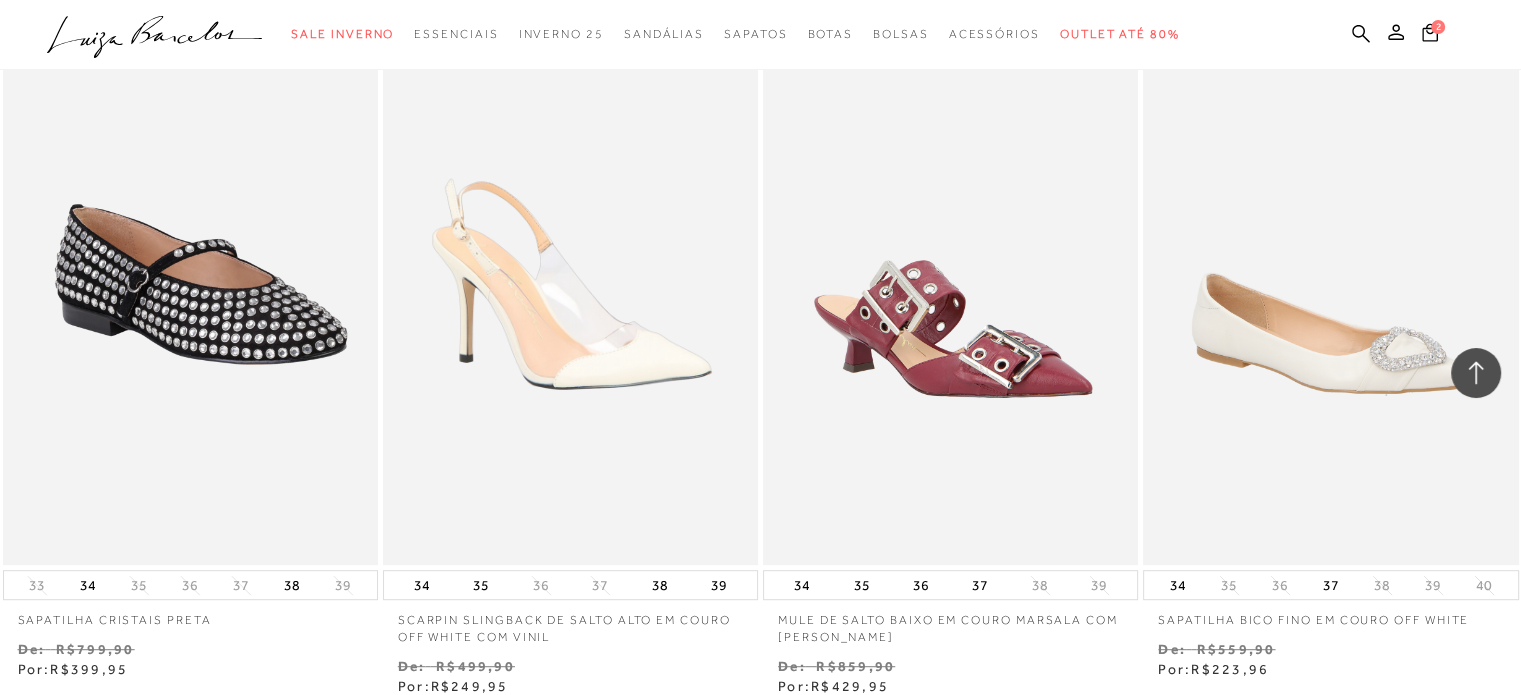 scroll, scrollTop: 23841, scrollLeft: 0, axis: vertical 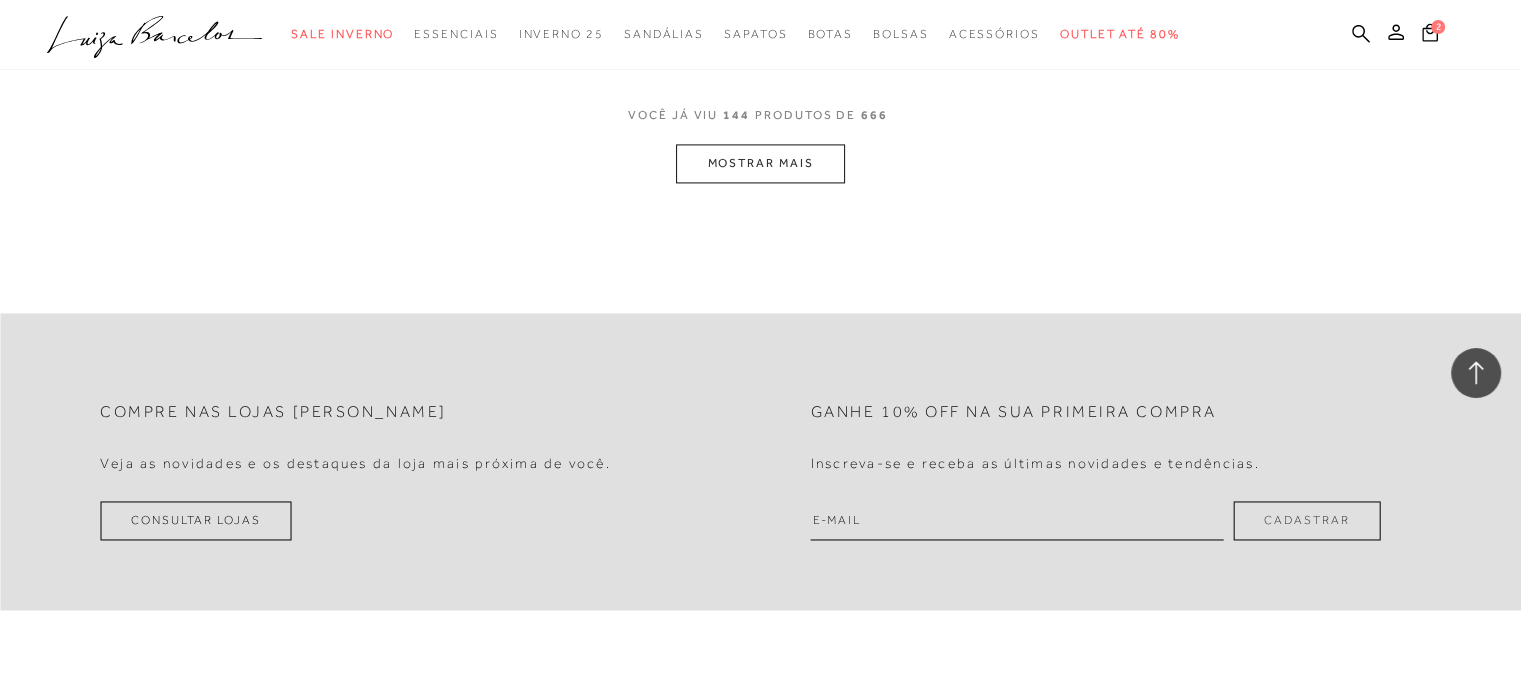 click on "MOSTRAR MAIS" at bounding box center (760, 163) 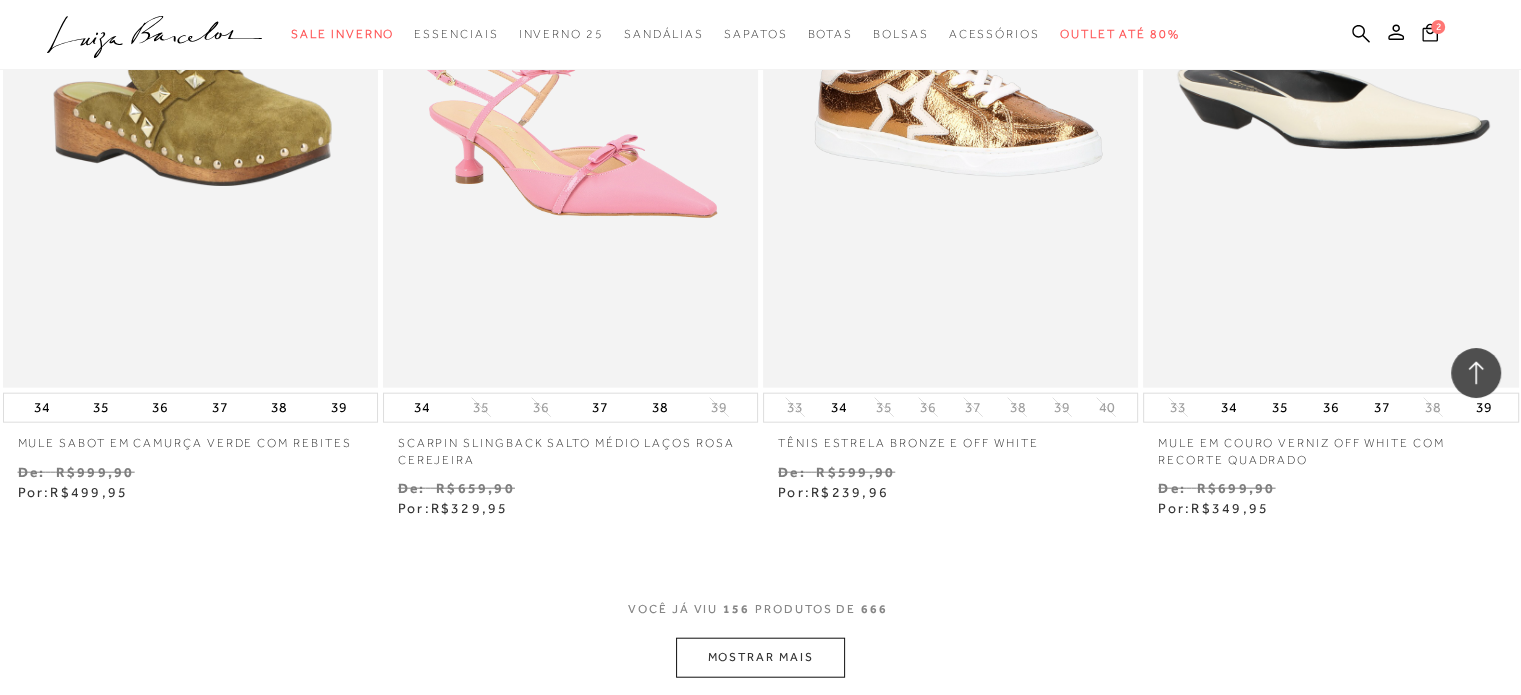scroll, scrollTop: 27841, scrollLeft: 0, axis: vertical 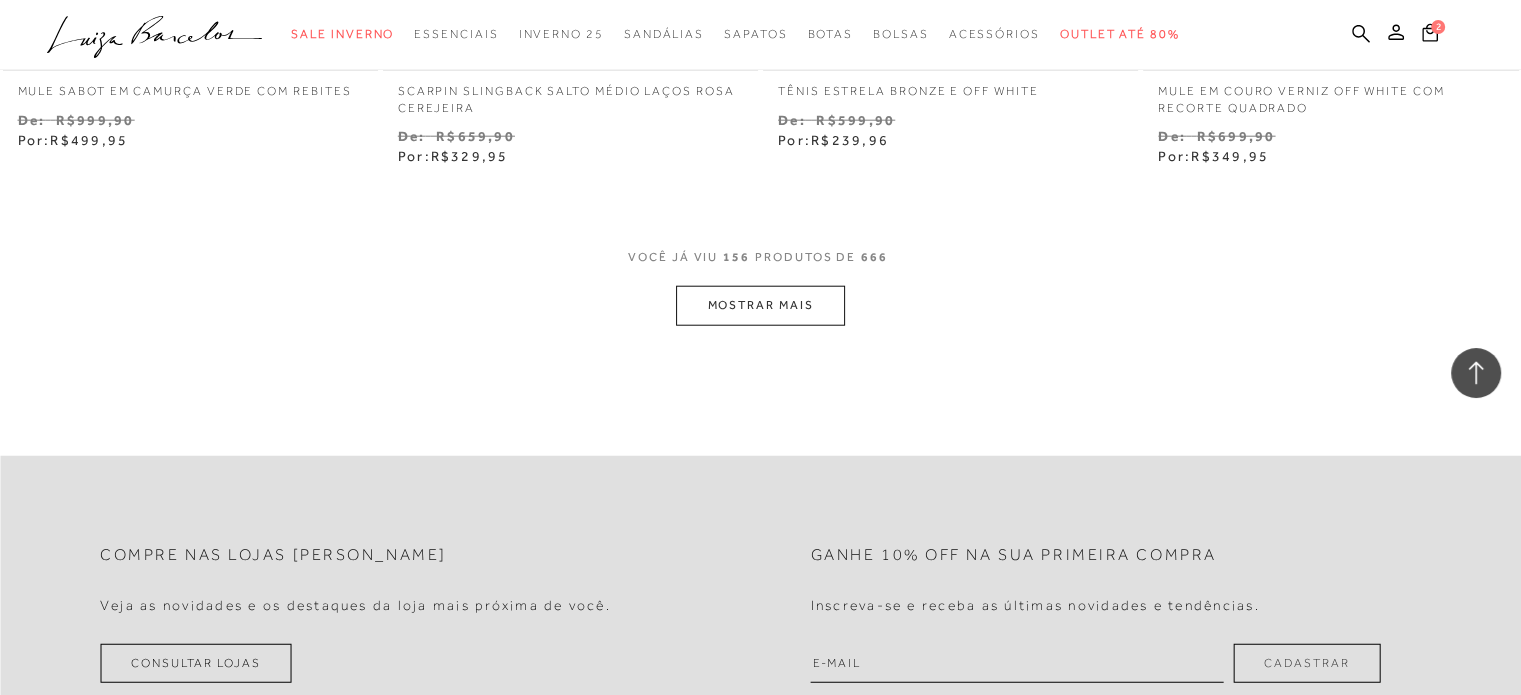 click on "MOSTRAR MAIS" at bounding box center (760, 305) 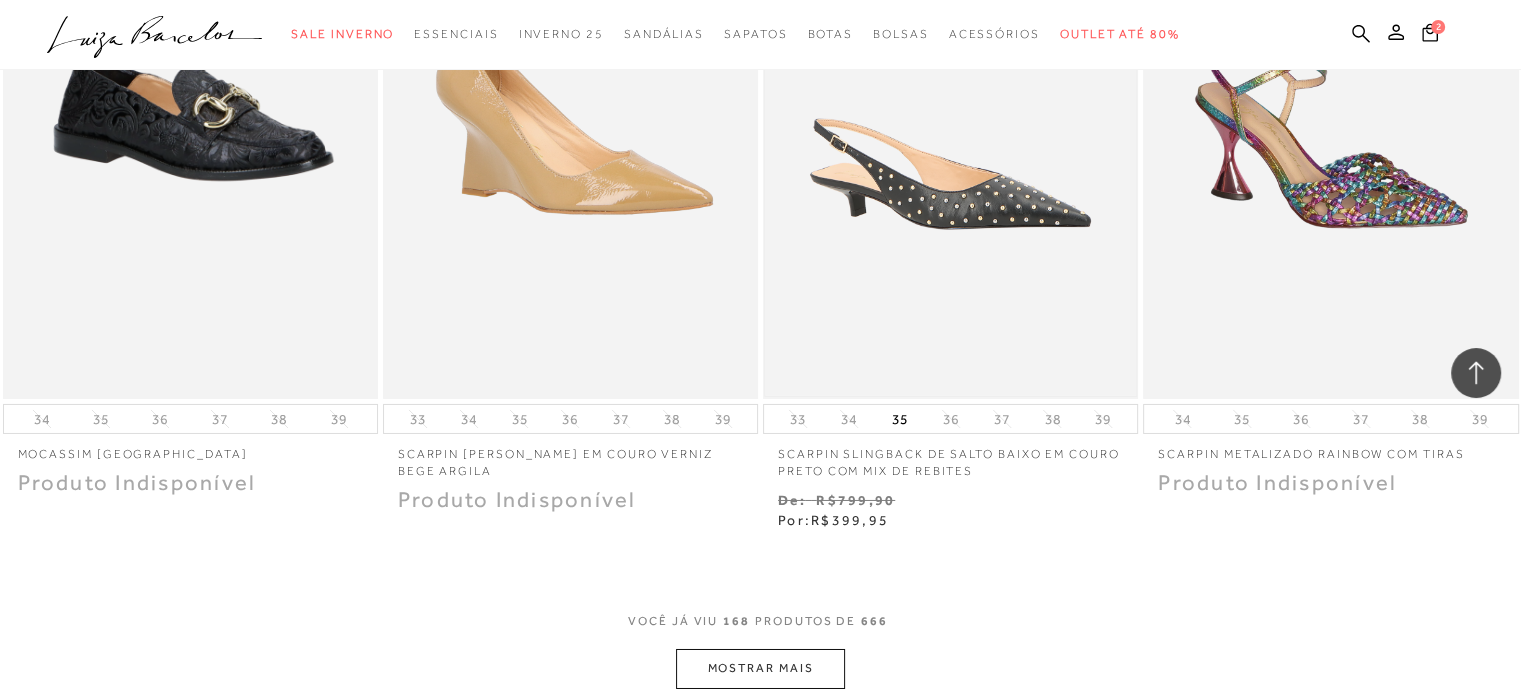 scroll, scrollTop: 29241, scrollLeft: 0, axis: vertical 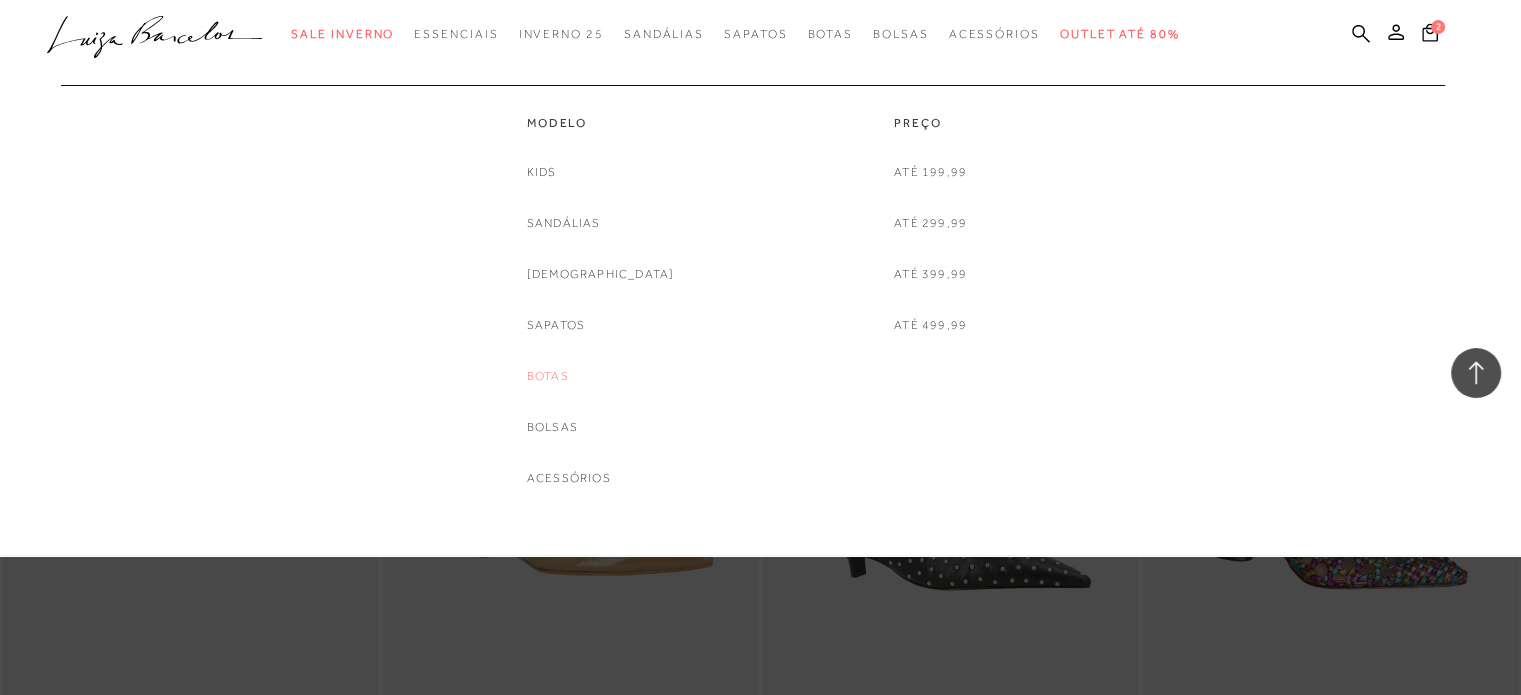 click on "Botas" at bounding box center (548, 376) 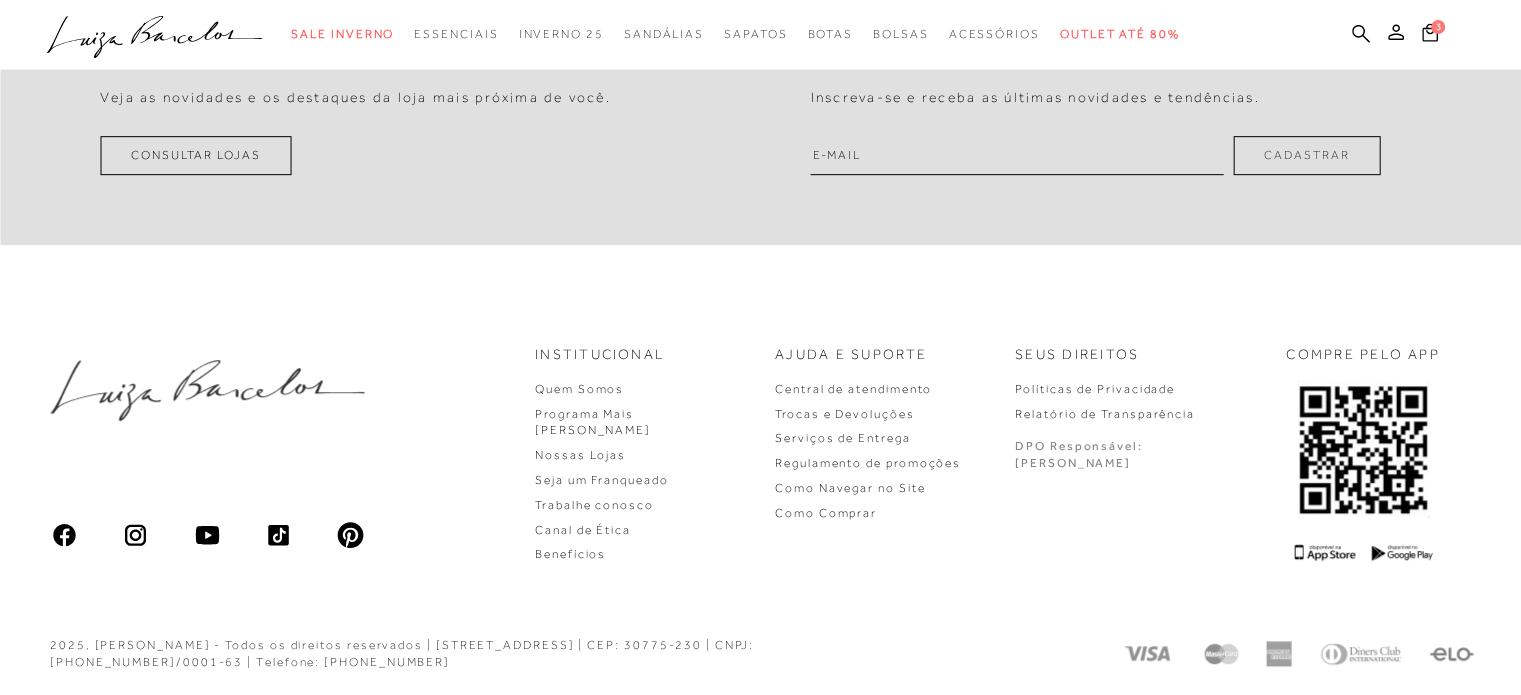 scroll, scrollTop: 0, scrollLeft: 0, axis: both 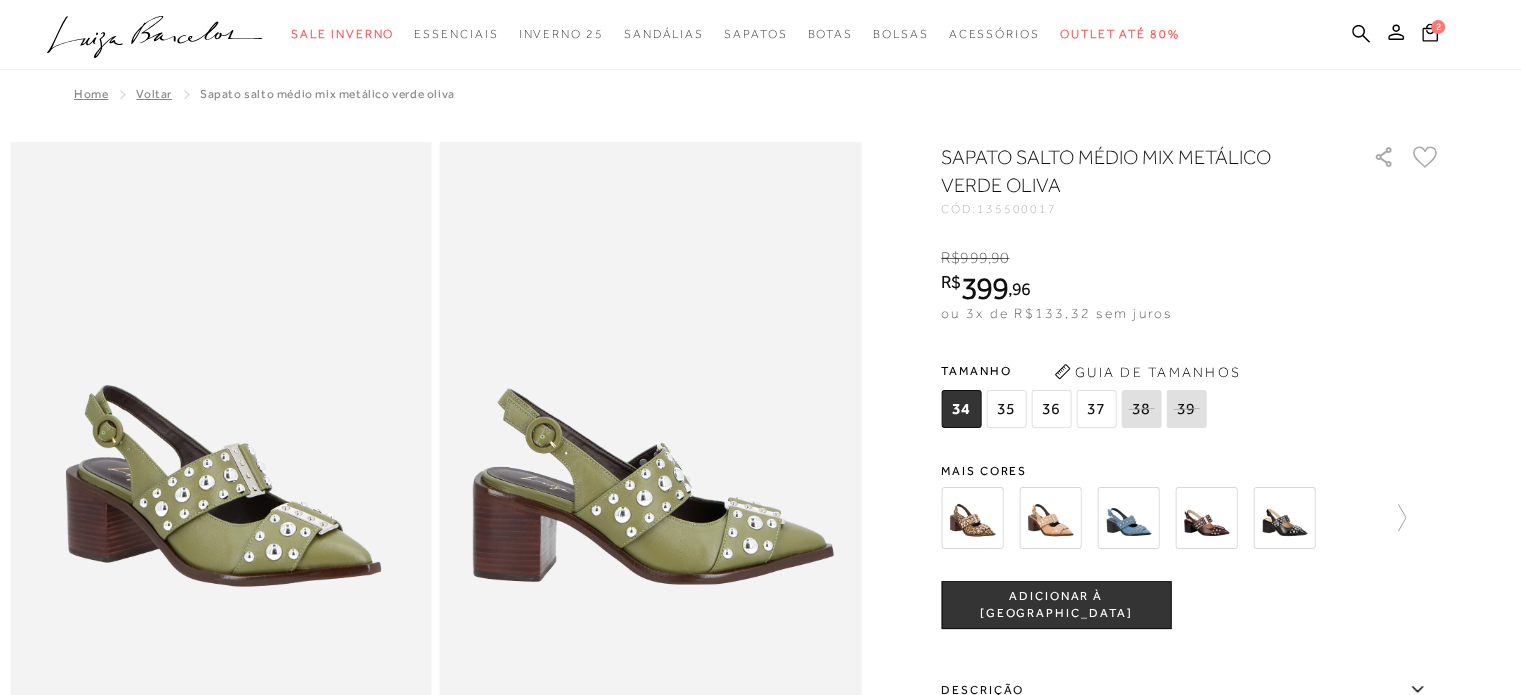 click at bounding box center [1050, 518] 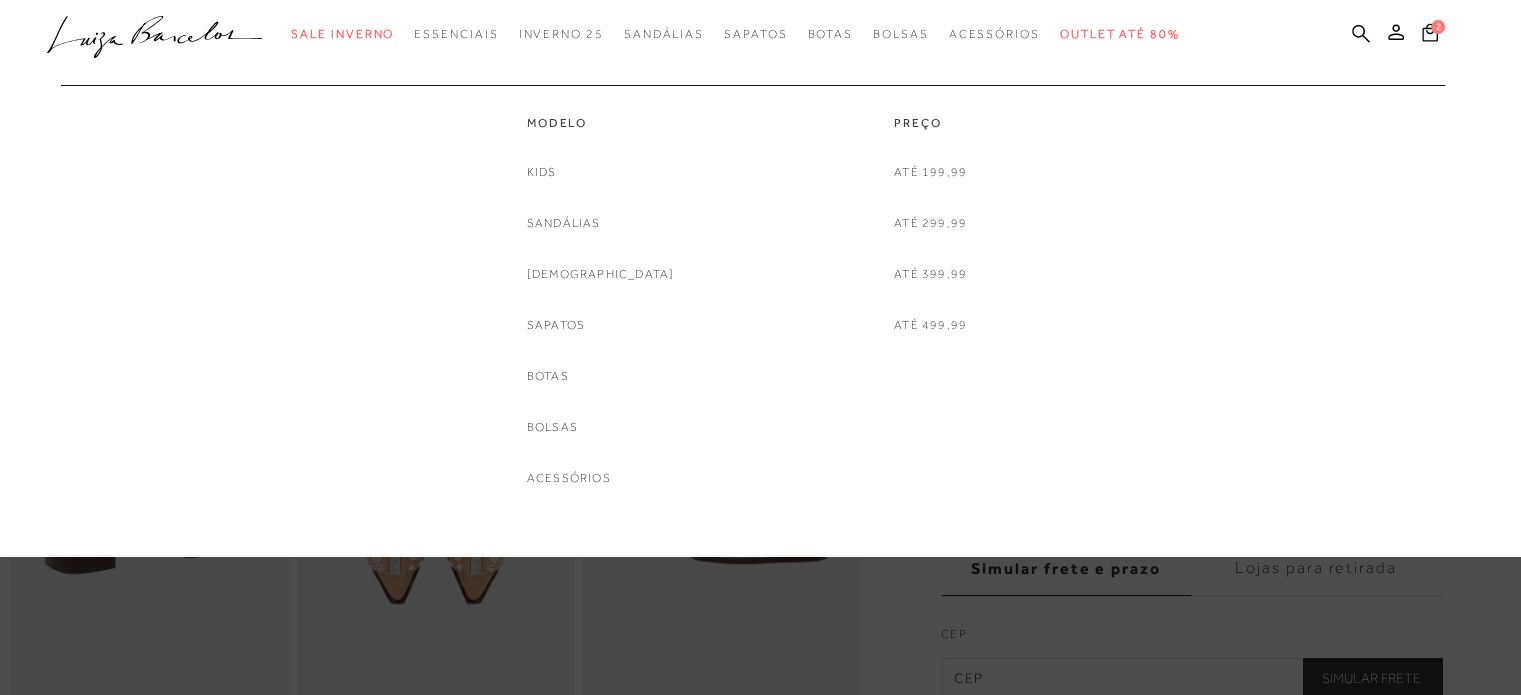 scroll, scrollTop: 300, scrollLeft: 0, axis: vertical 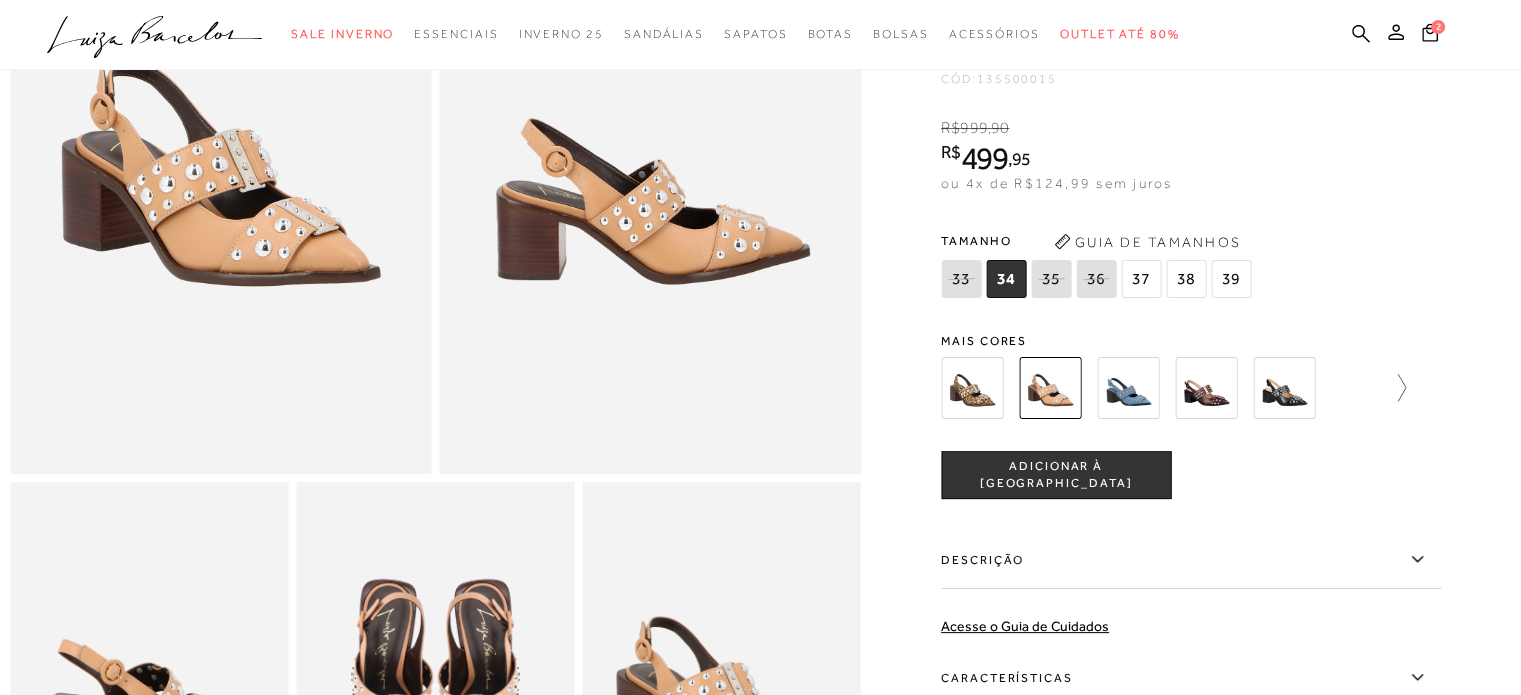 click 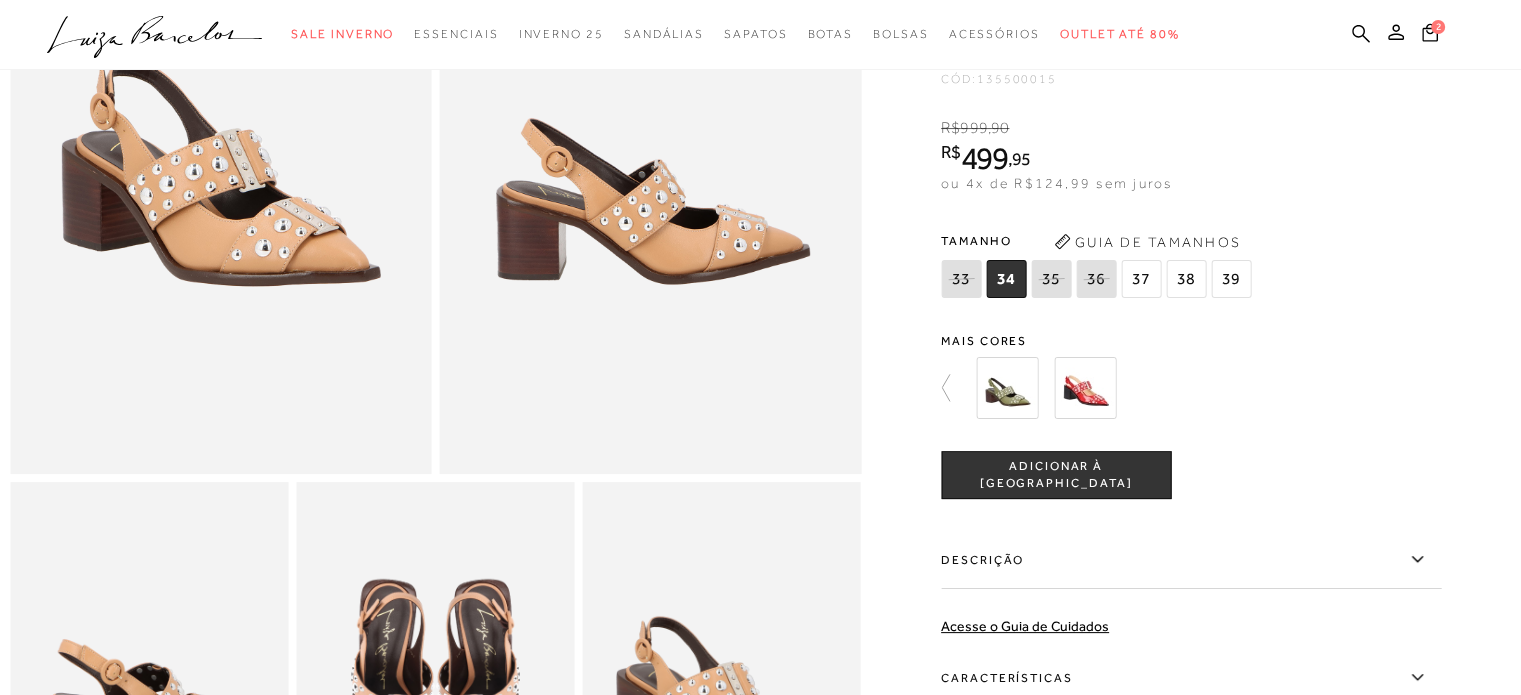 click at bounding box center [760, 371] 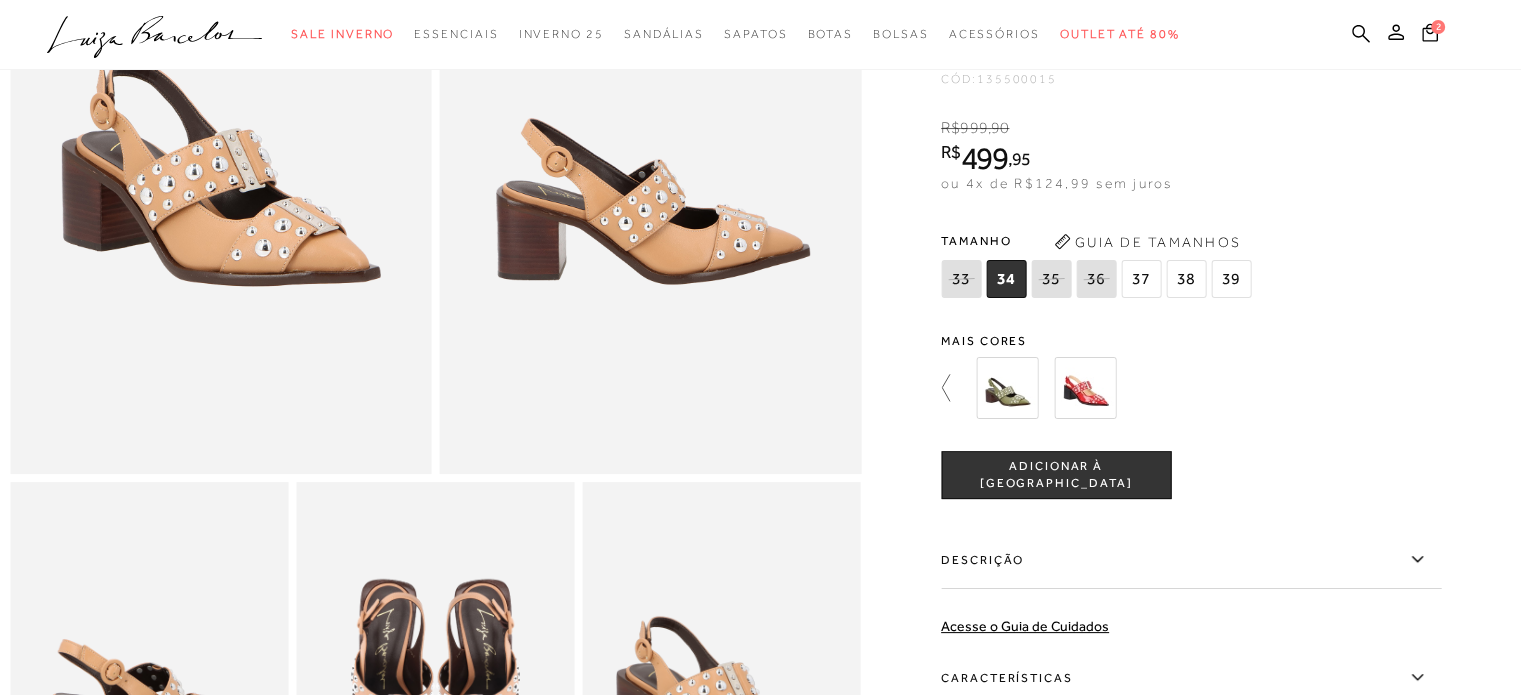 click 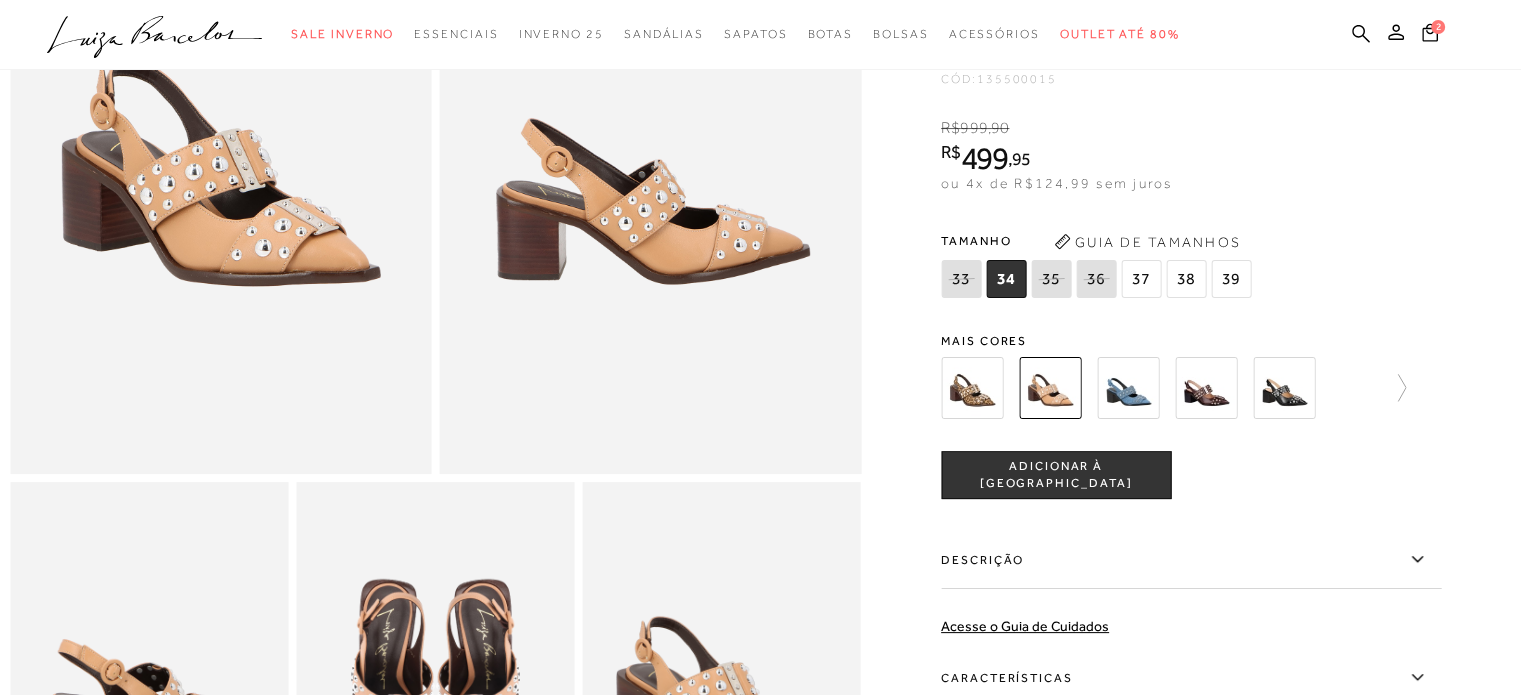 click at bounding box center [1206, 388] 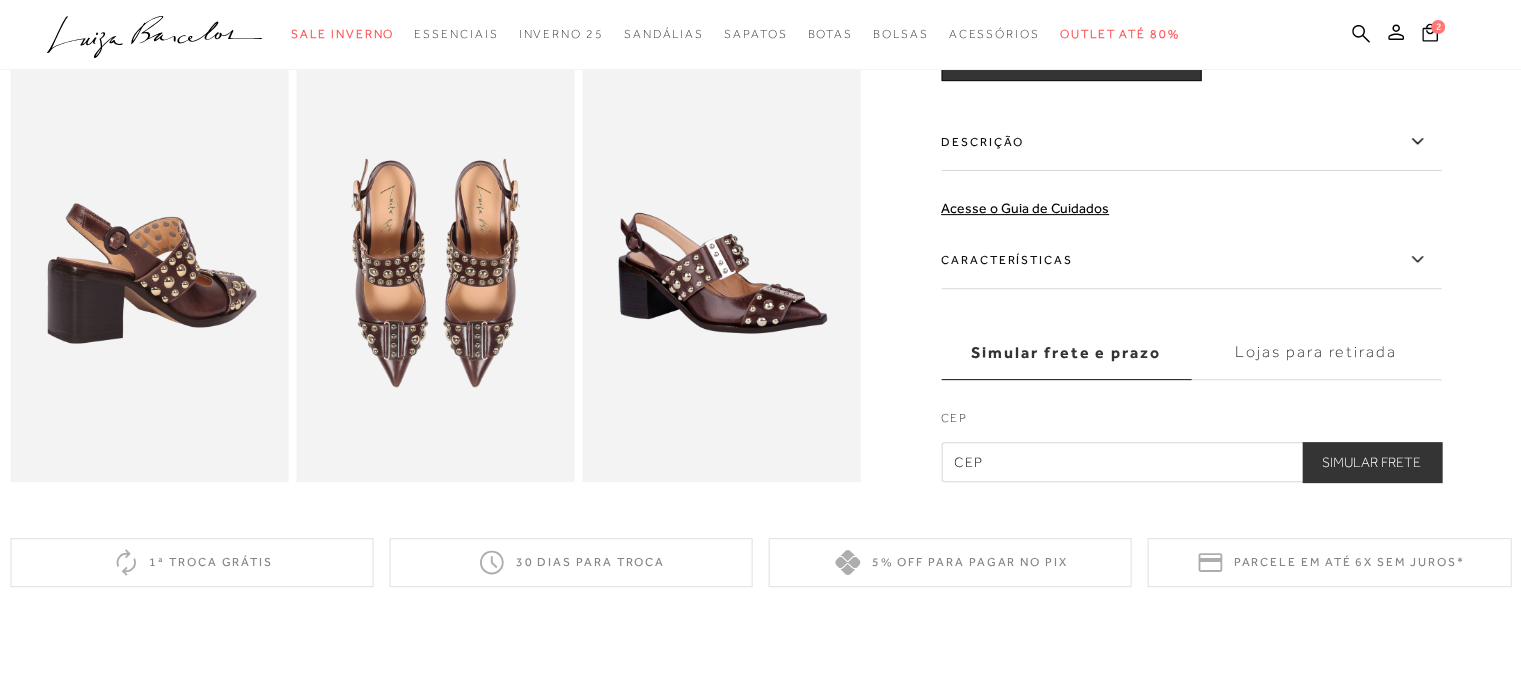 scroll, scrollTop: 1000, scrollLeft: 0, axis: vertical 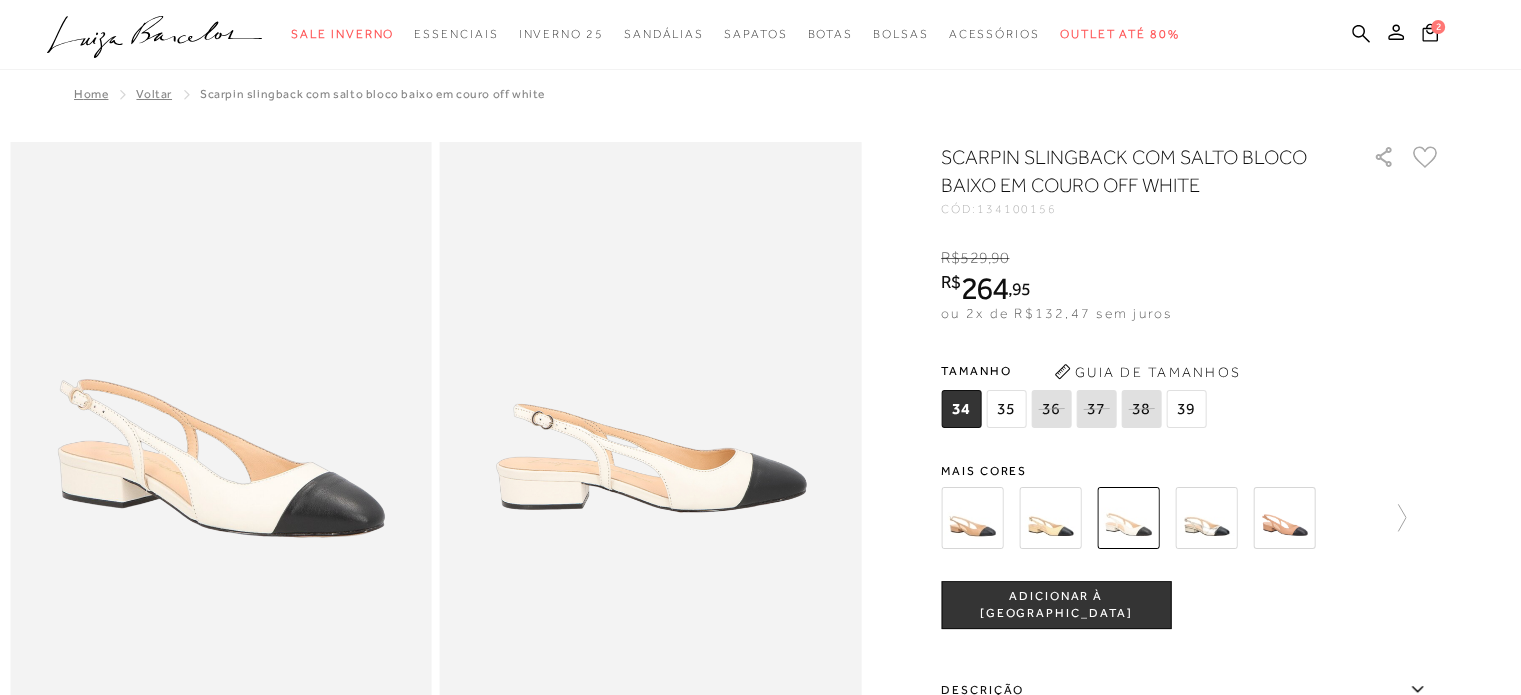 click on "34" at bounding box center [961, 409] 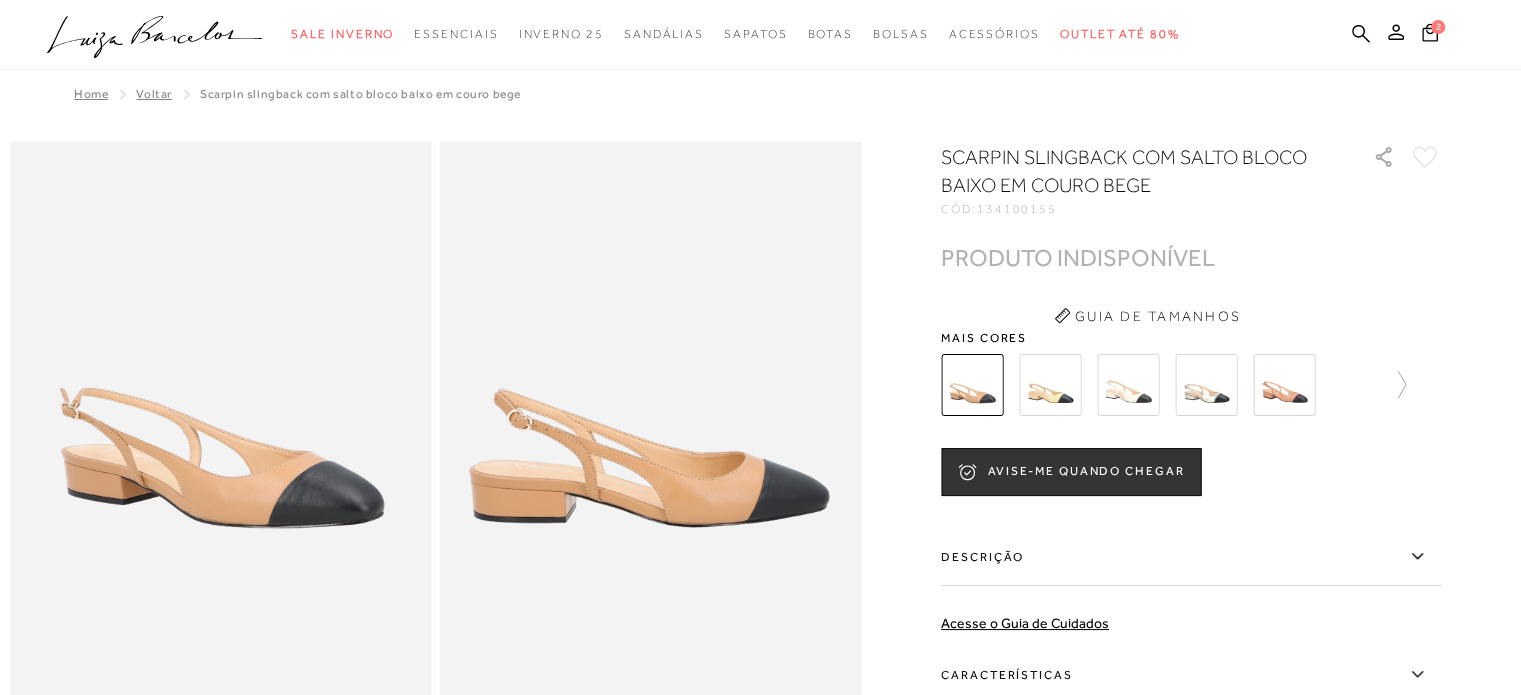 scroll, scrollTop: 0, scrollLeft: 0, axis: both 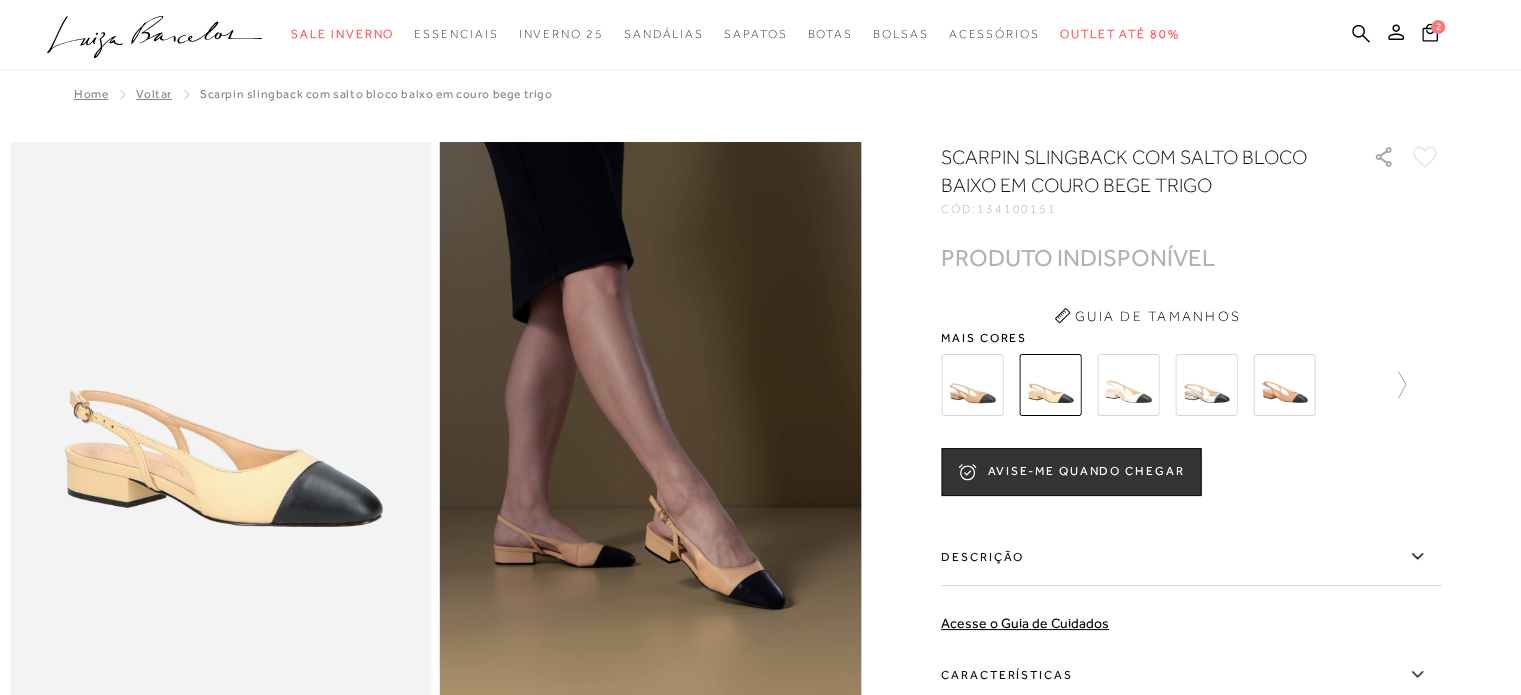 click at bounding box center [1128, 385] 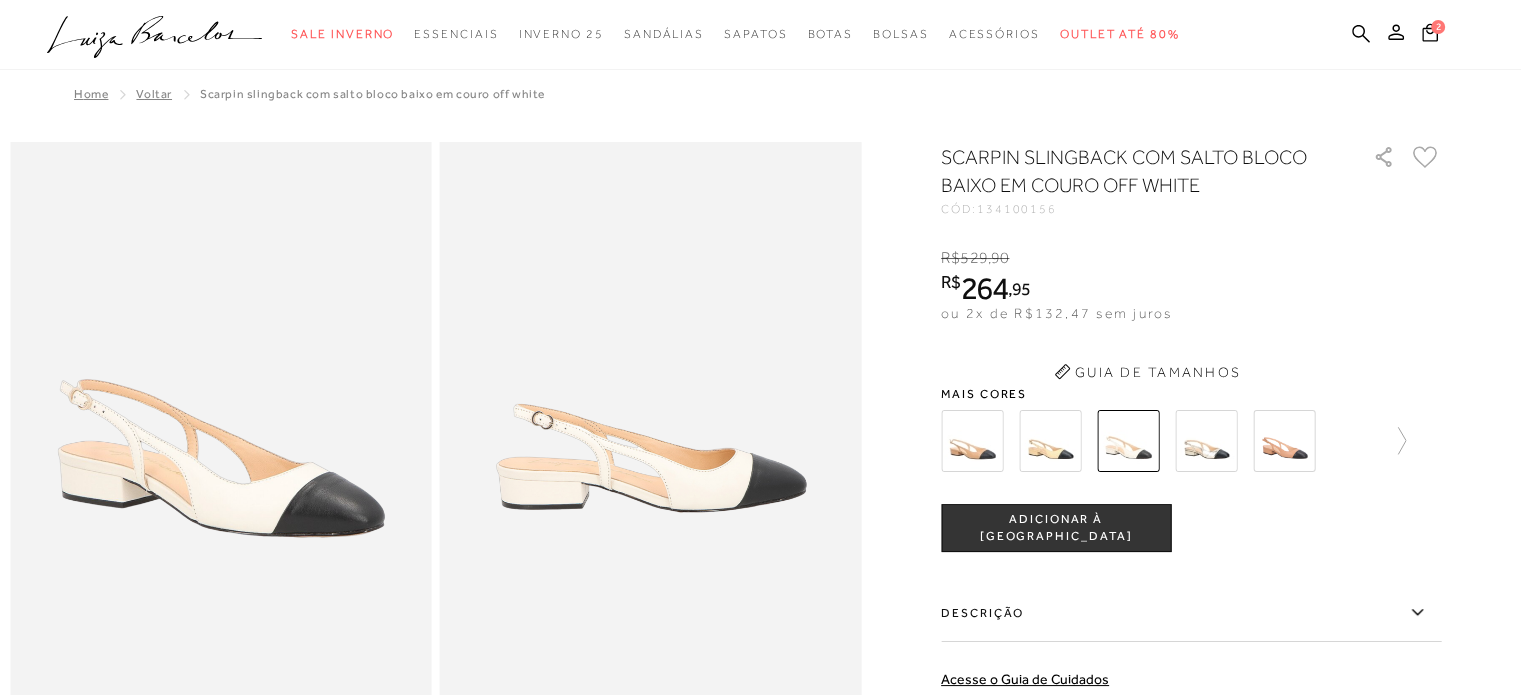scroll, scrollTop: 0, scrollLeft: 0, axis: both 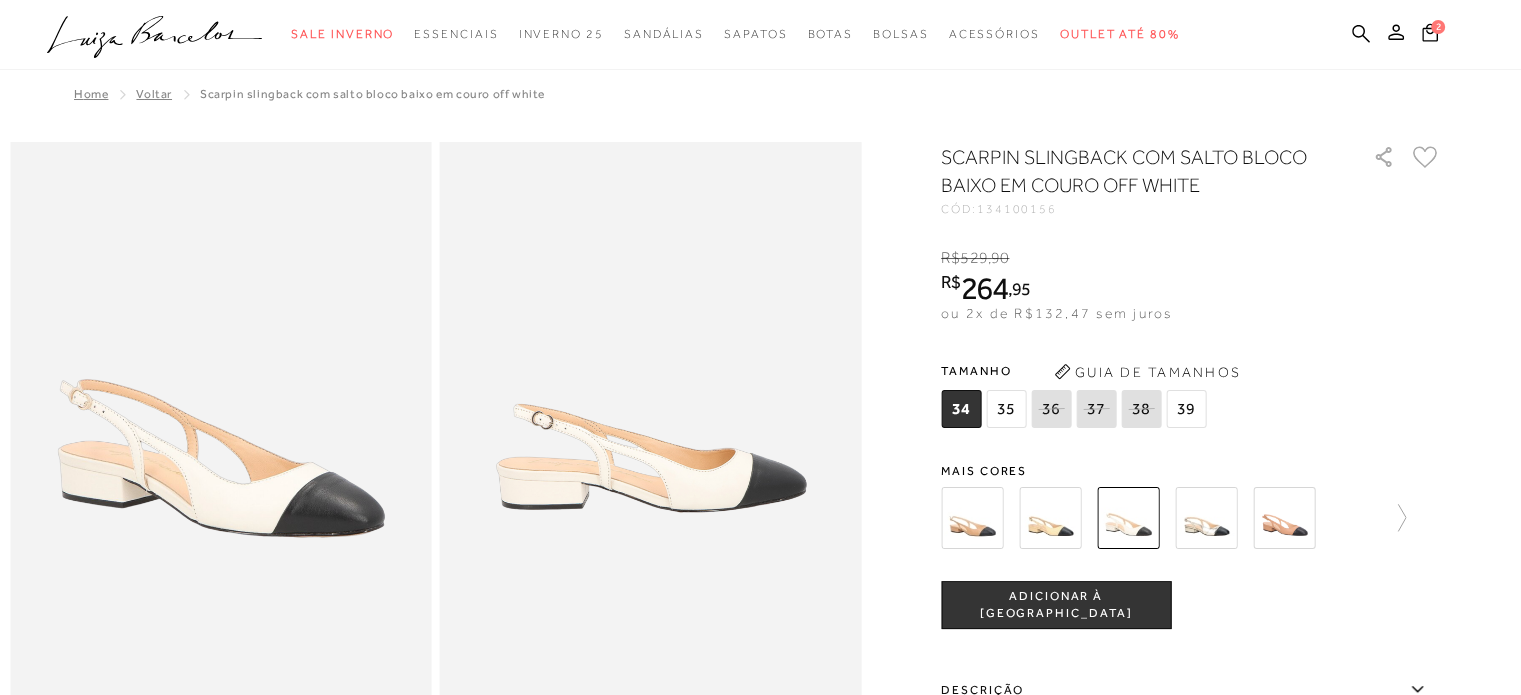 click on "ADICIONAR À [GEOGRAPHIC_DATA]" at bounding box center (1056, 605) 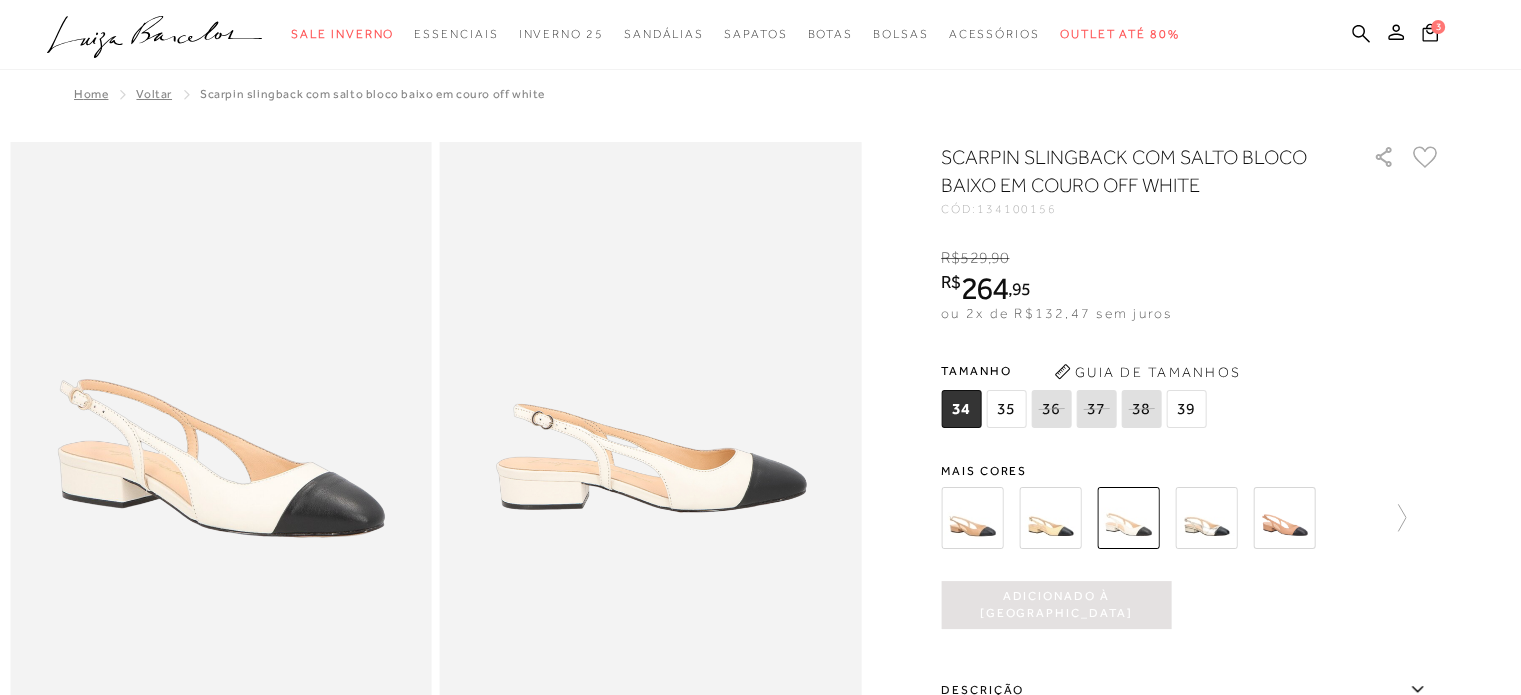 scroll, scrollTop: 0, scrollLeft: 0, axis: both 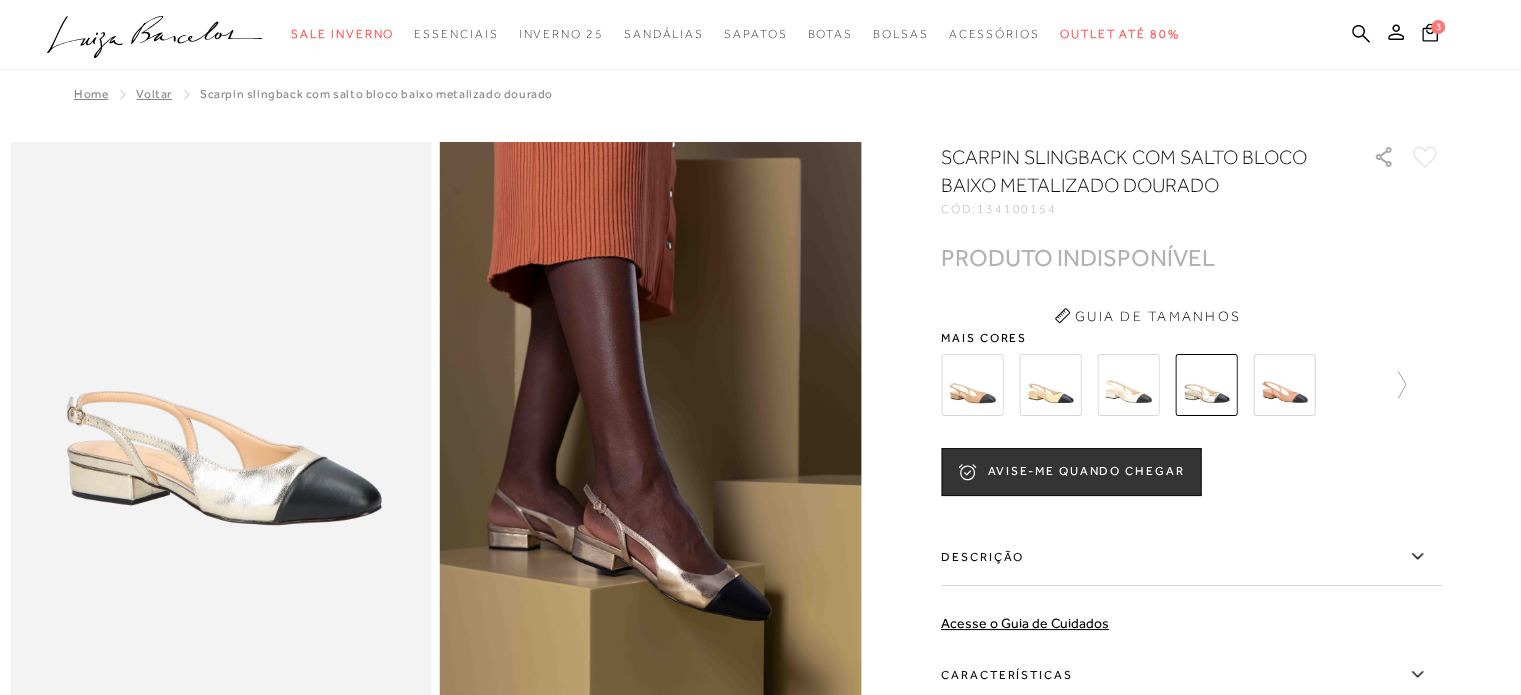 click at bounding box center (1284, 385) 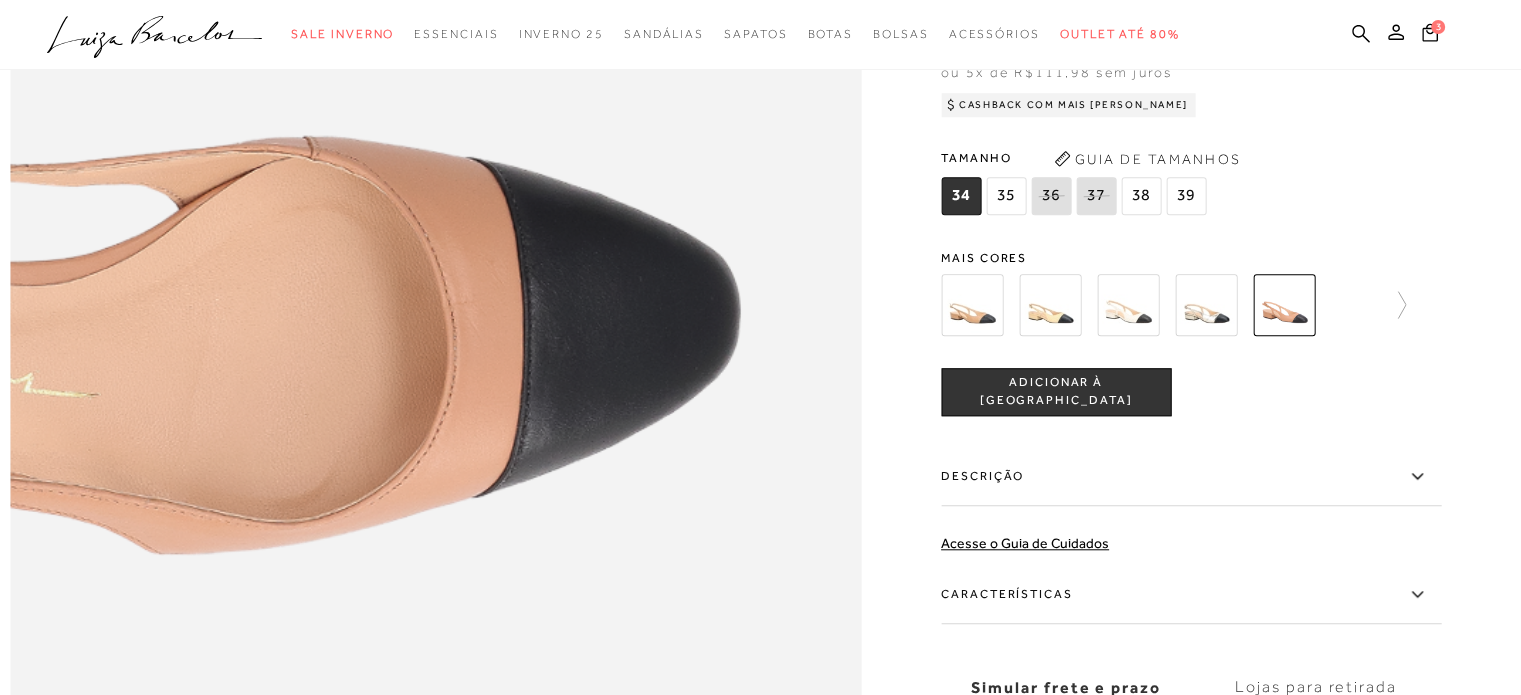 scroll, scrollTop: 1800, scrollLeft: 0, axis: vertical 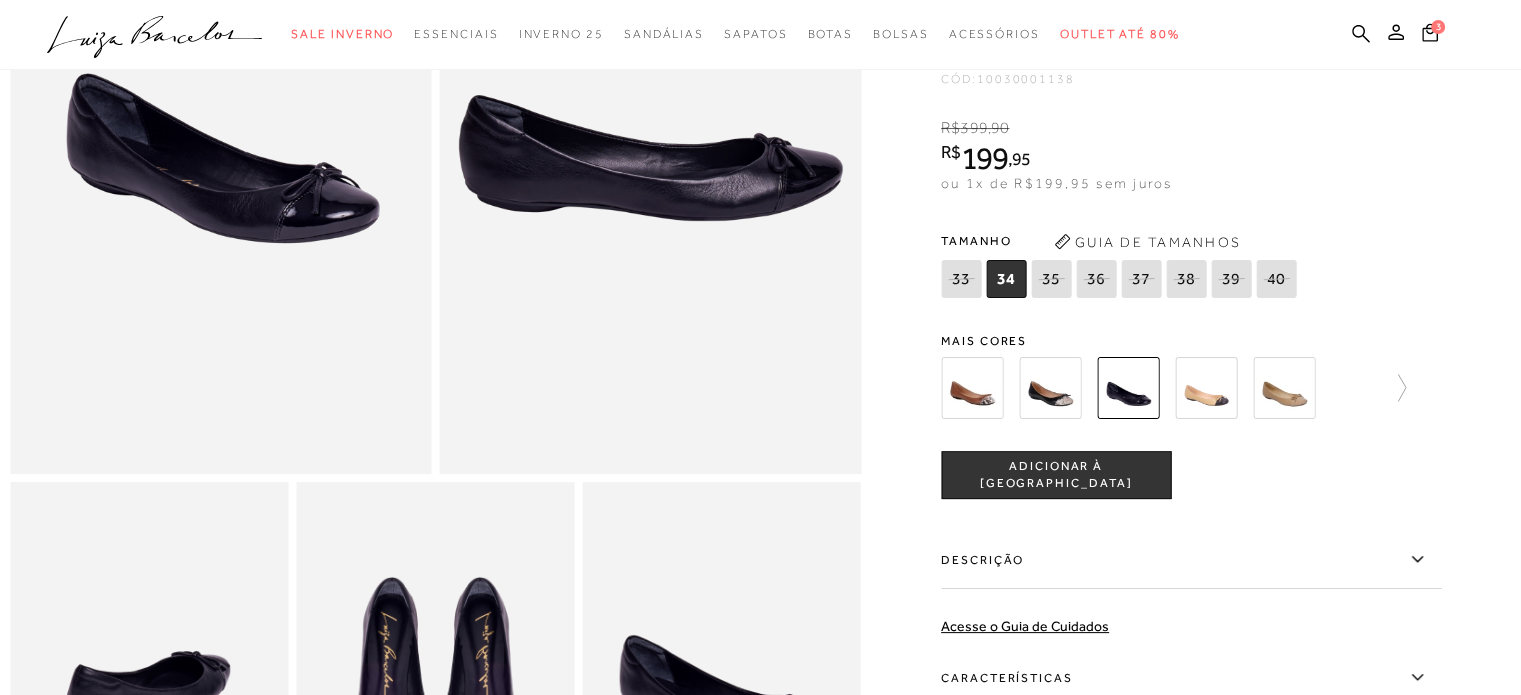 click at bounding box center (1050, 388) 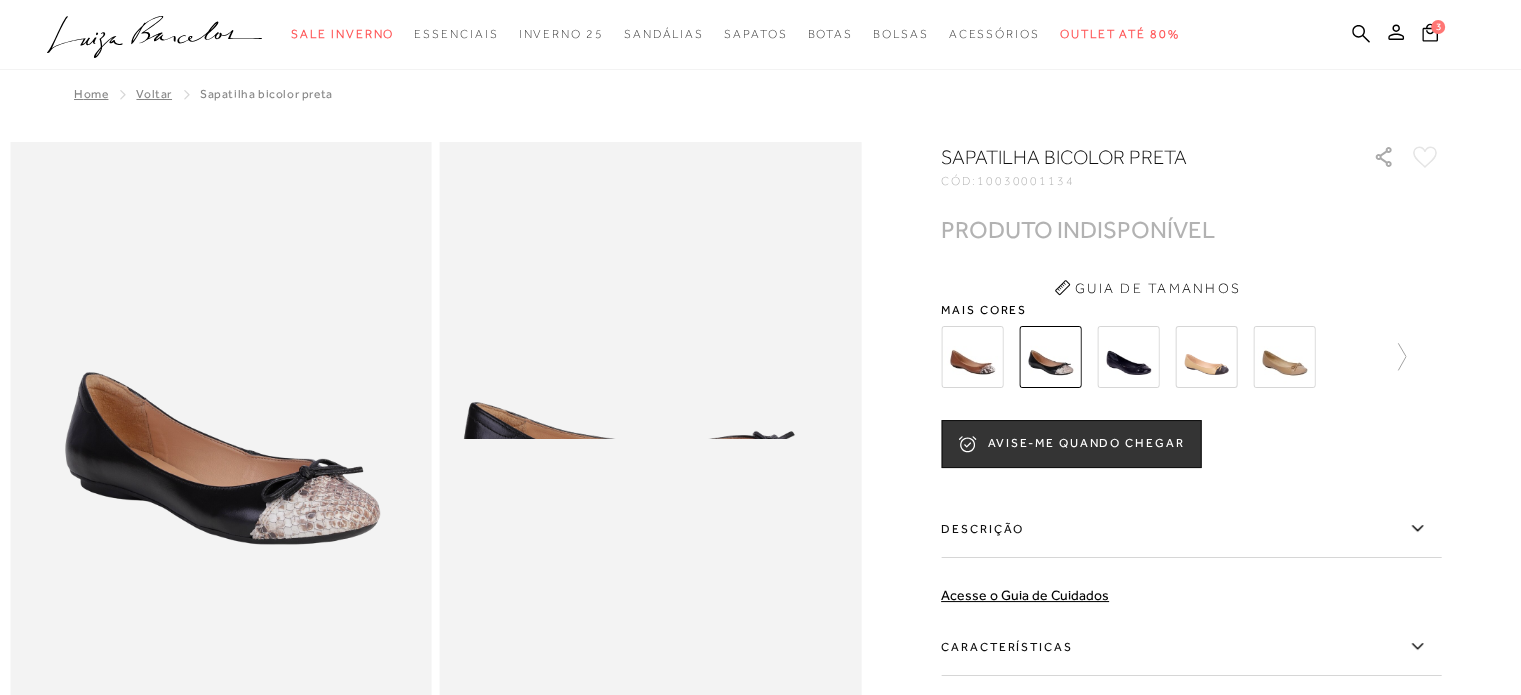 scroll, scrollTop: 0, scrollLeft: 0, axis: both 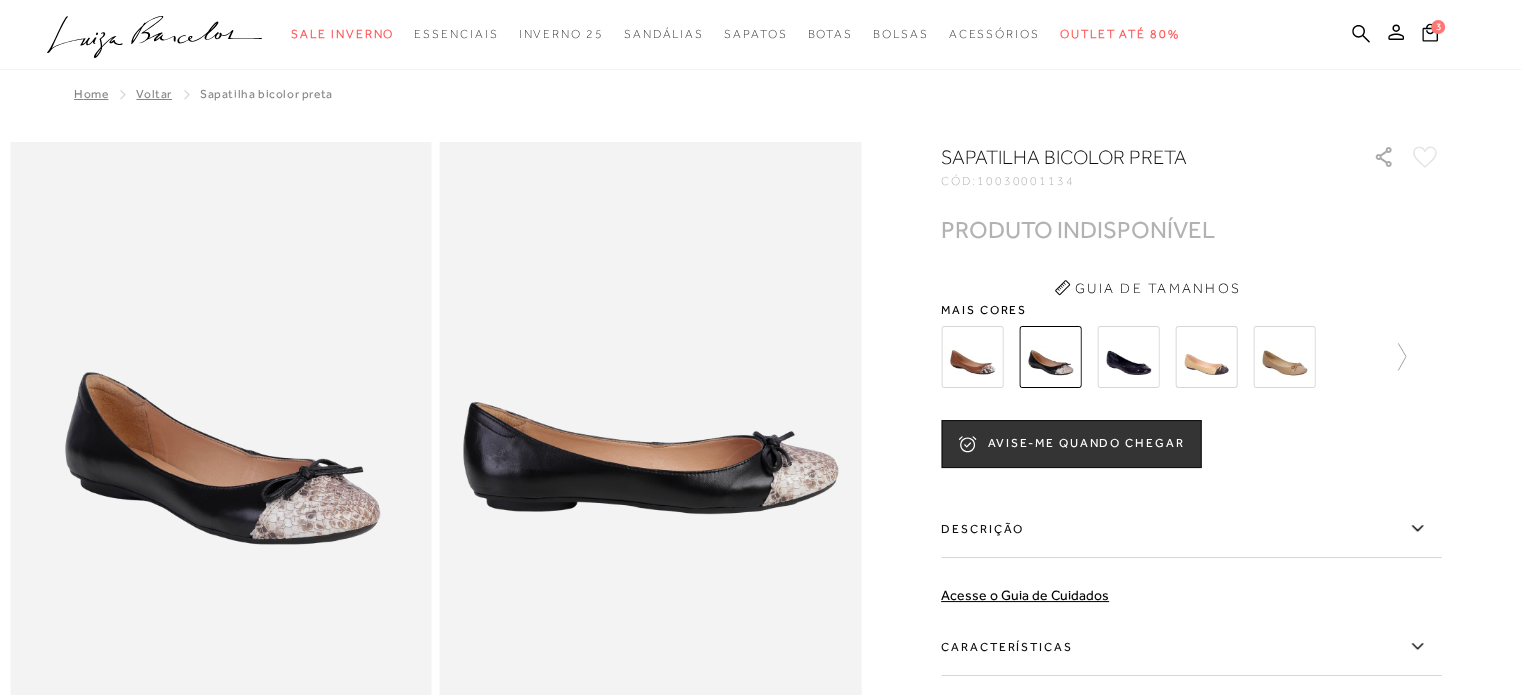 click at bounding box center [1128, 357] 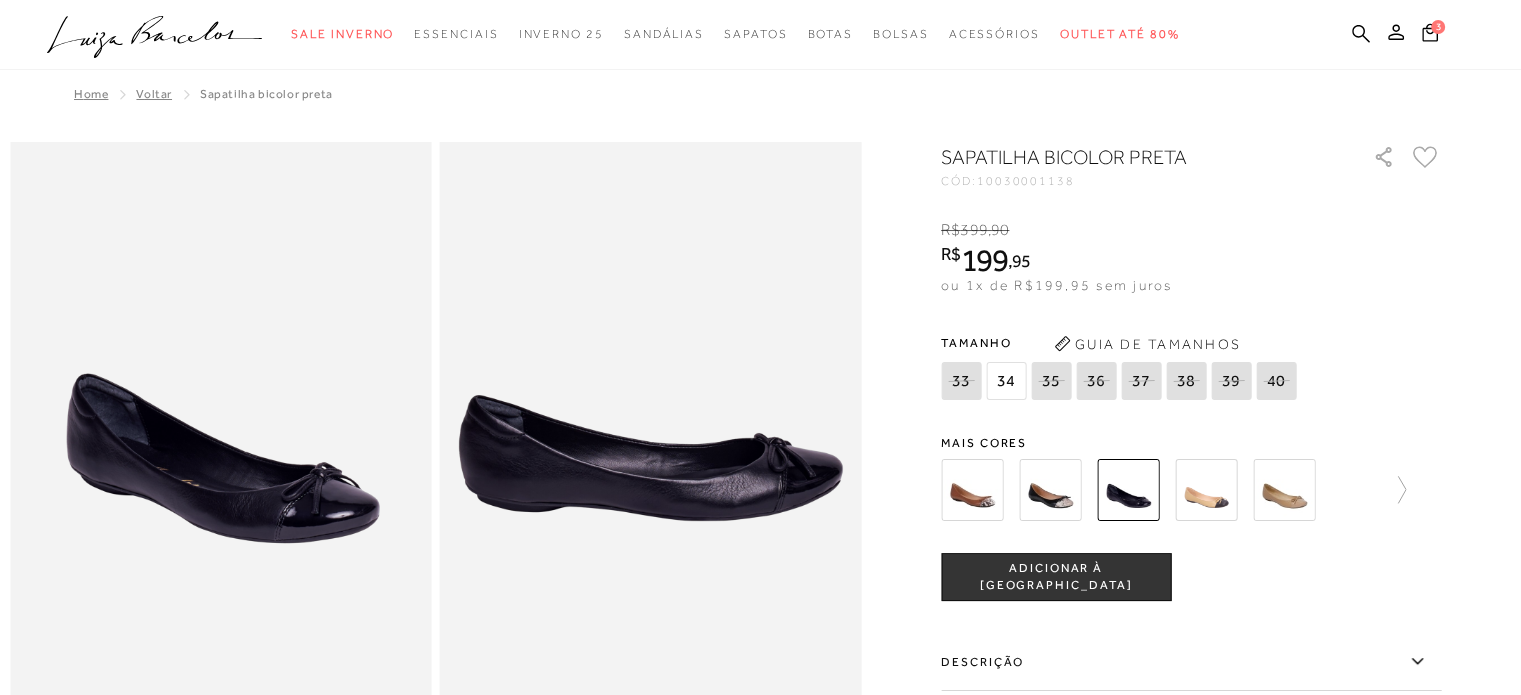 scroll, scrollTop: 0, scrollLeft: 0, axis: both 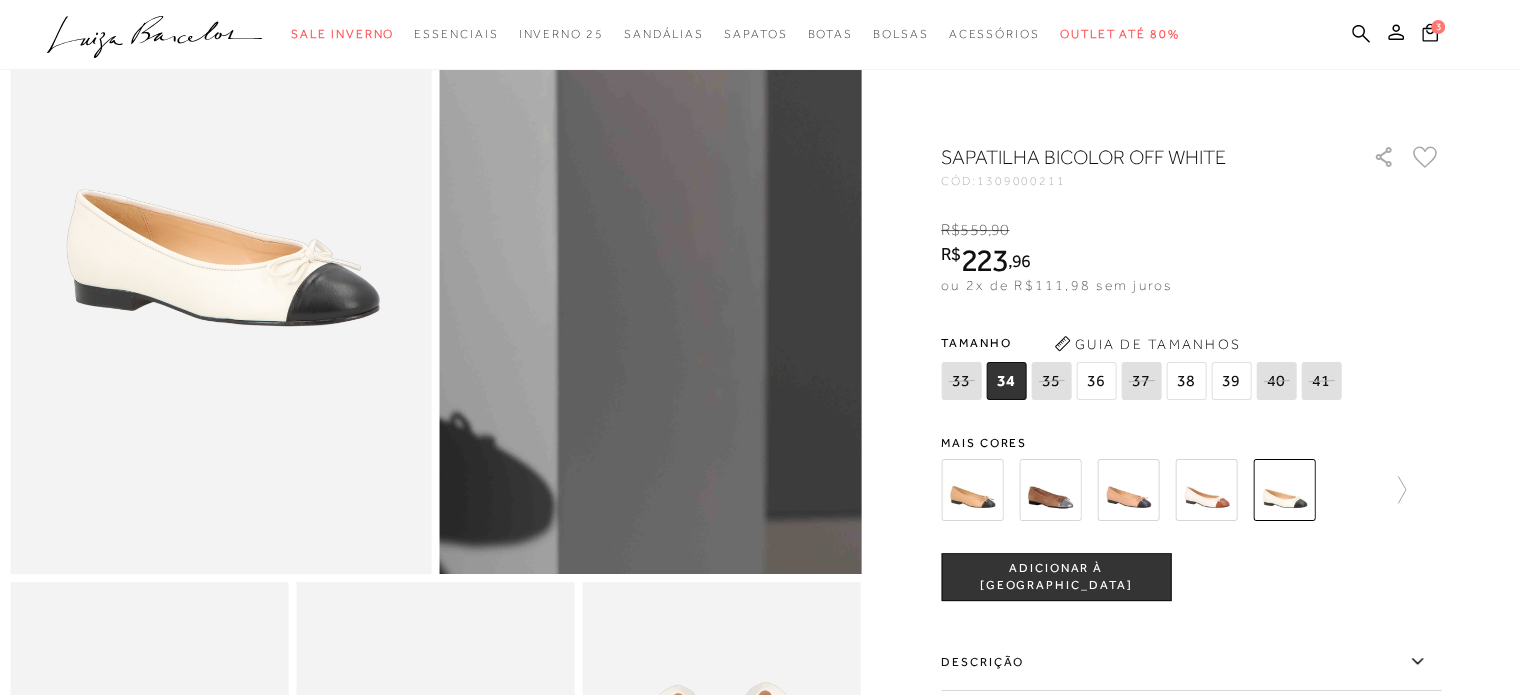 click at bounding box center (562, 176) 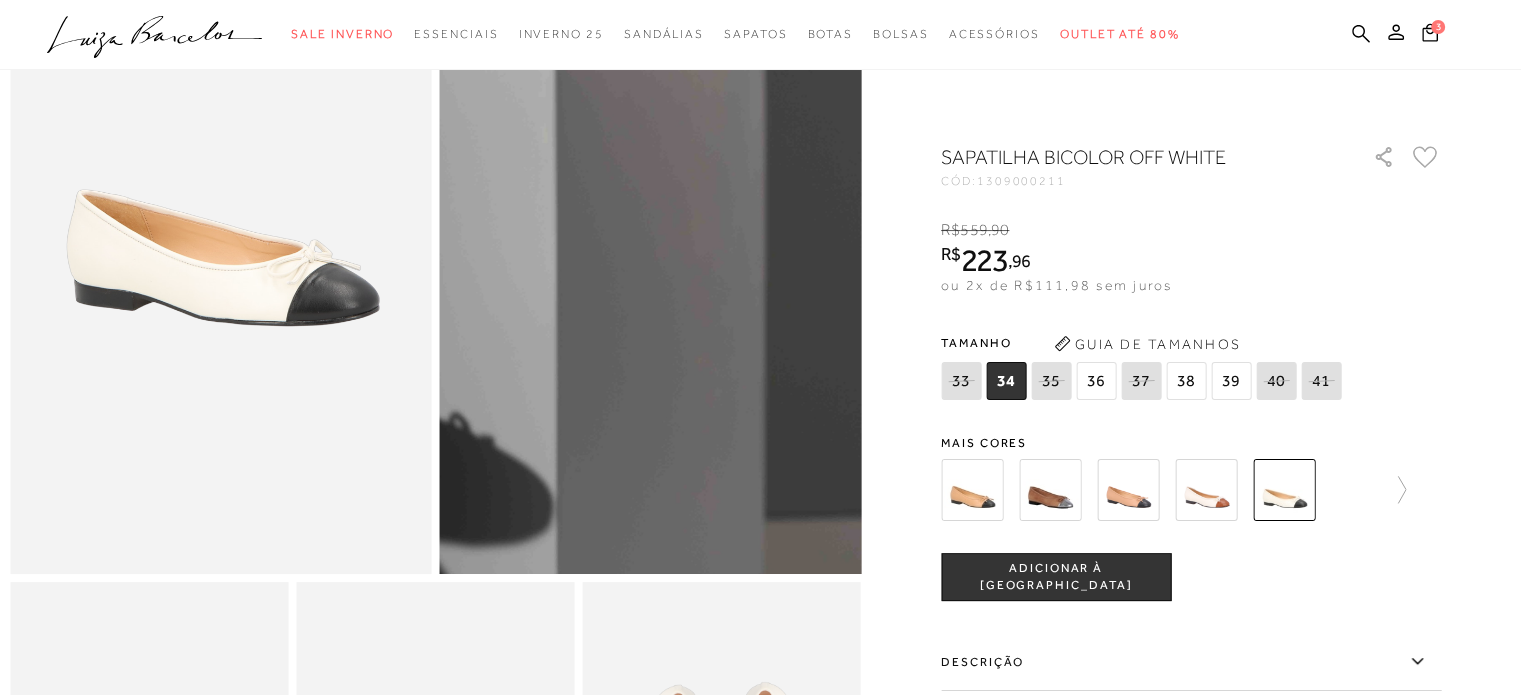 click at bounding box center (561, 176) 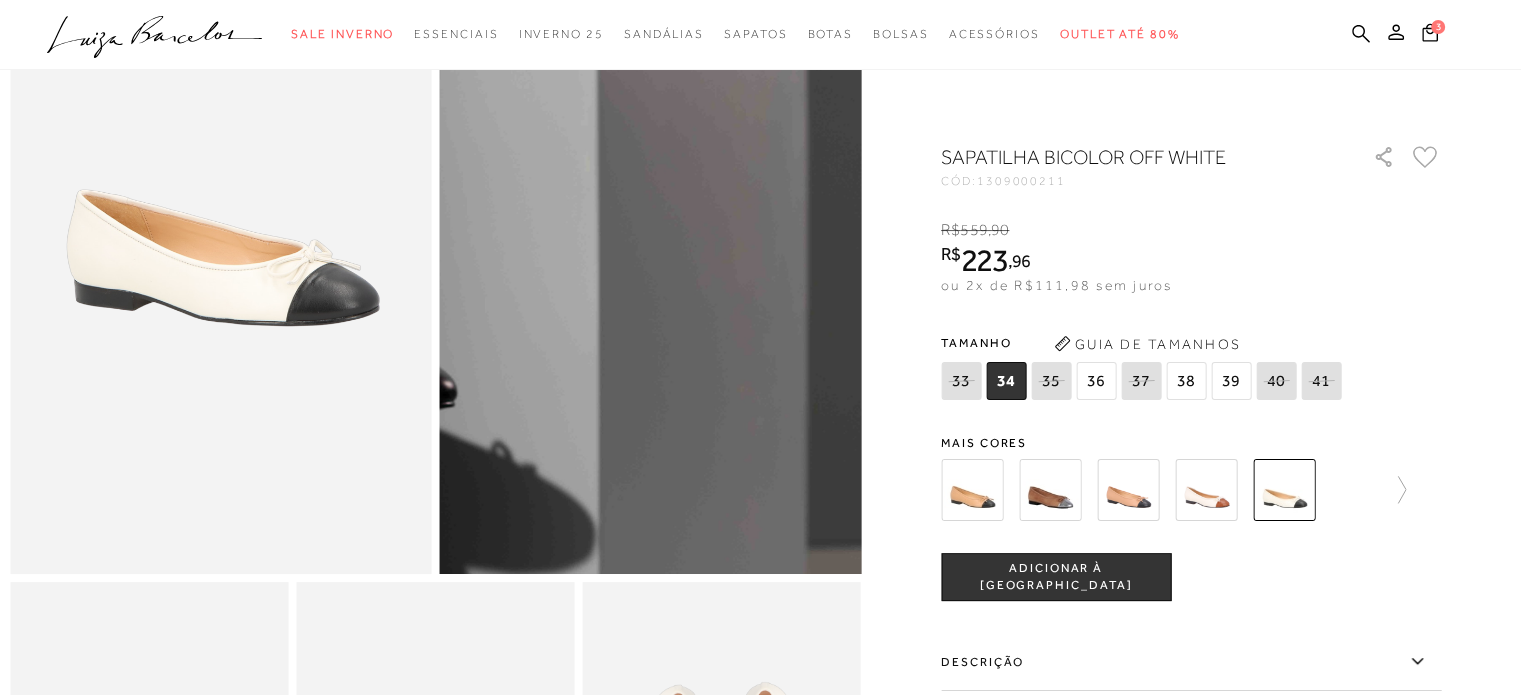 click at bounding box center [603, 205] 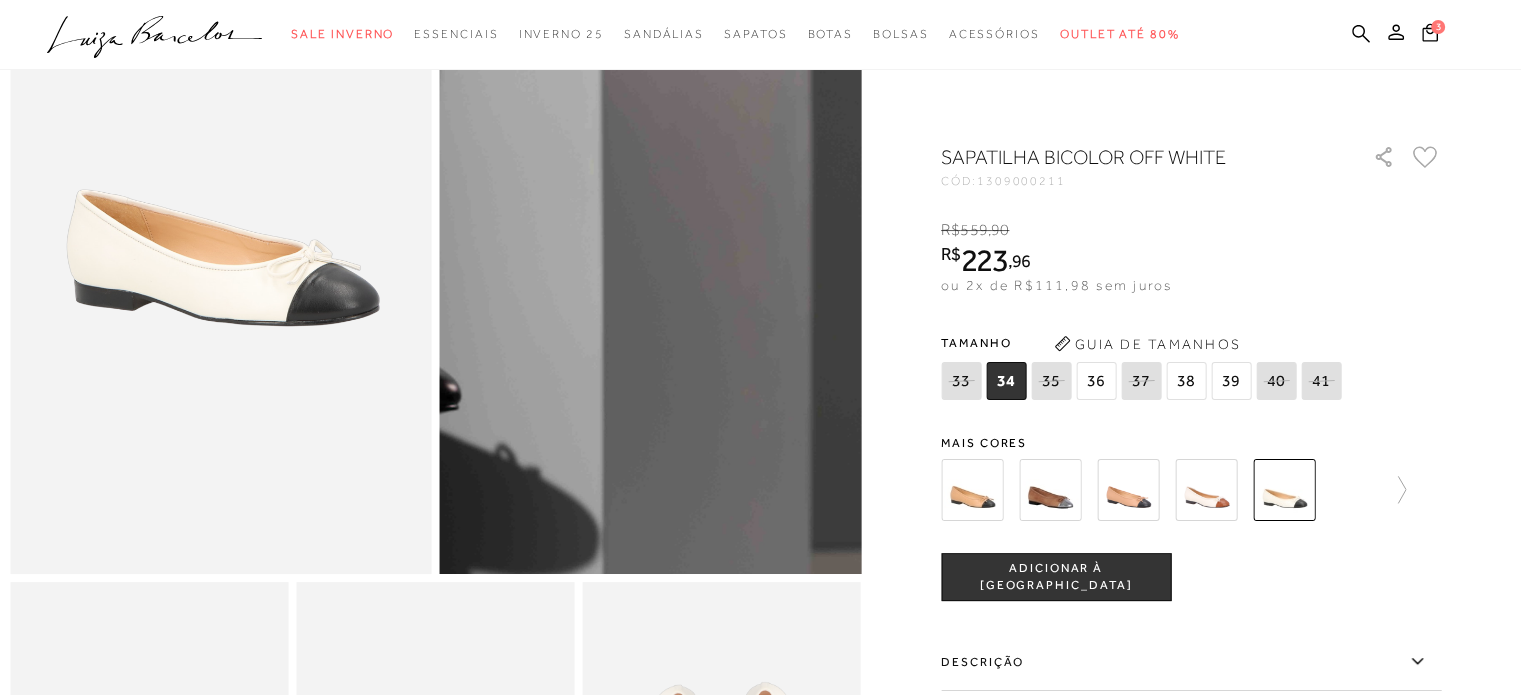 click at bounding box center [607, 208] 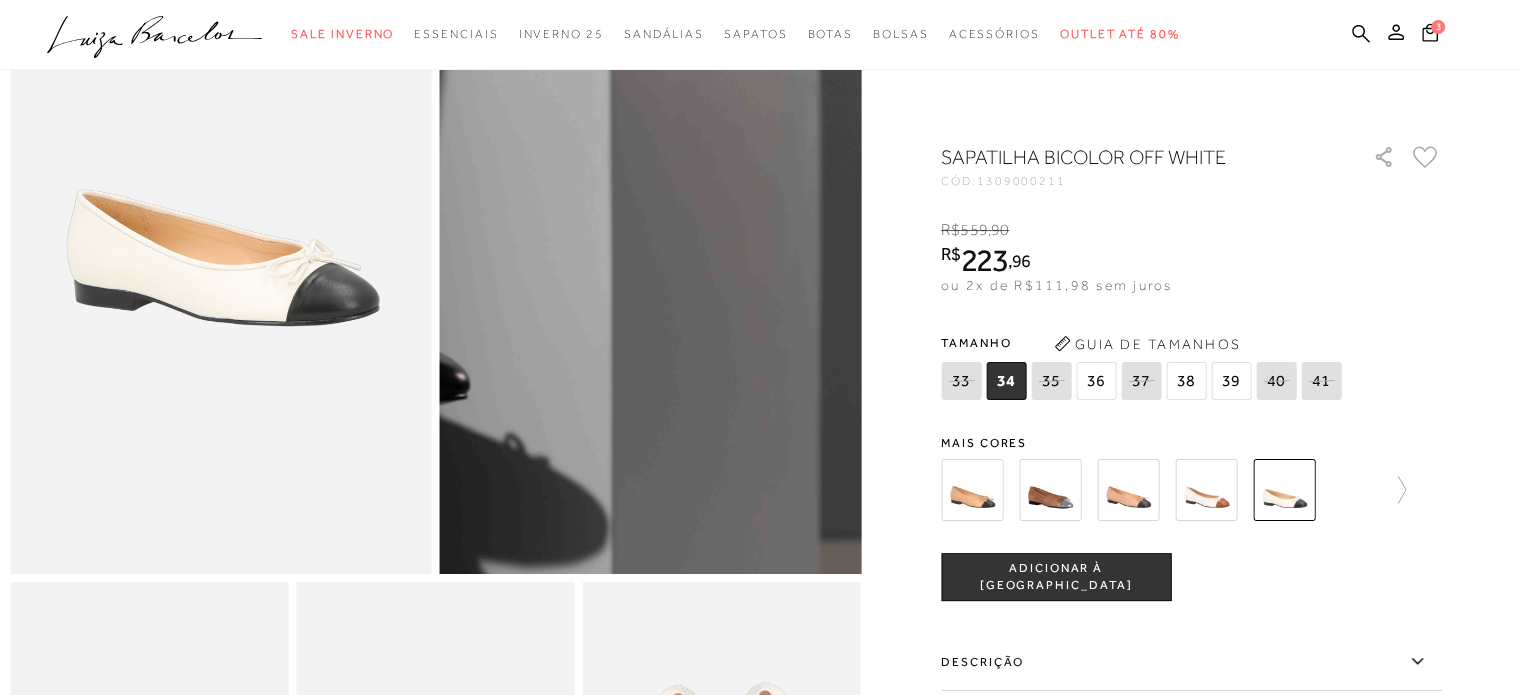 click at bounding box center [616, 197] 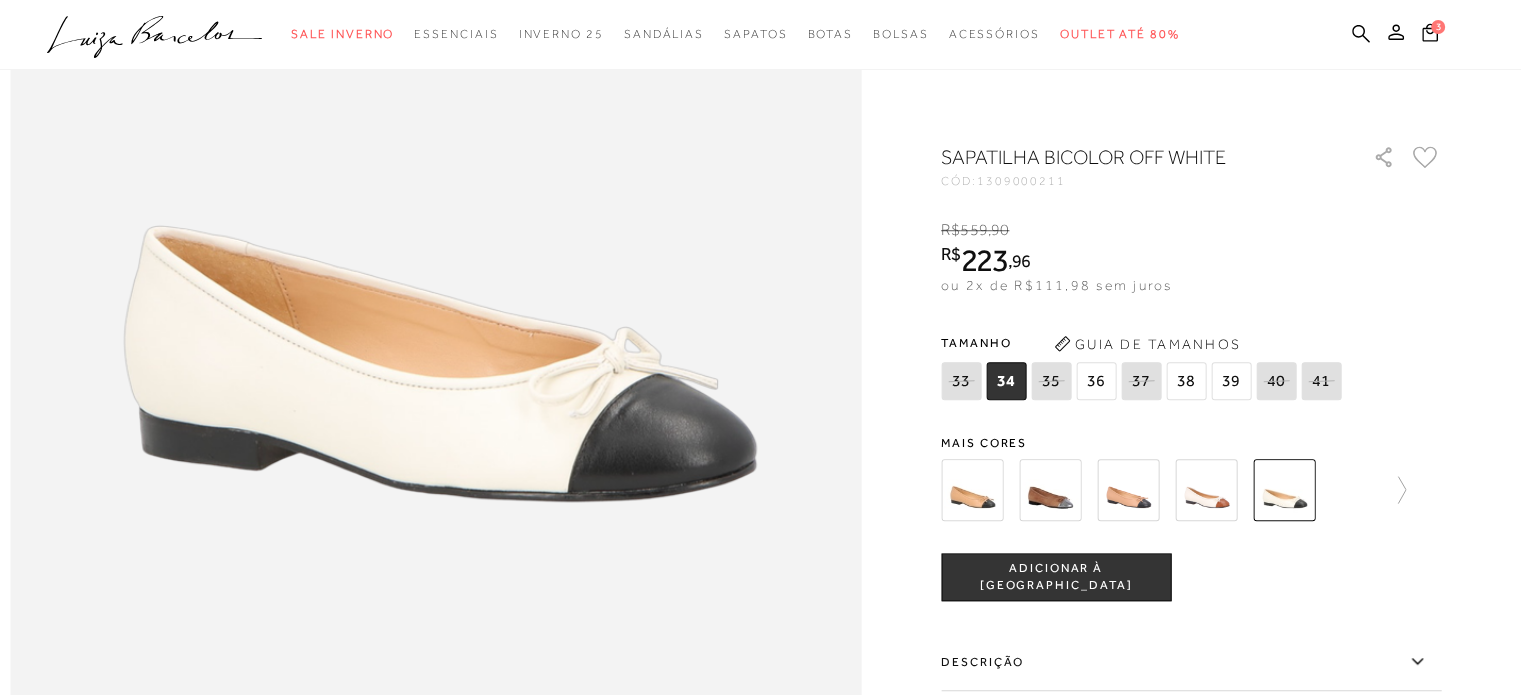 scroll, scrollTop: 1500, scrollLeft: 0, axis: vertical 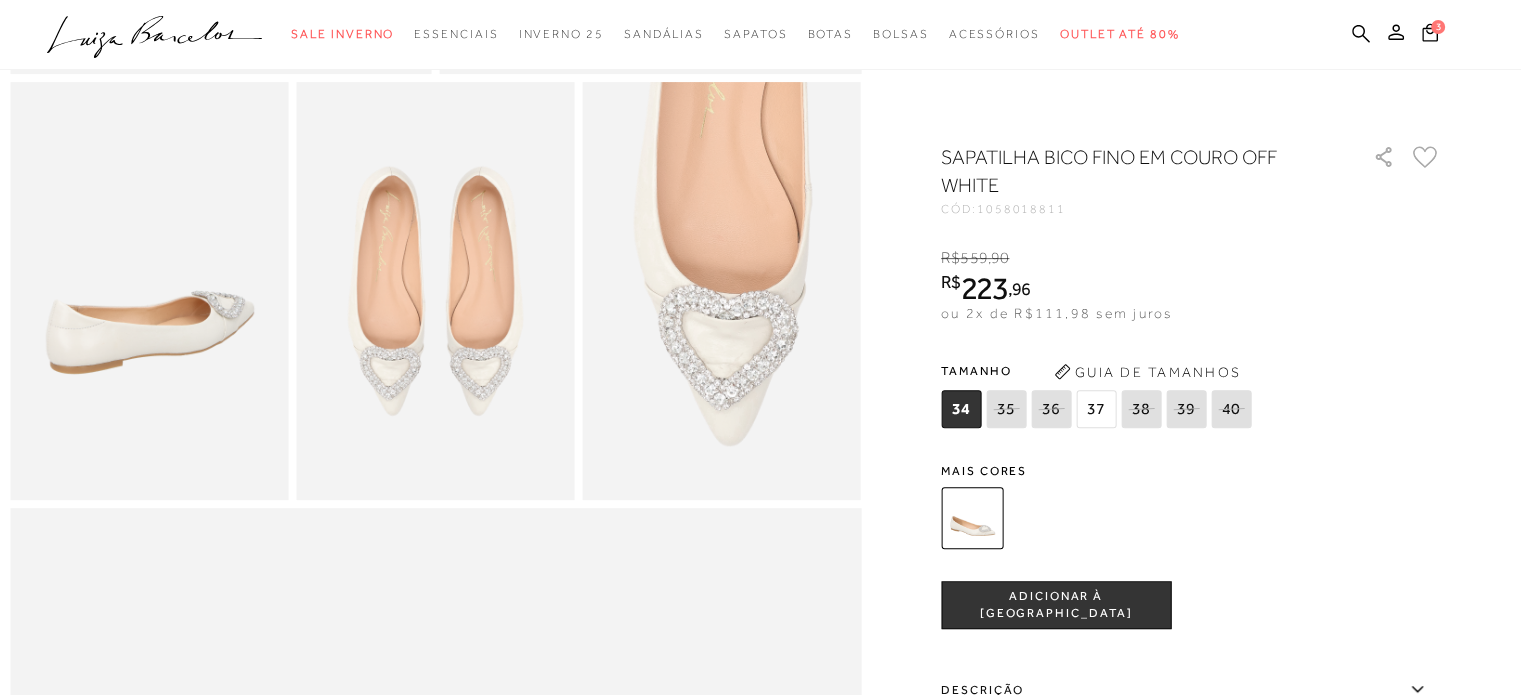 drag, startPoint x: 1062, startPoint y: 611, endPoint x: 880, endPoint y: 519, distance: 203.93137 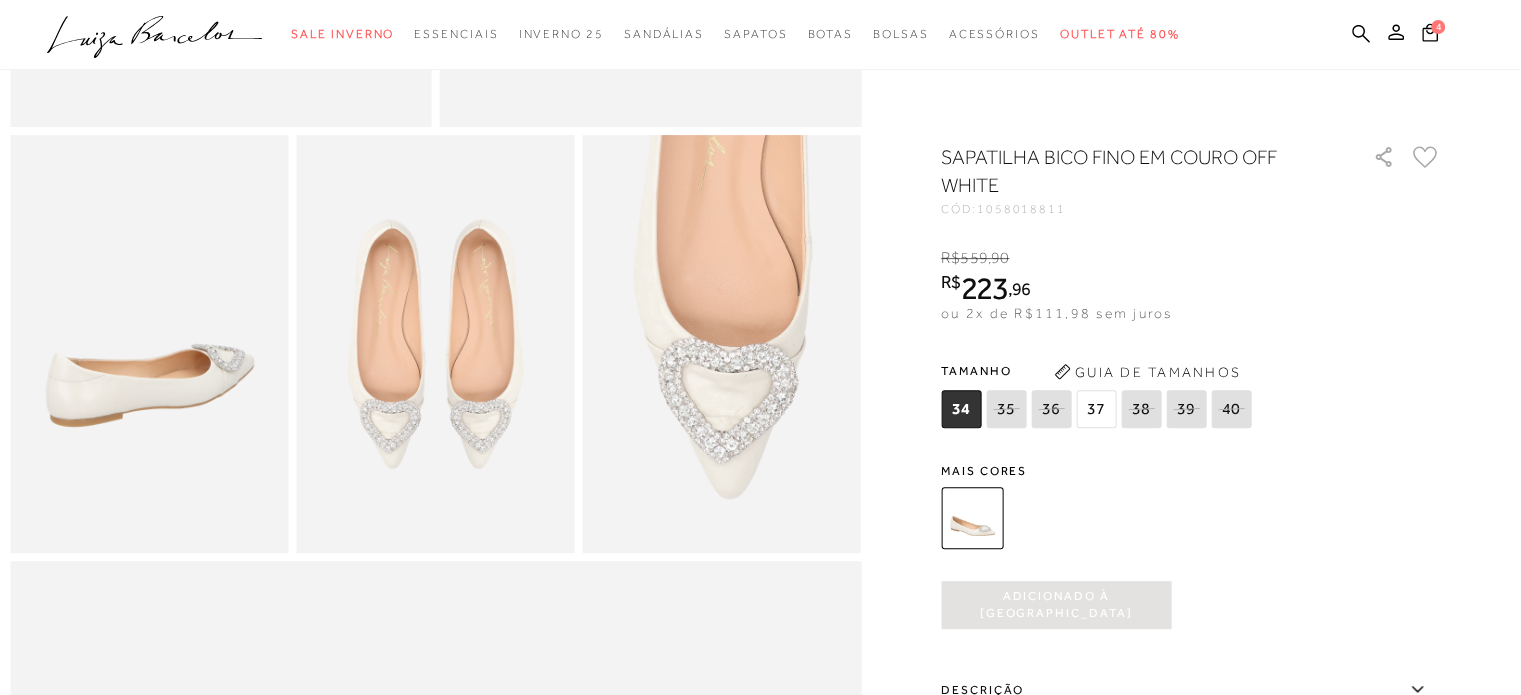 scroll, scrollTop: 600, scrollLeft: 0, axis: vertical 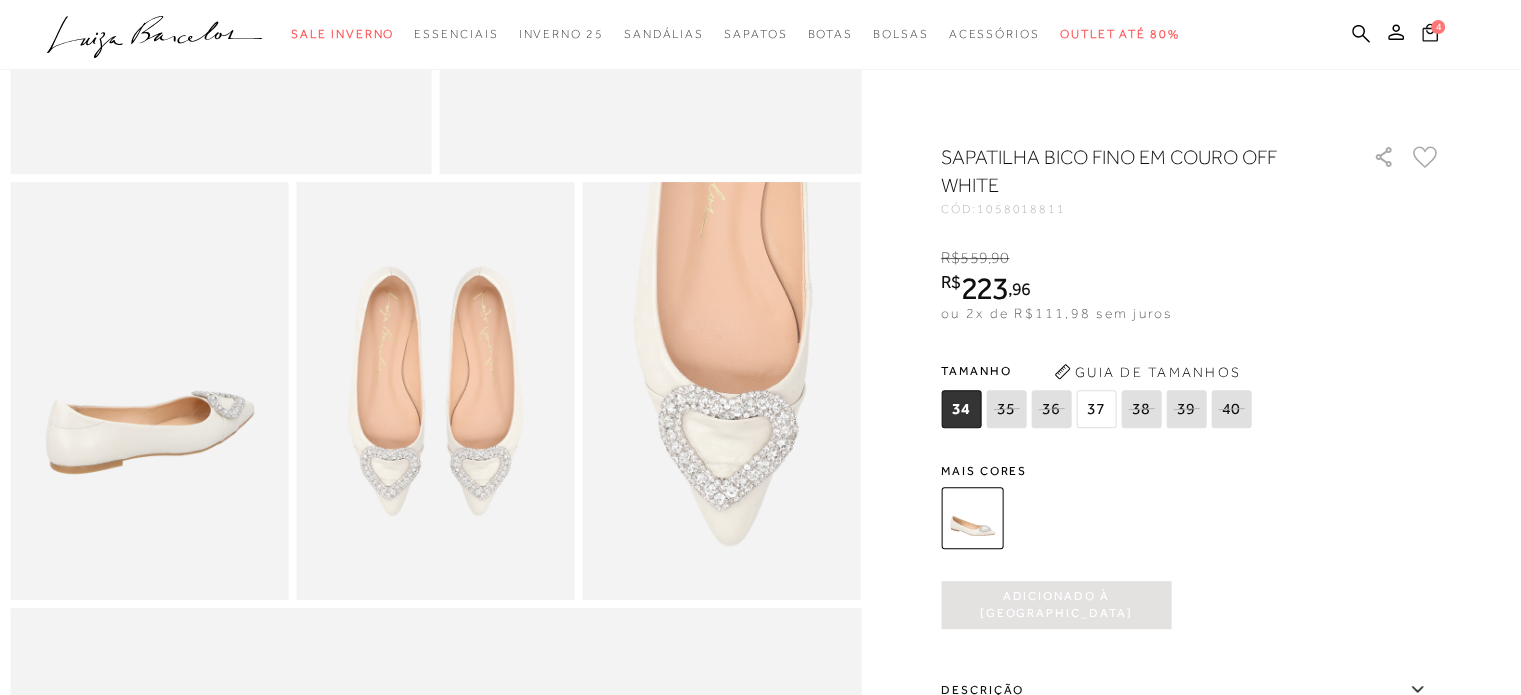 click 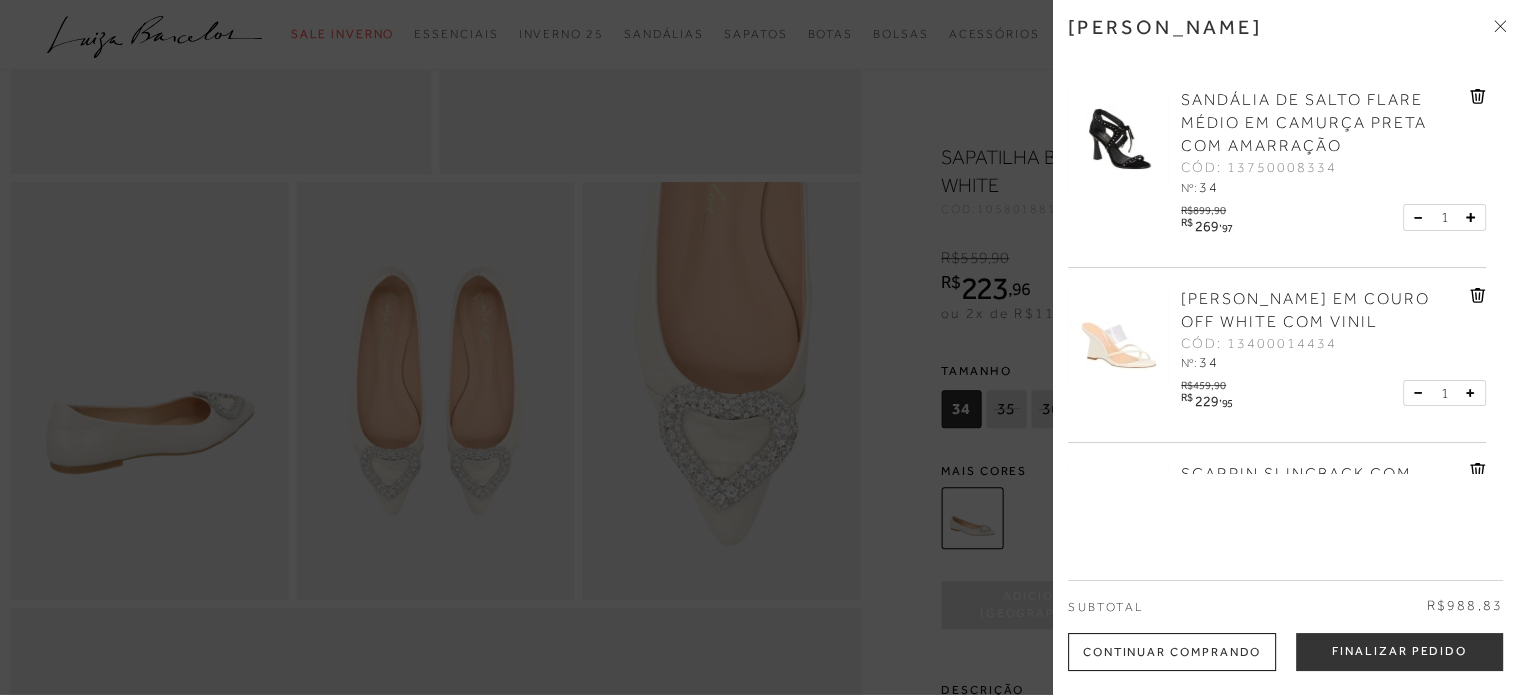 click 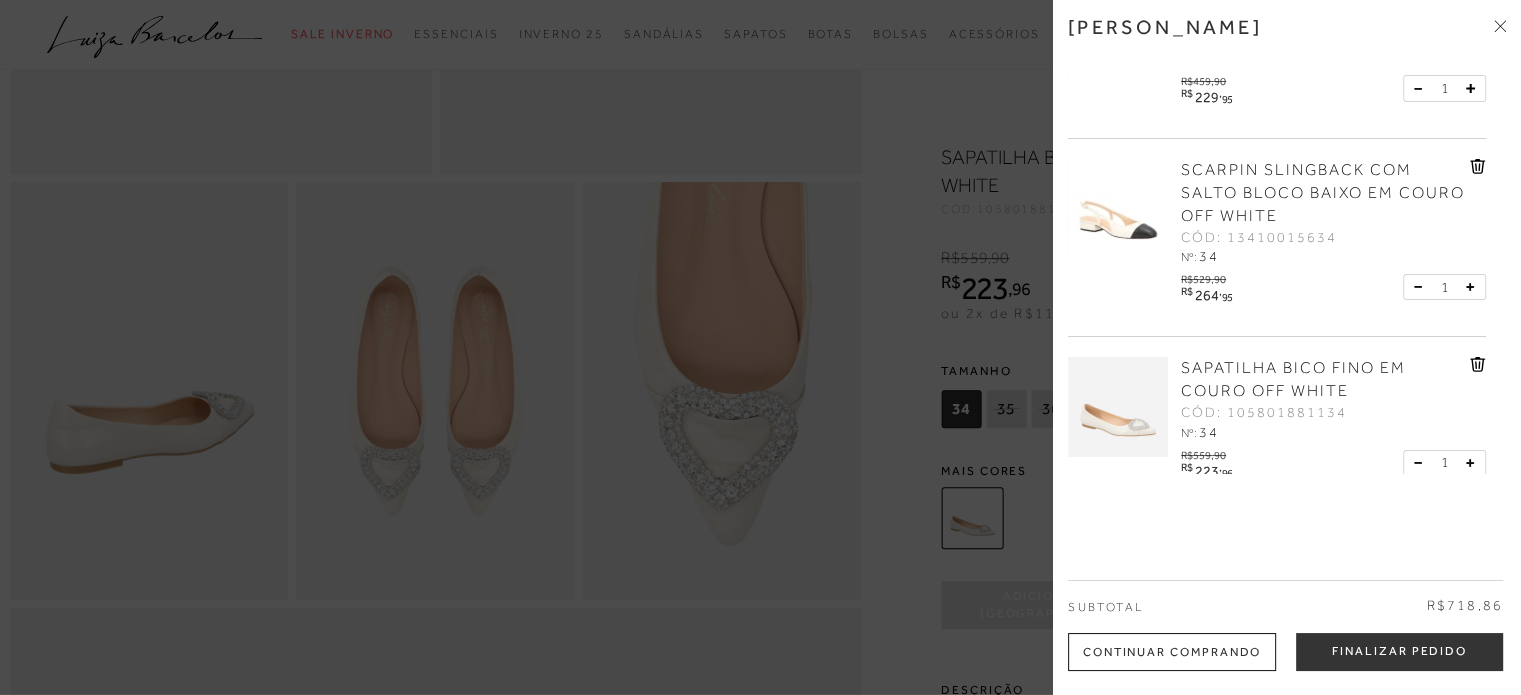 scroll, scrollTop: 145, scrollLeft: 0, axis: vertical 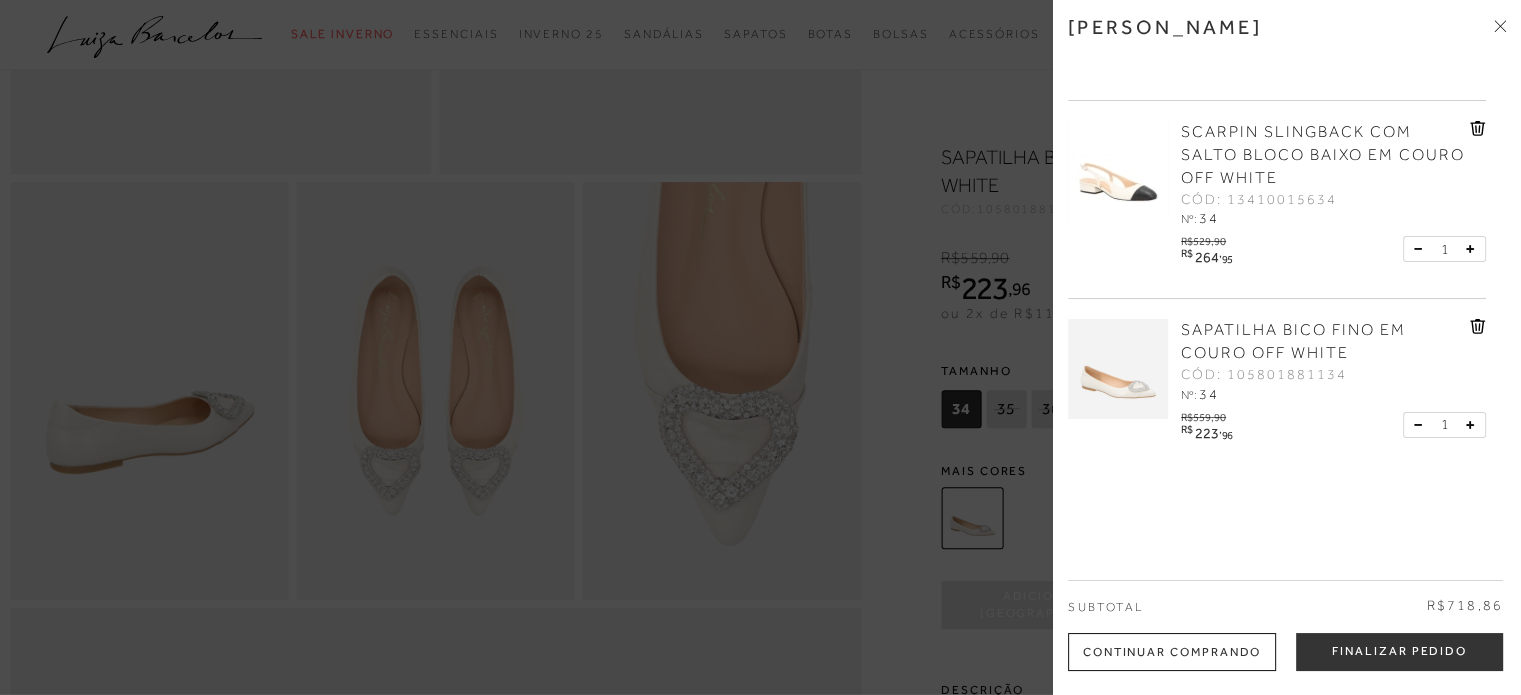 click 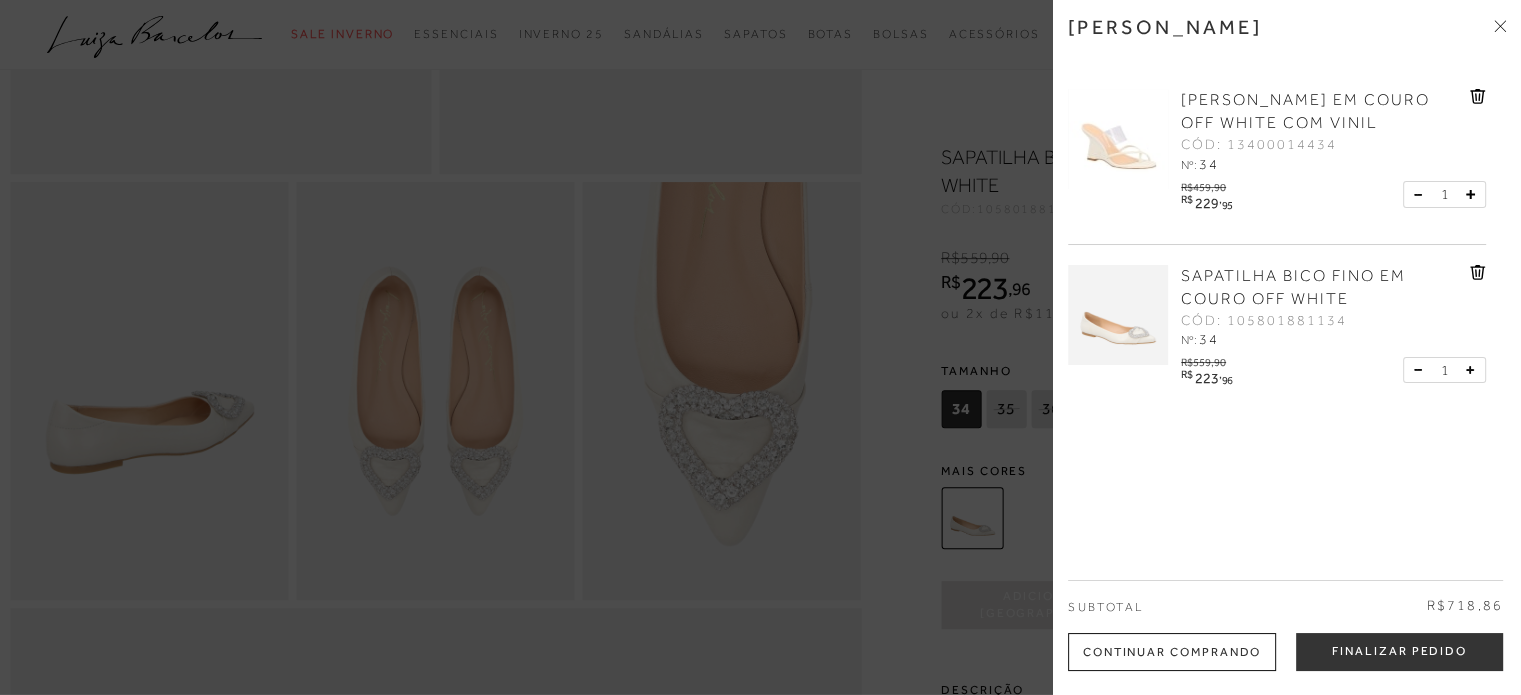 scroll, scrollTop: 0, scrollLeft: 0, axis: both 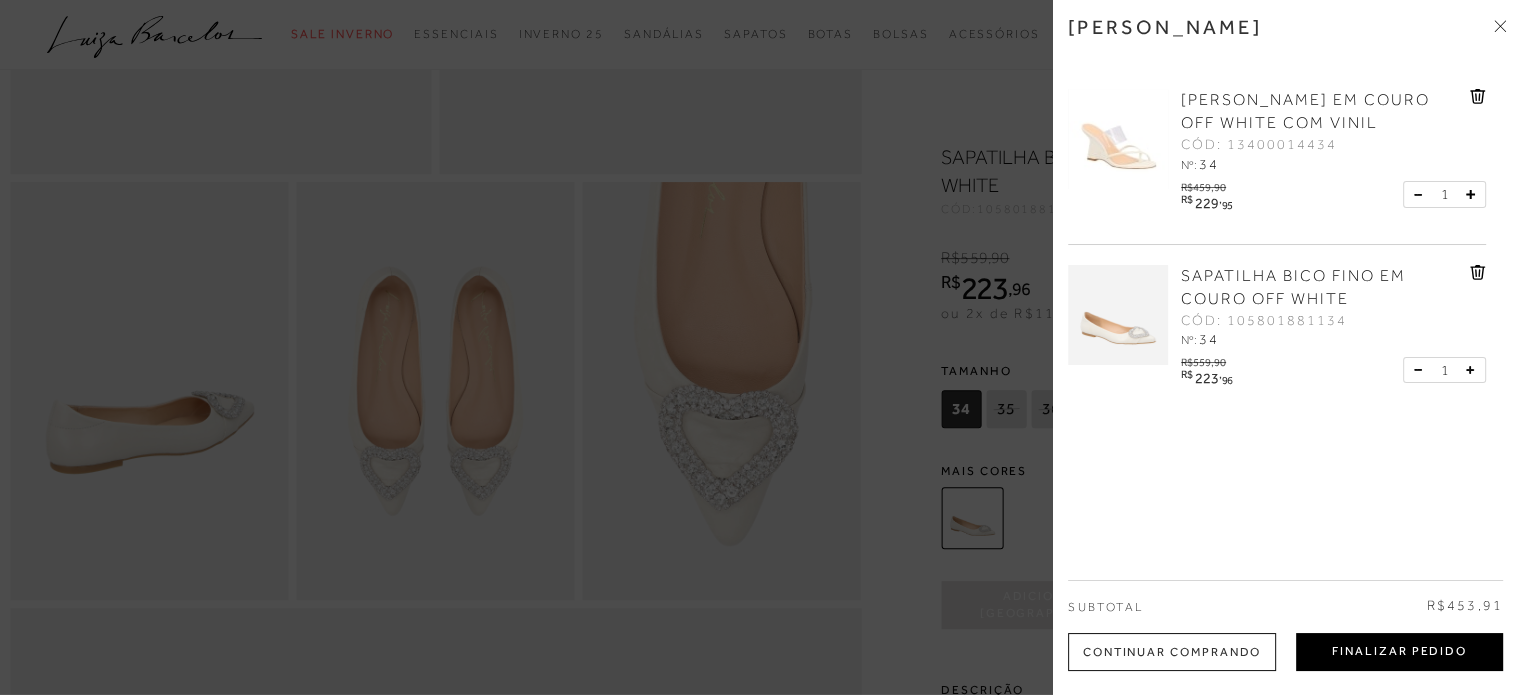 click on "Finalizar Pedido" at bounding box center [1399, 652] 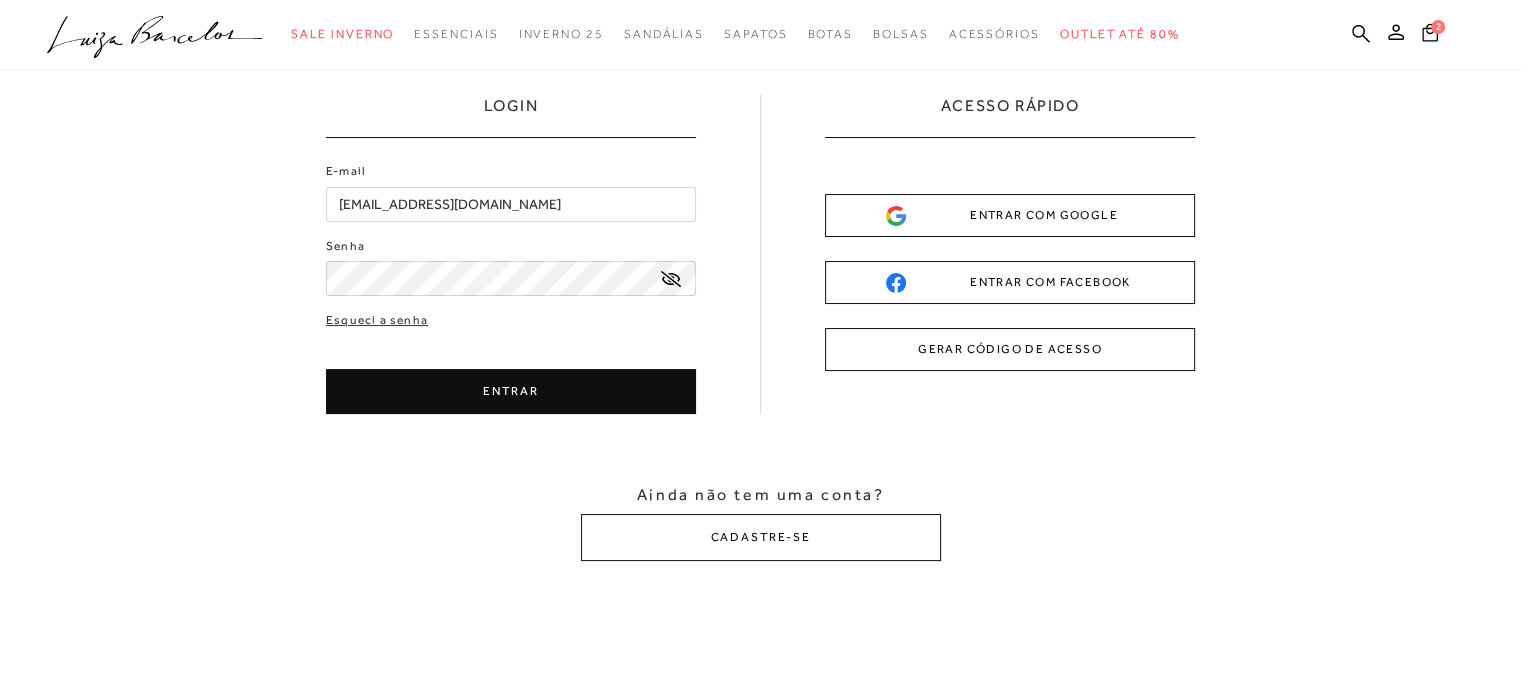 scroll, scrollTop: 0, scrollLeft: 0, axis: both 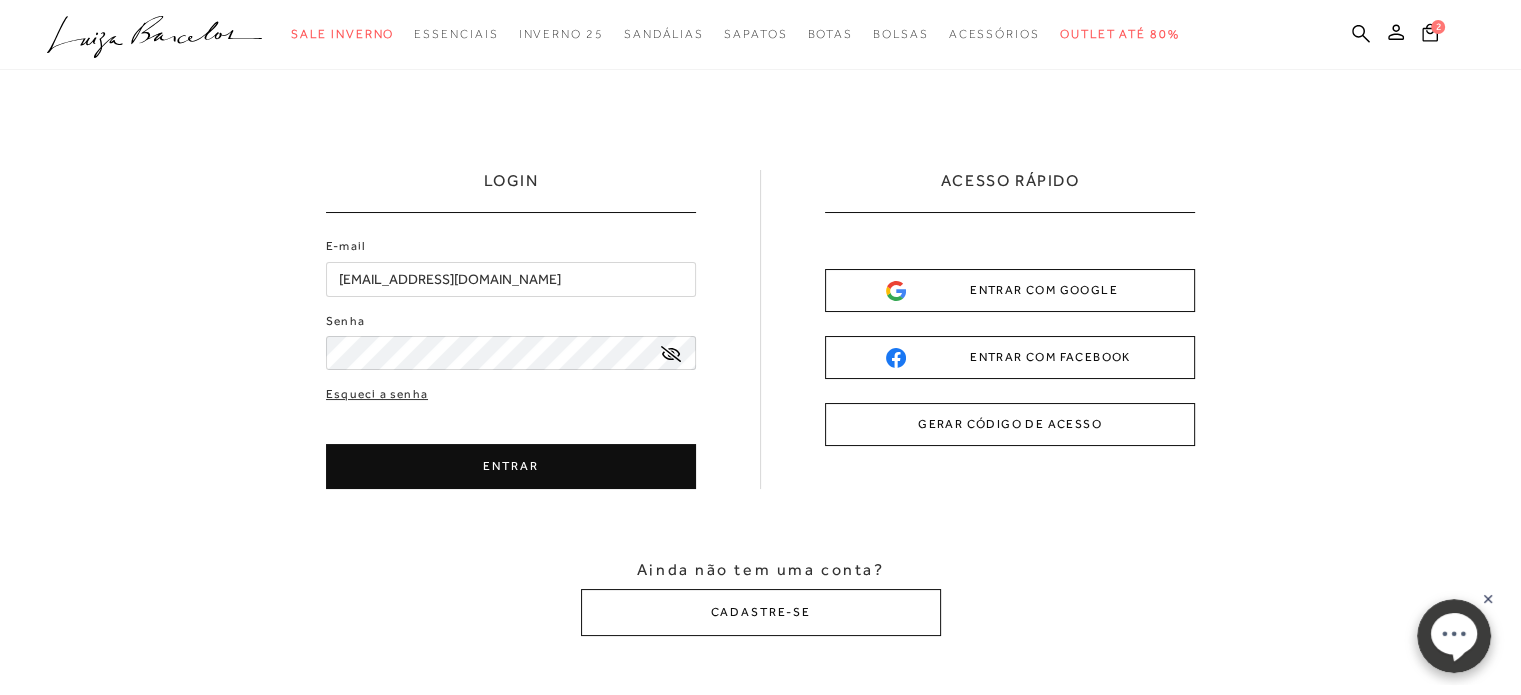 click on "ENTRAR" at bounding box center [511, 466] 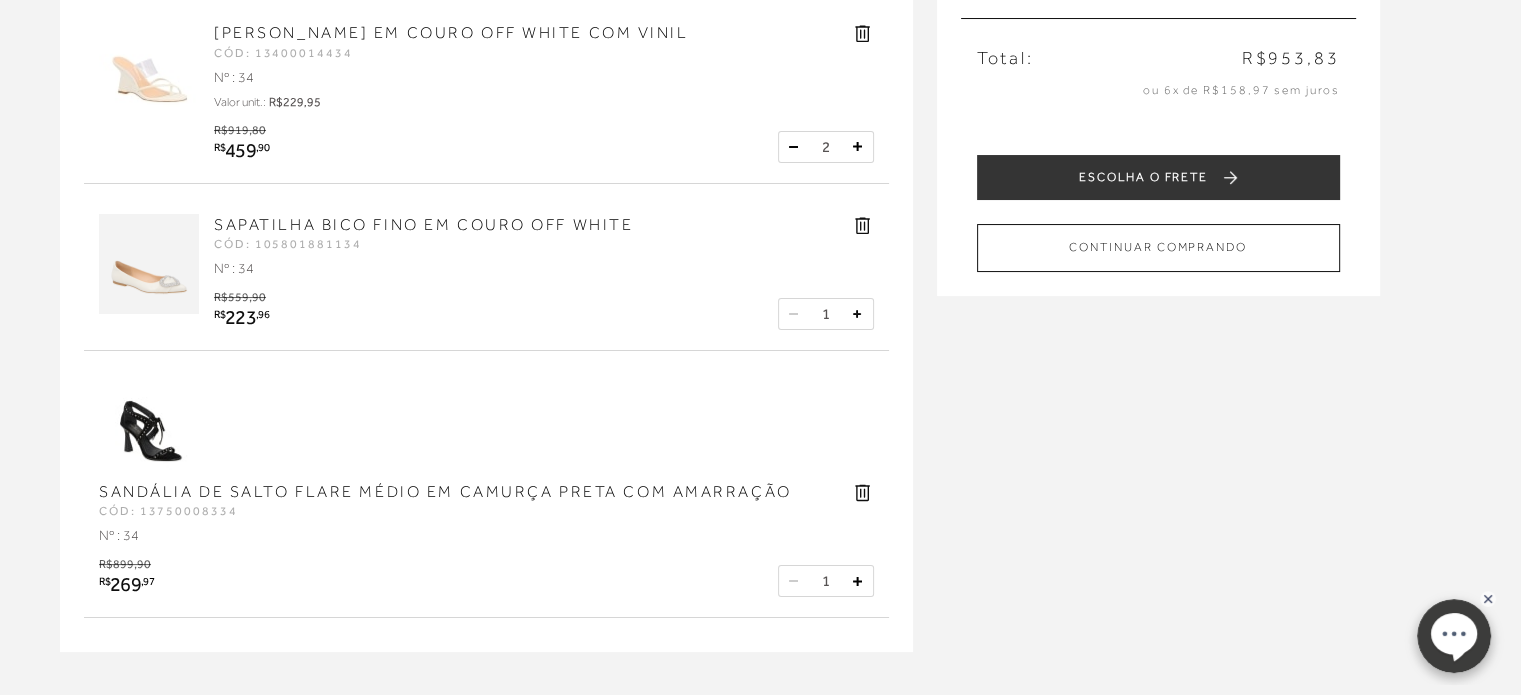 scroll, scrollTop: 0, scrollLeft: 0, axis: both 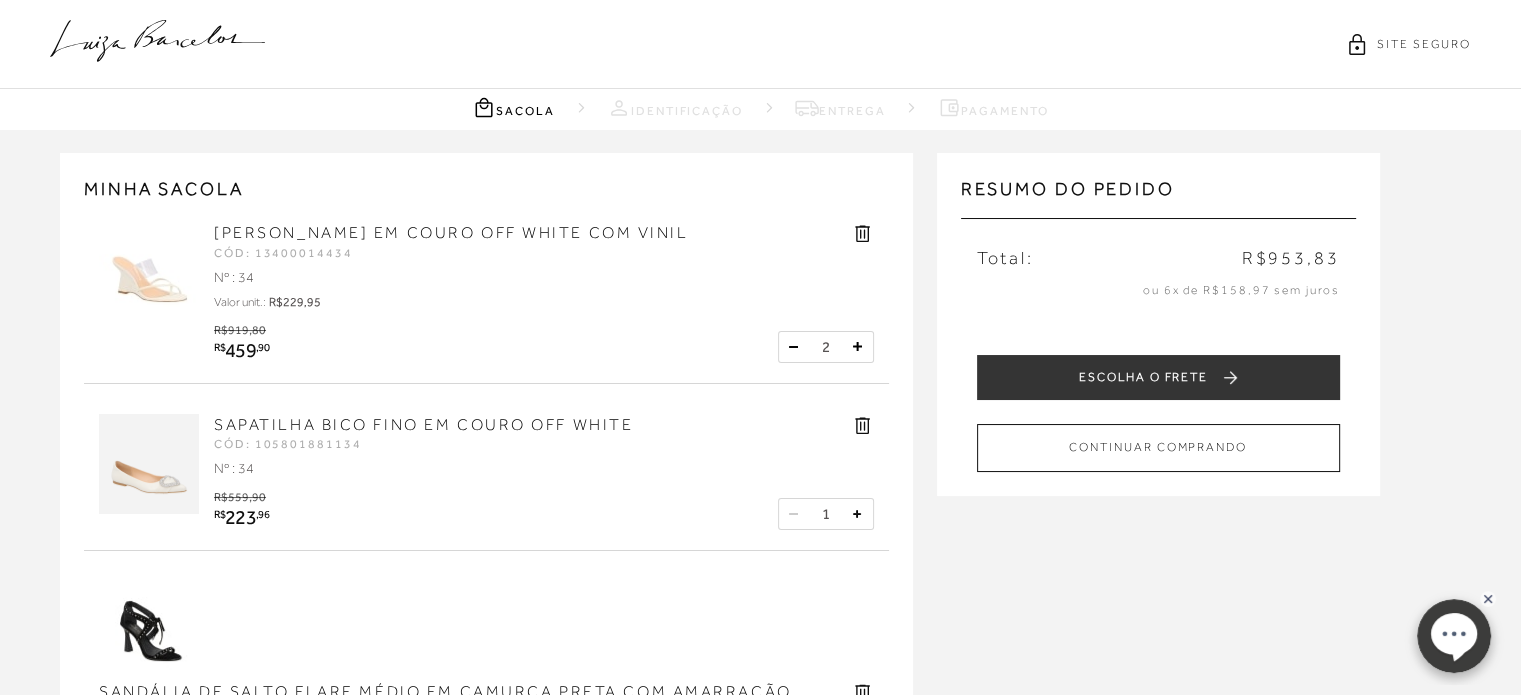 click at bounding box center (794, 347) 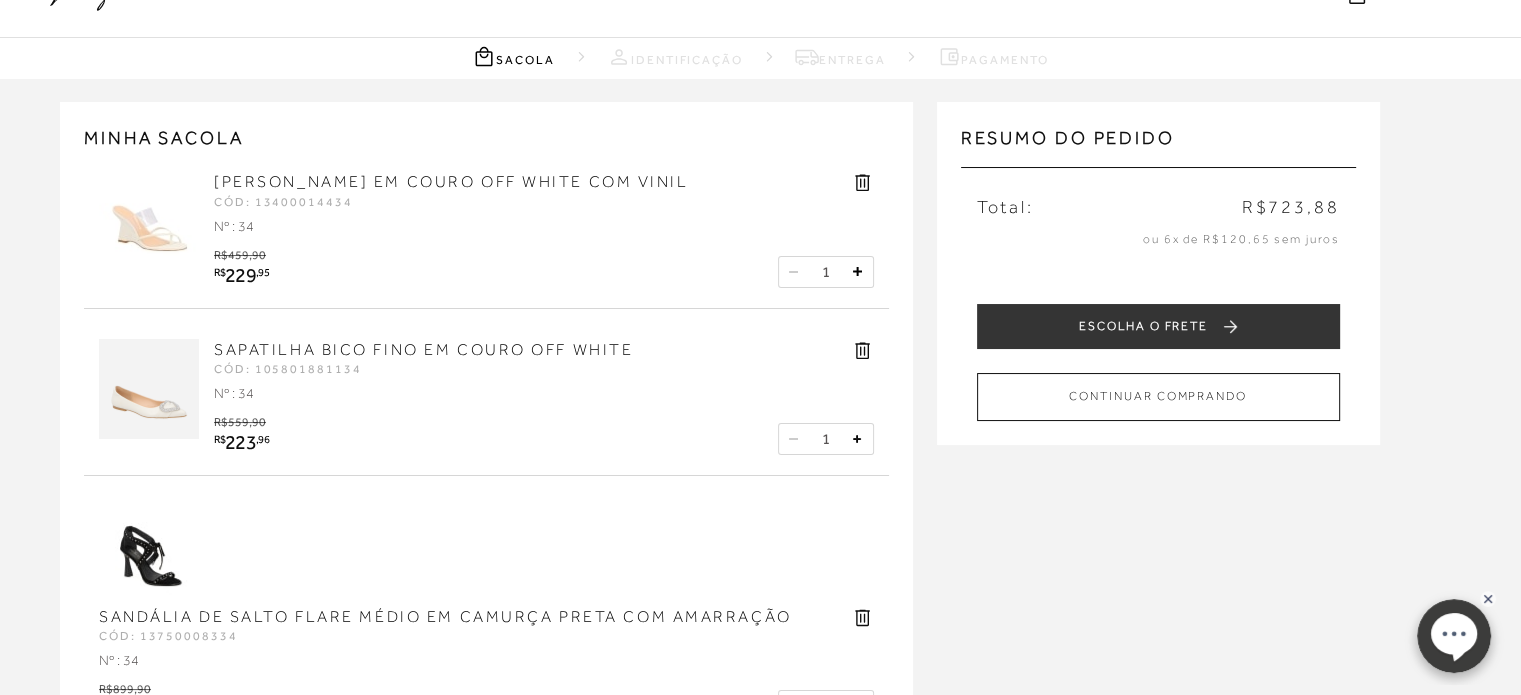 scroll, scrollTop: 100, scrollLeft: 0, axis: vertical 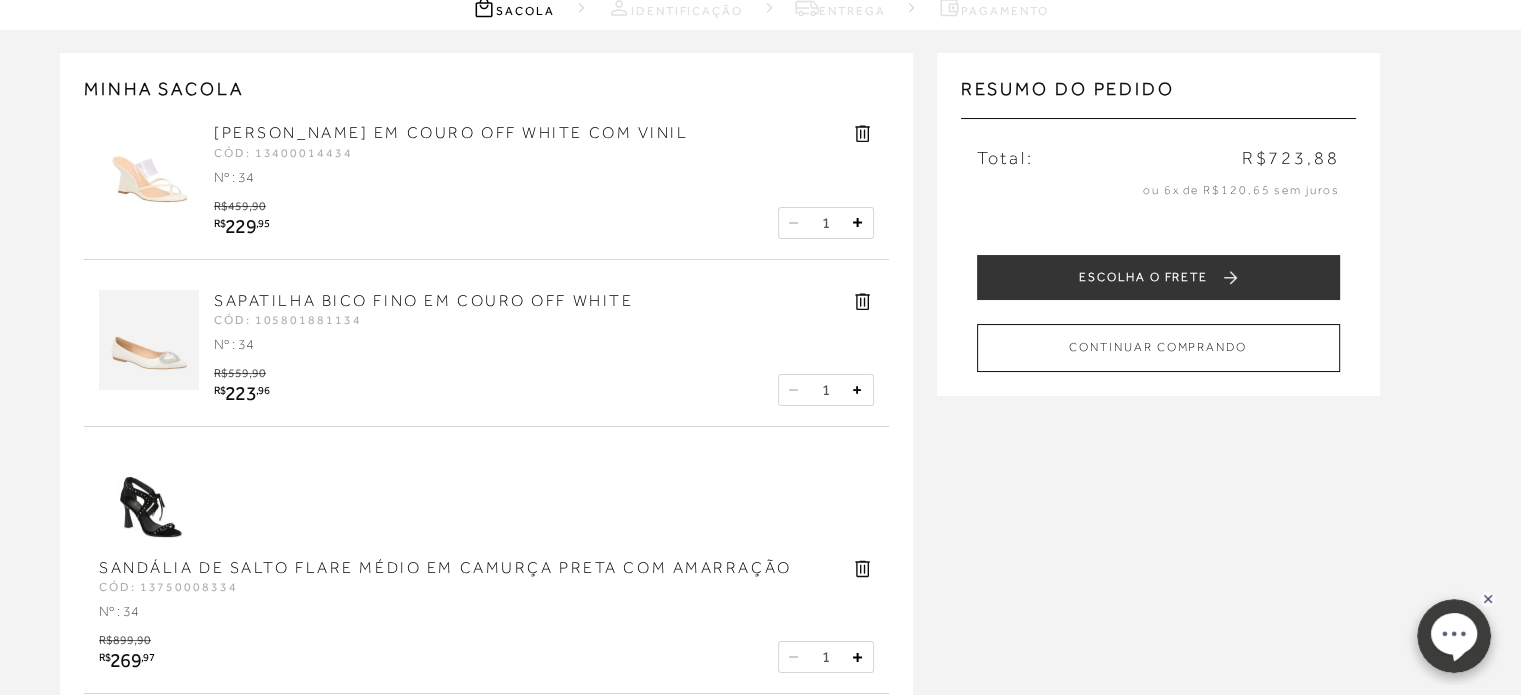 click 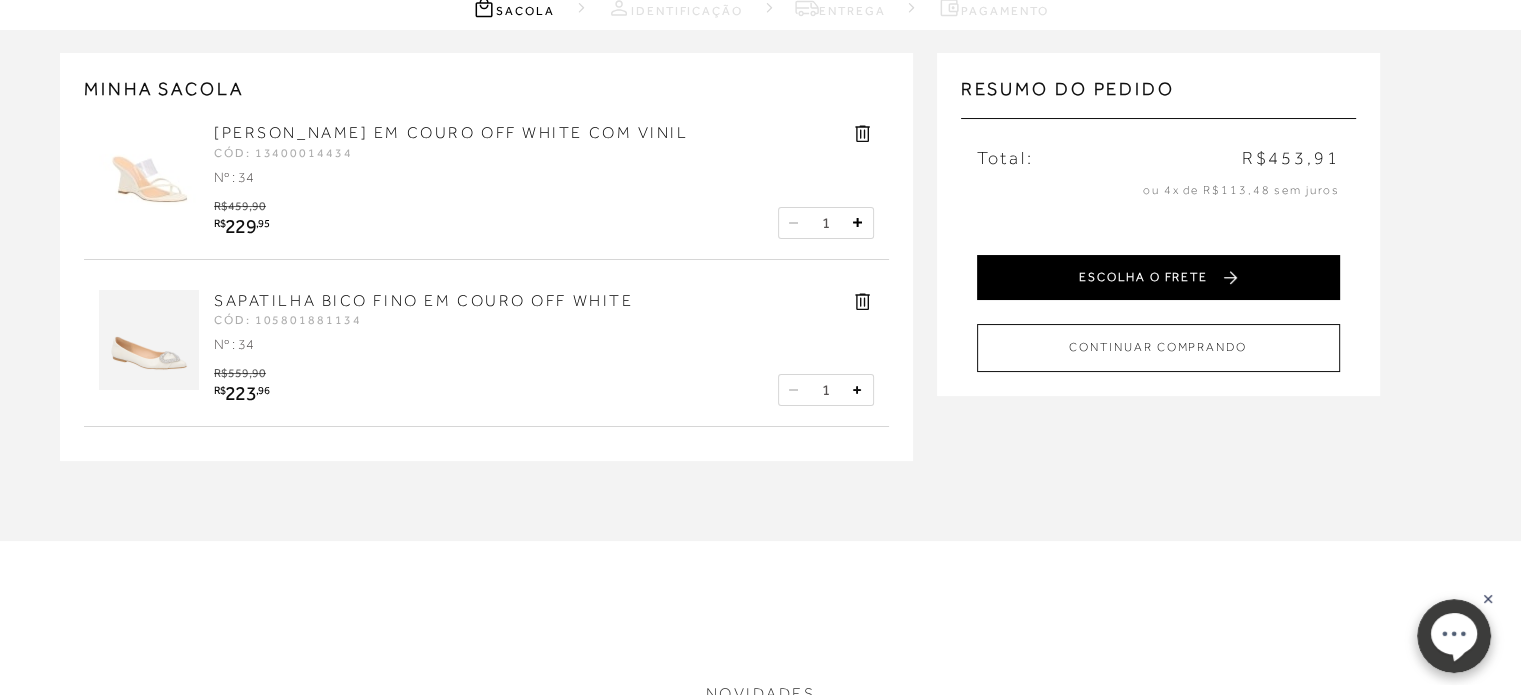 click on "ESCOLHA O FRETE" at bounding box center [1158, 277] 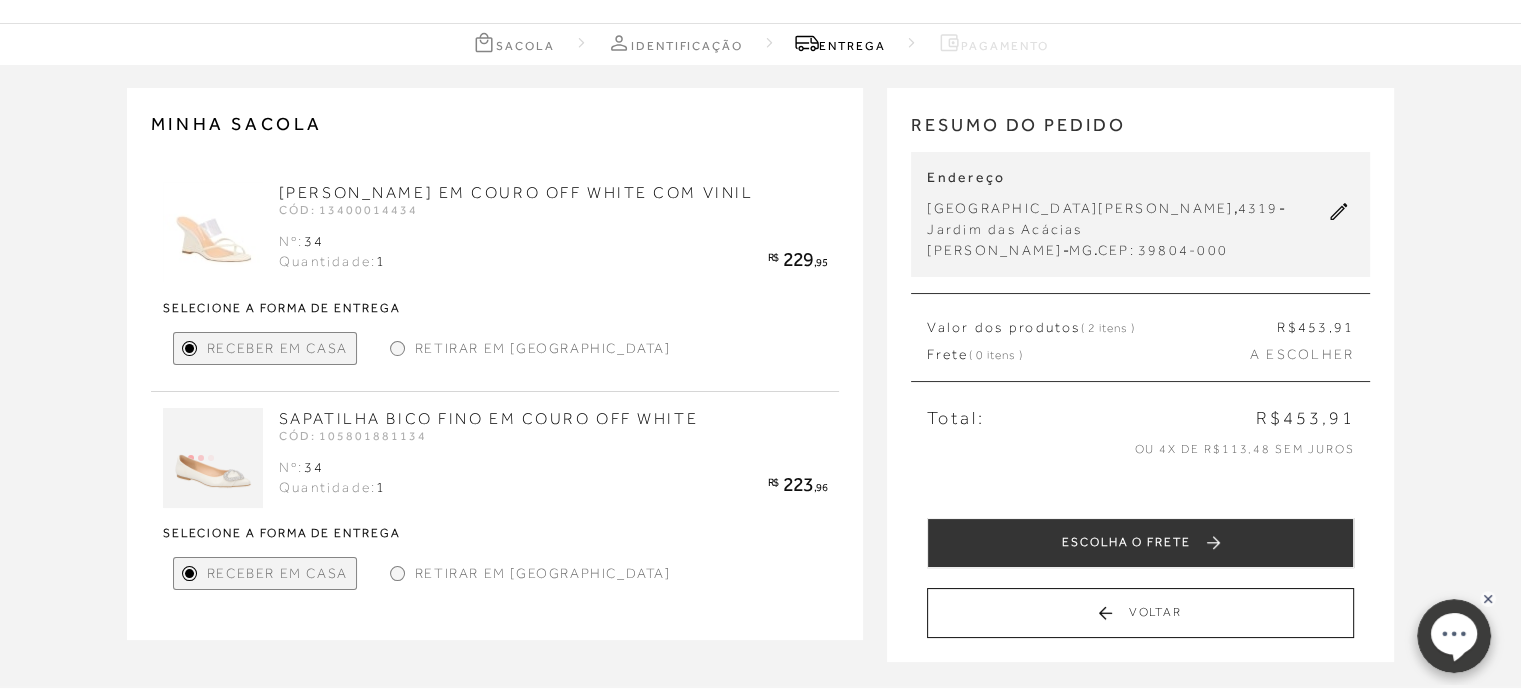 scroll, scrollTop: 100, scrollLeft: 0, axis: vertical 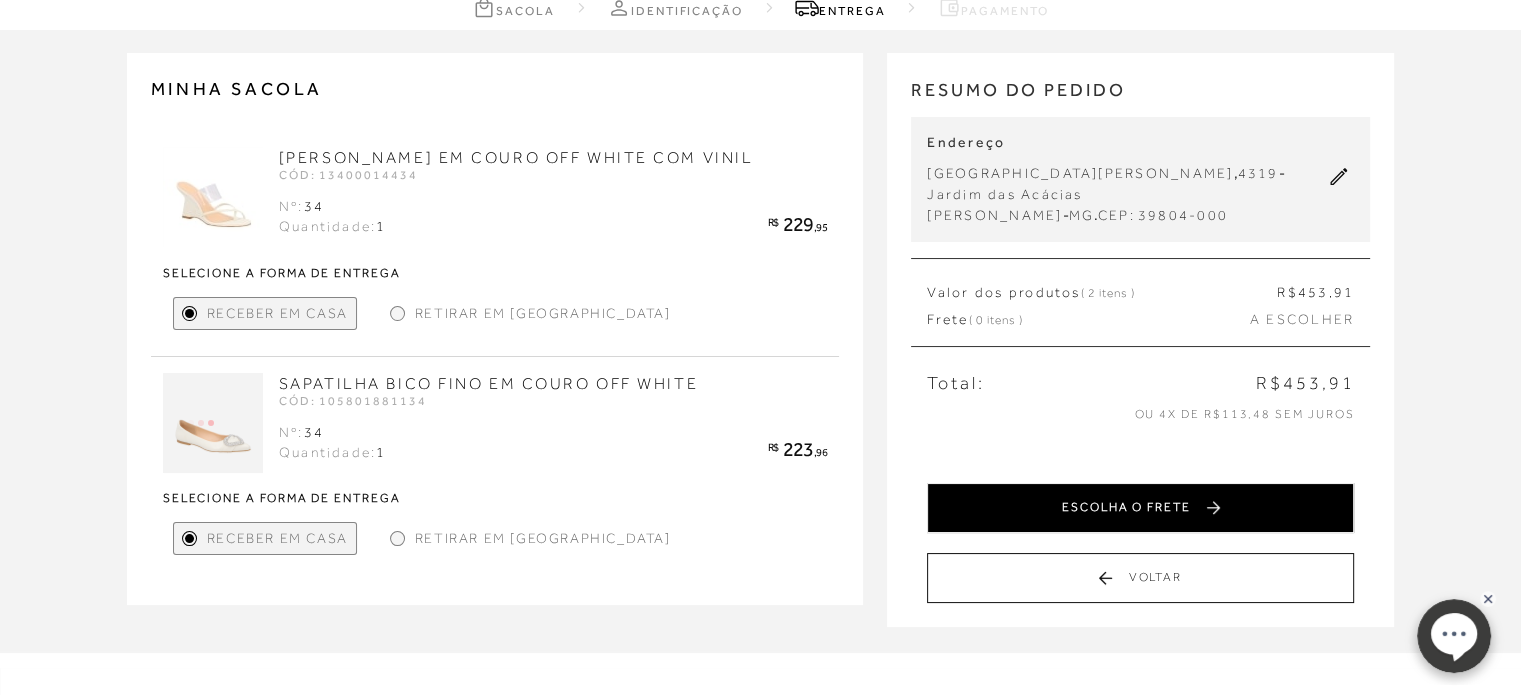 click on "ESCOLHA O FRETE" at bounding box center [1140, 508] 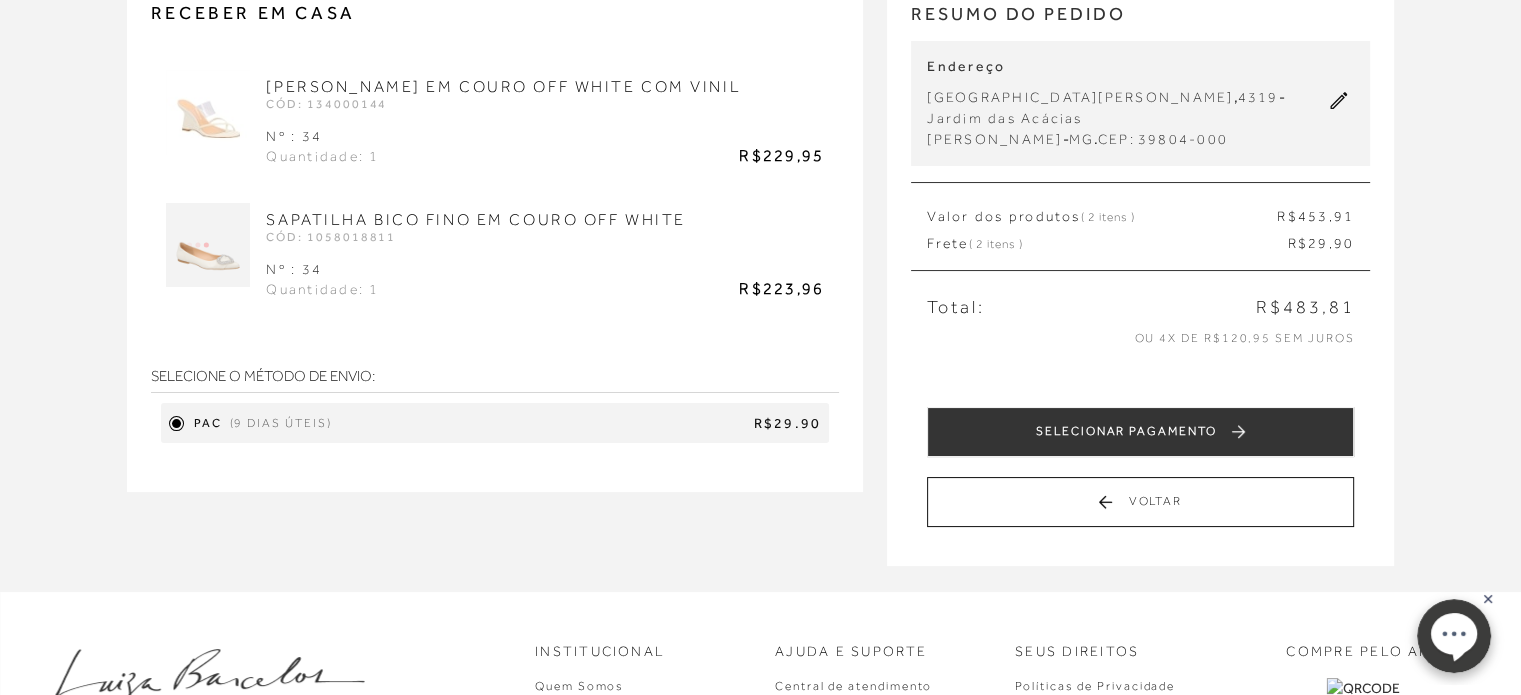 scroll, scrollTop: 200, scrollLeft: 0, axis: vertical 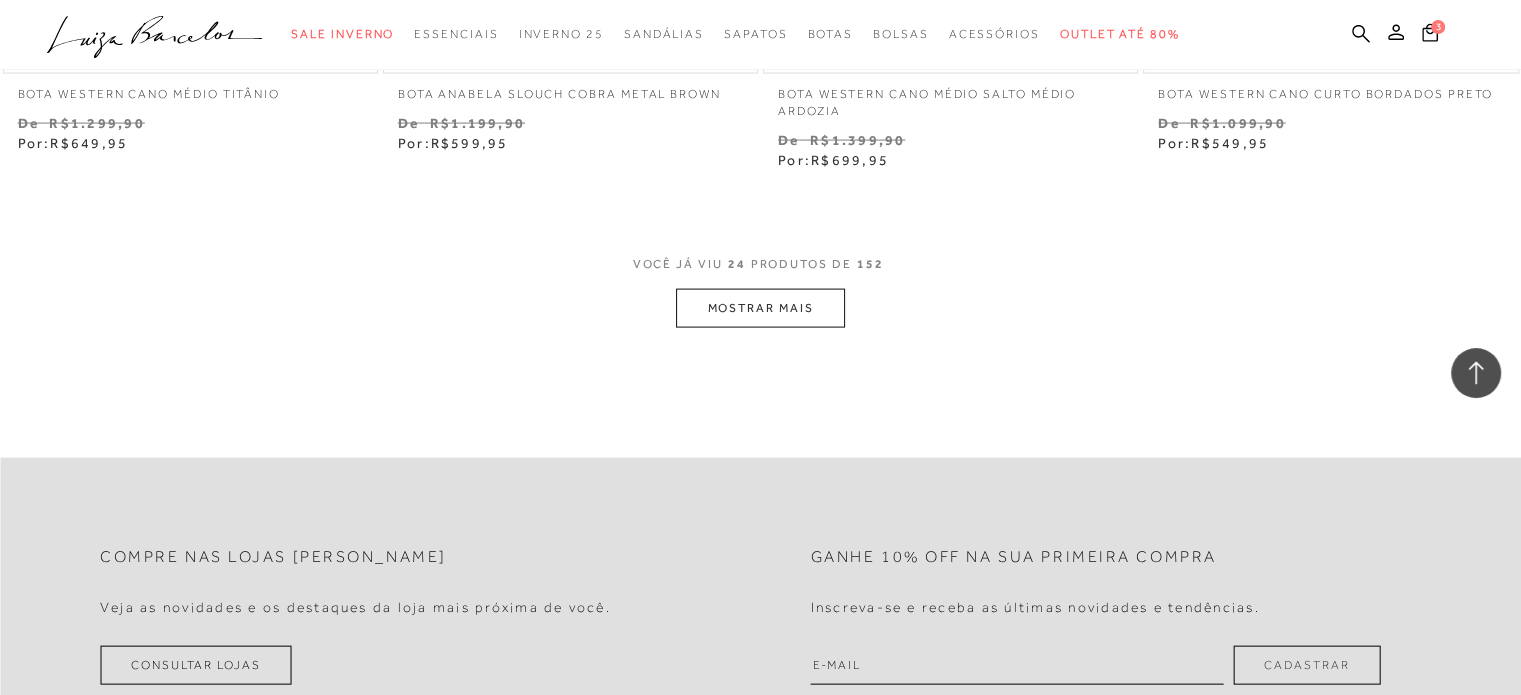 click on "MOSTRAR MAIS" at bounding box center [760, 308] 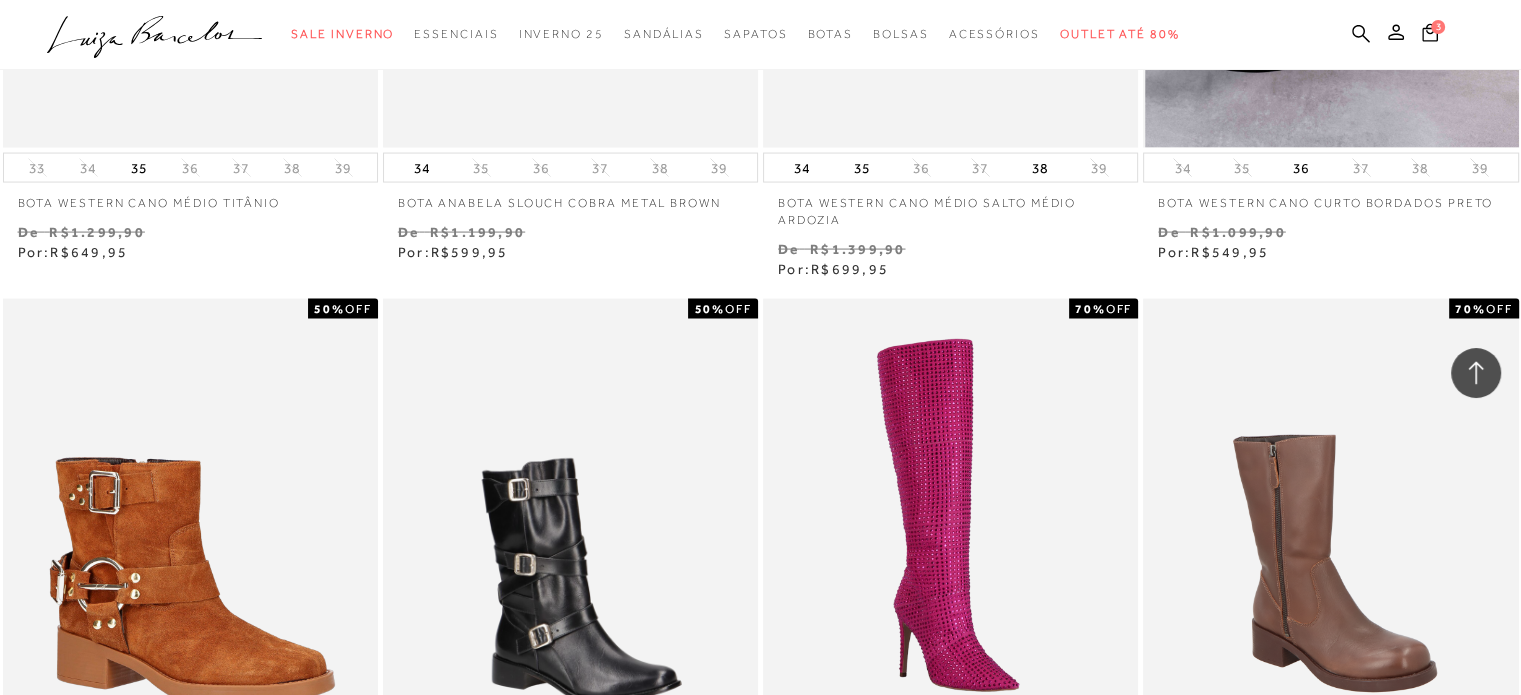scroll, scrollTop: 3600, scrollLeft: 0, axis: vertical 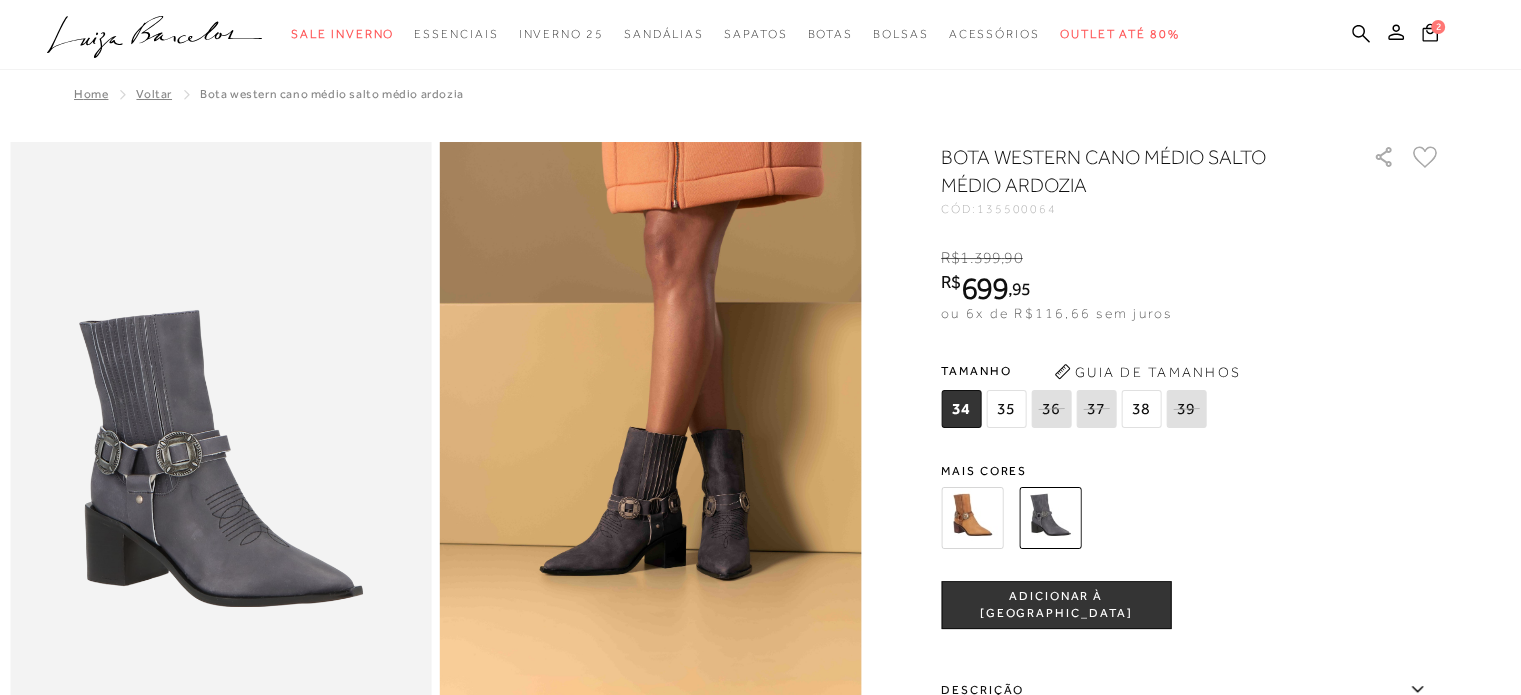 click at bounding box center [651, 458] 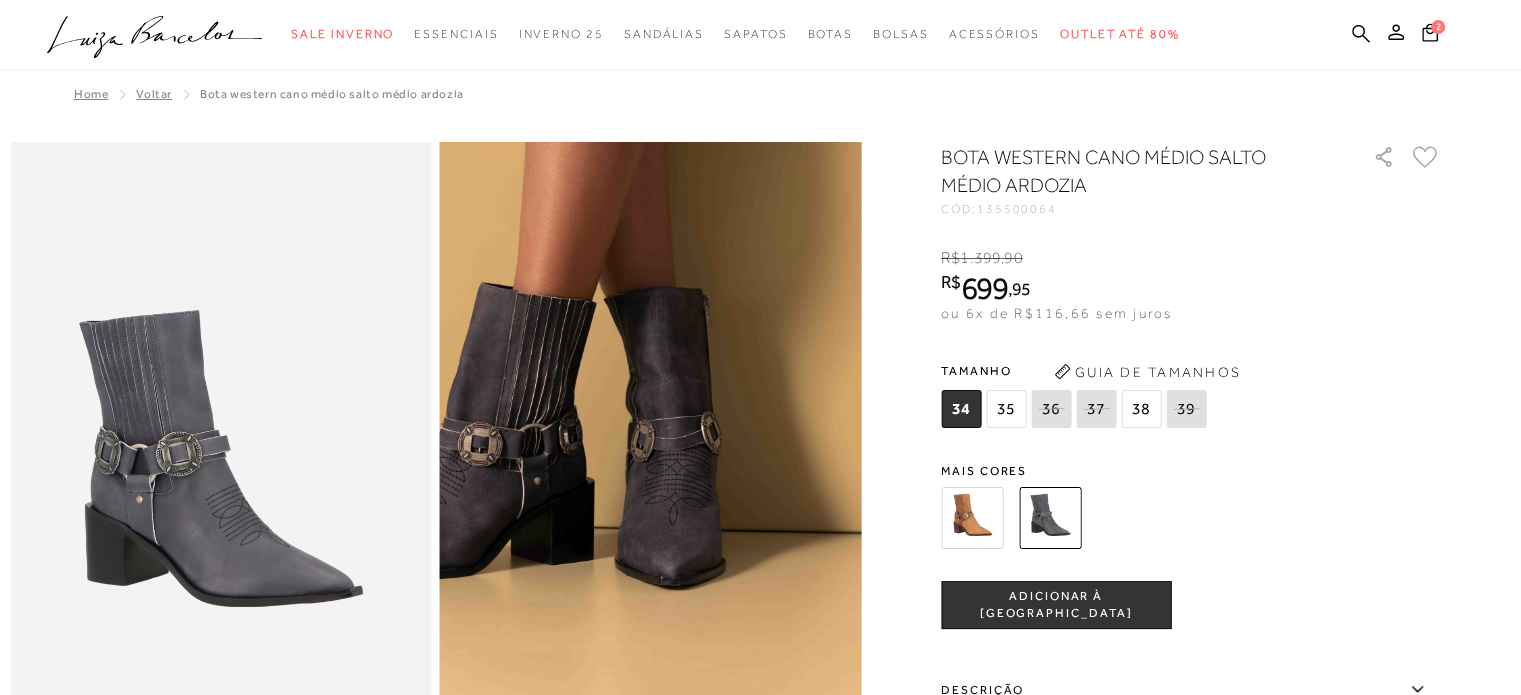 click at bounding box center [522, 345] 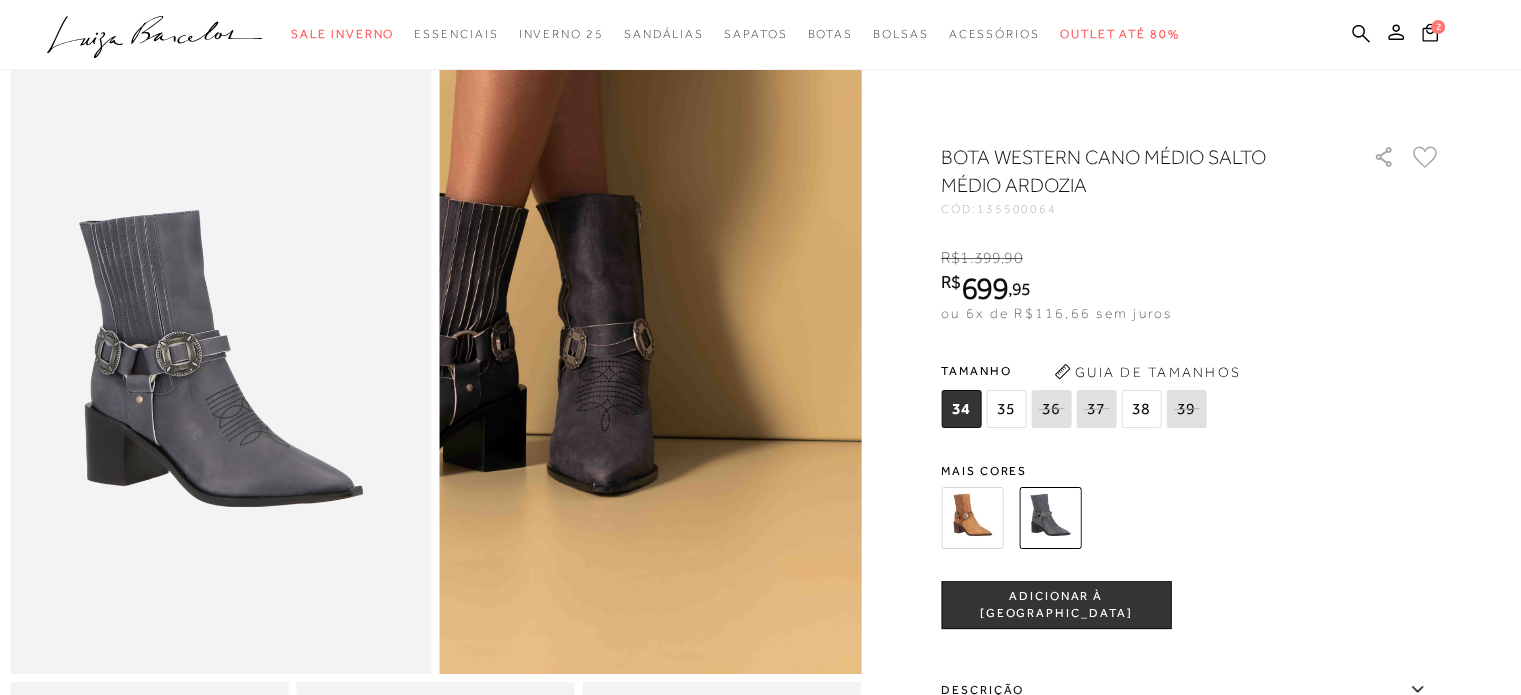 scroll, scrollTop: 600, scrollLeft: 0, axis: vertical 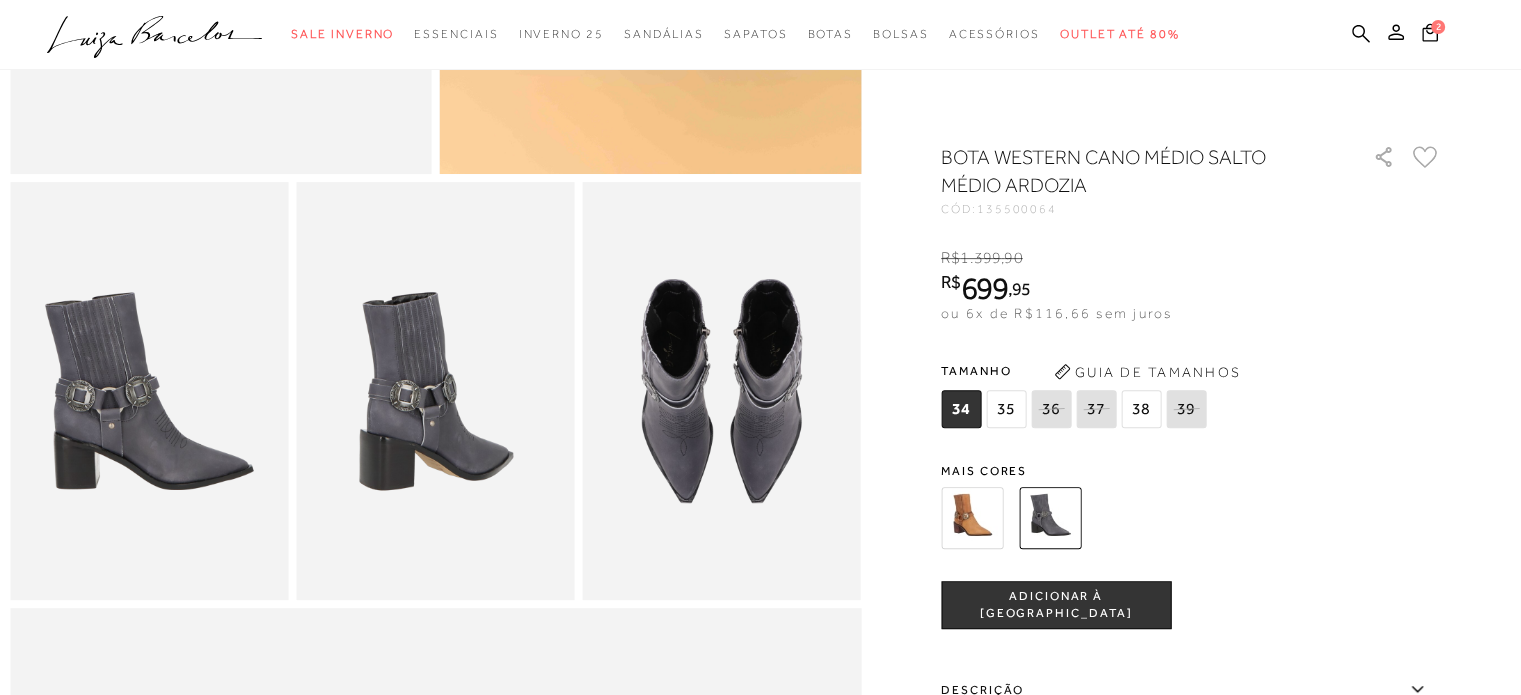 click at bounding box center (435, 390) 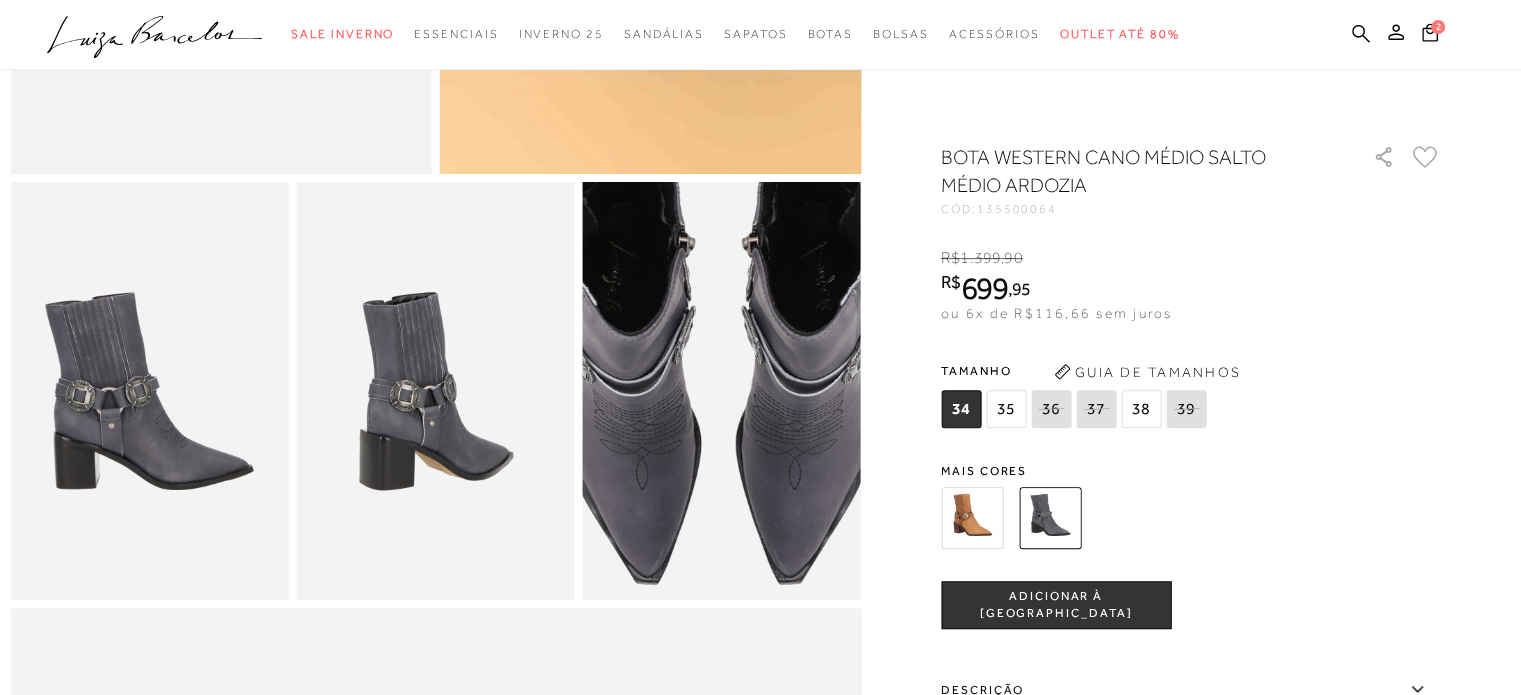 click at bounding box center [718, 361] 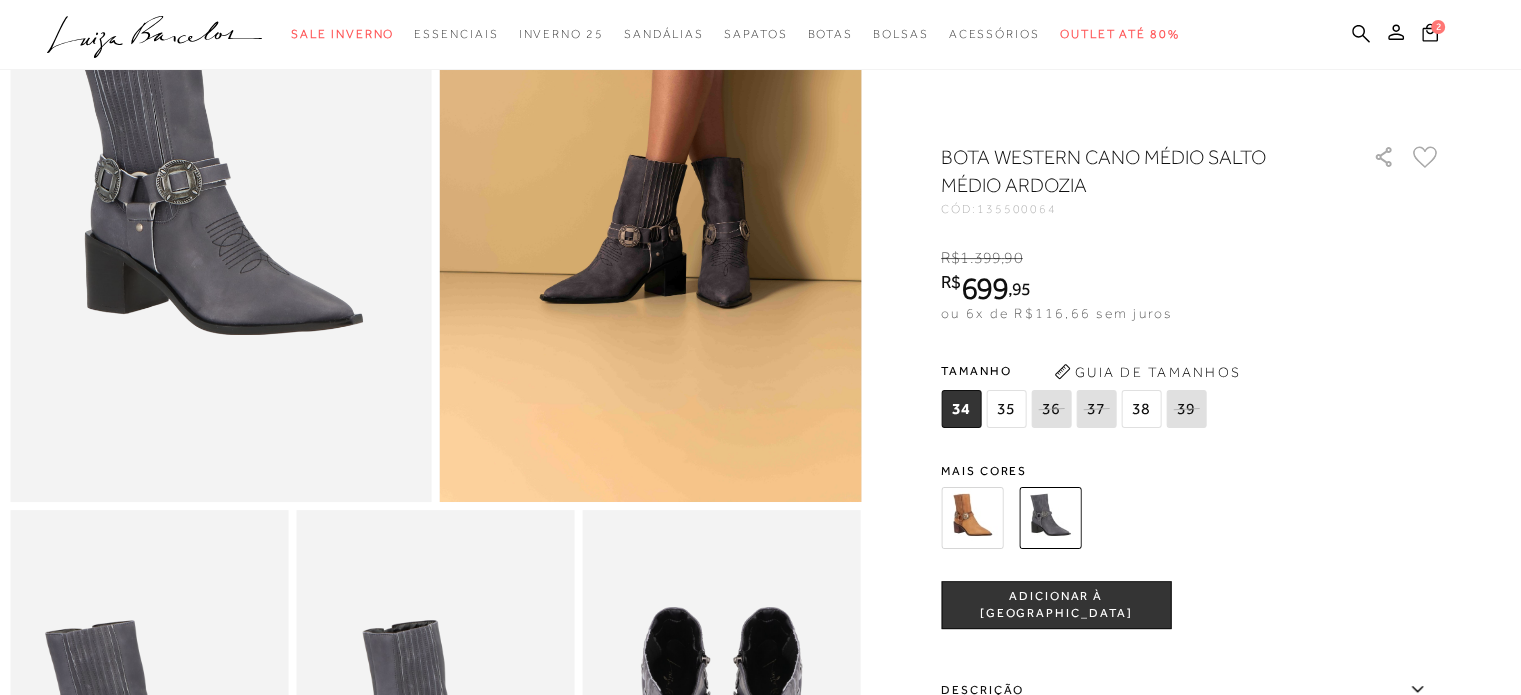 scroll, scrollTop: 0, scrollLeft: 0, axis: both 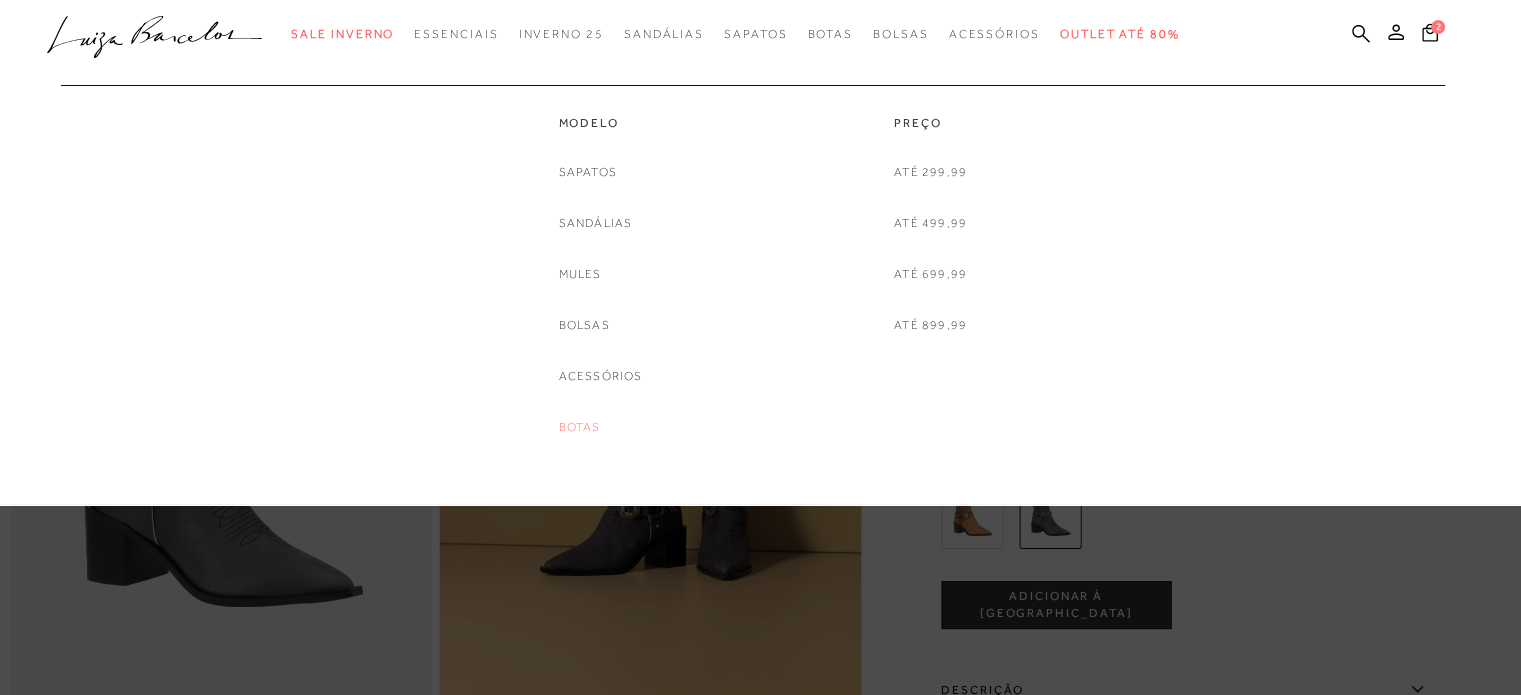 click on "Botas" at bounding box center [580, 427] 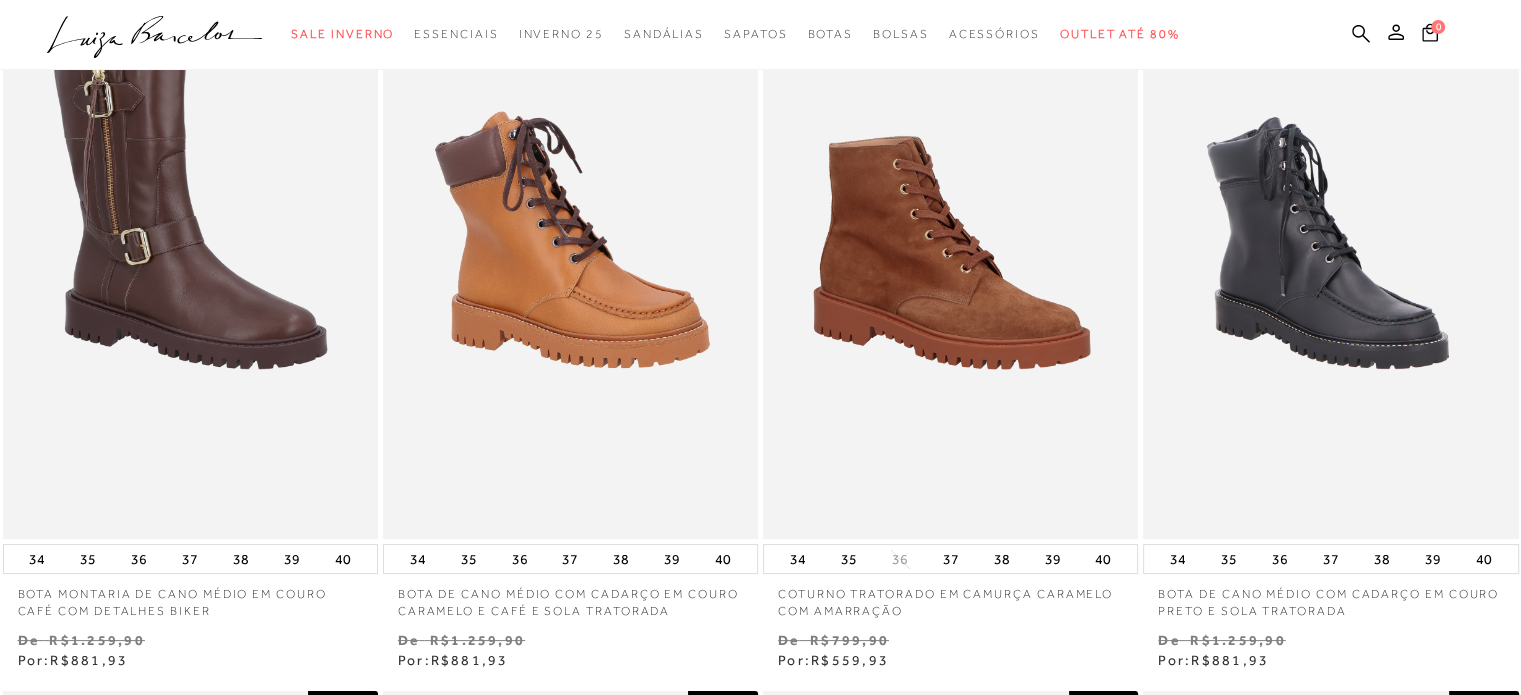 scroll, scrollTop: 0, scrollLeft: 0, axis: both 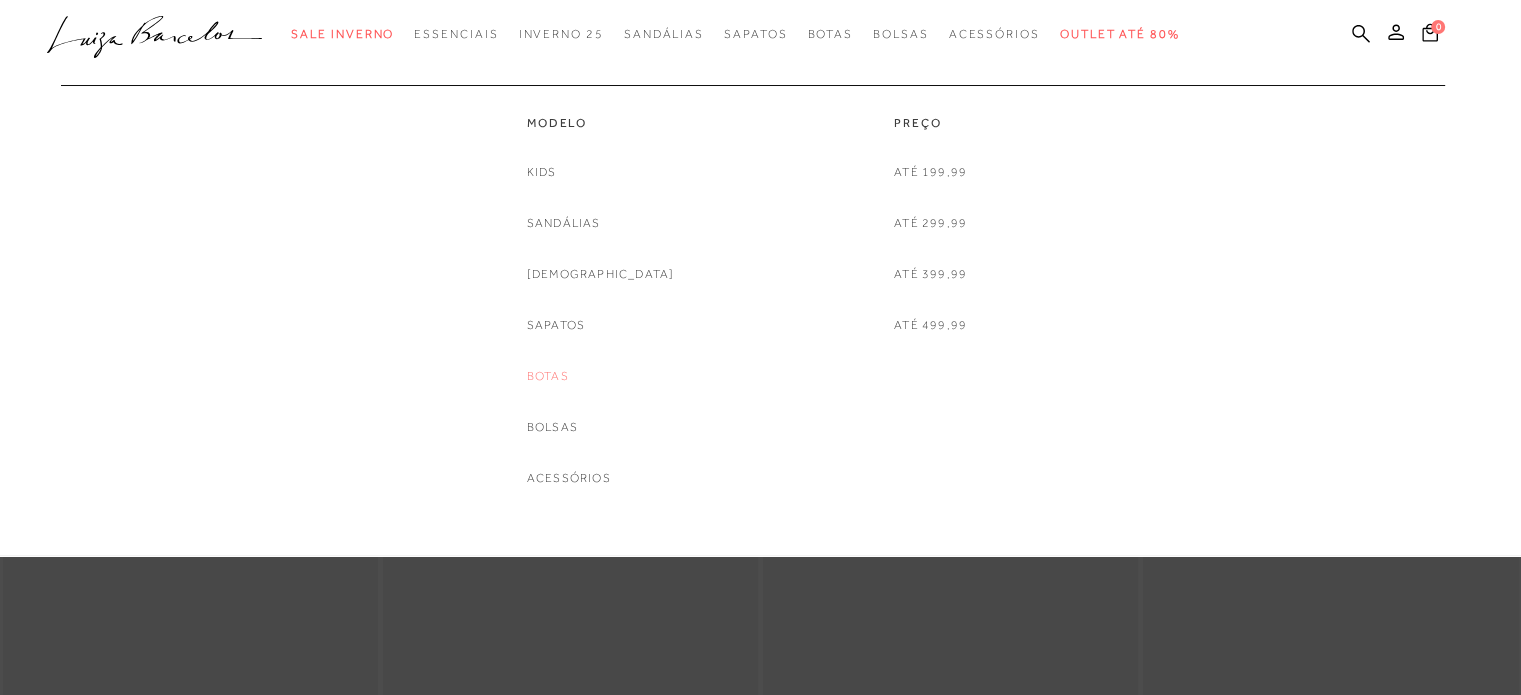 click on "Botas" at bounding box center (548, 376) 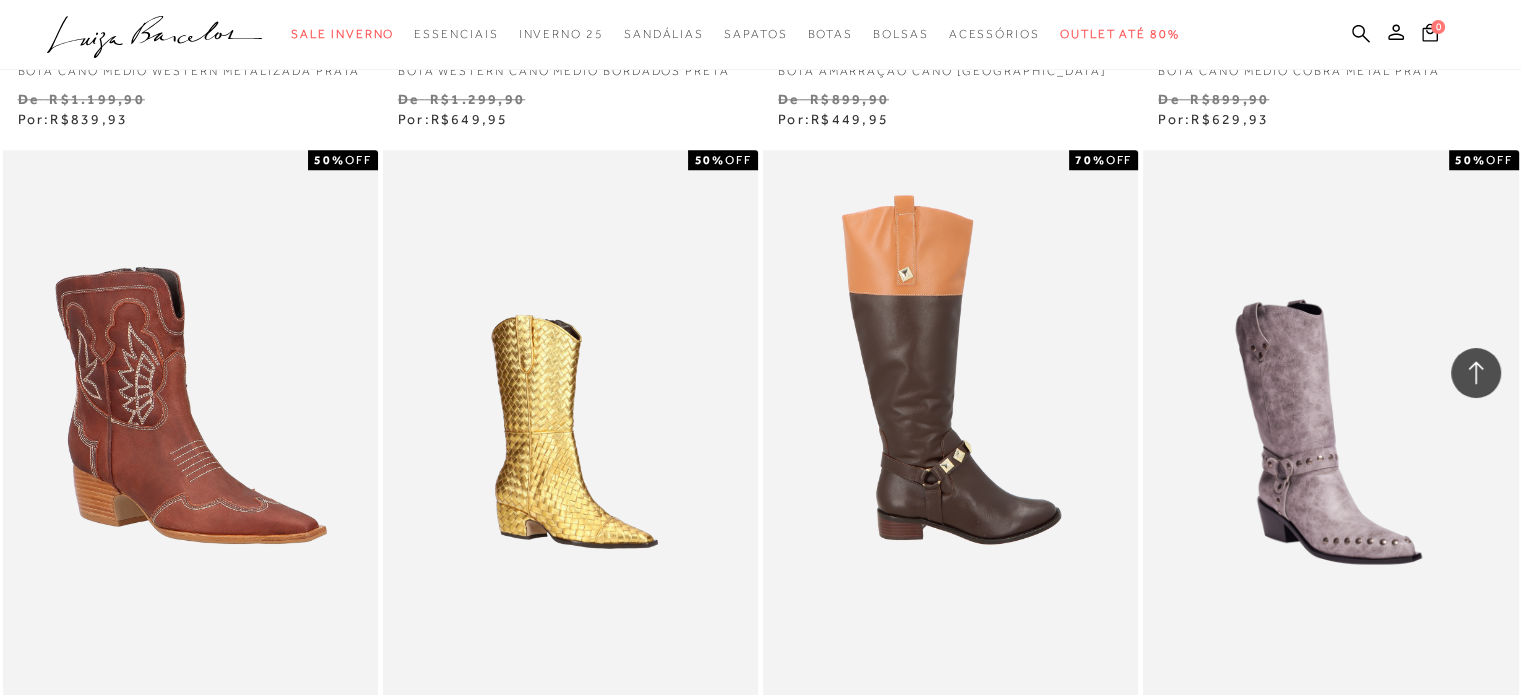 scroll, scrollTop: 2200, scrollLeft: 0, axis: vertical 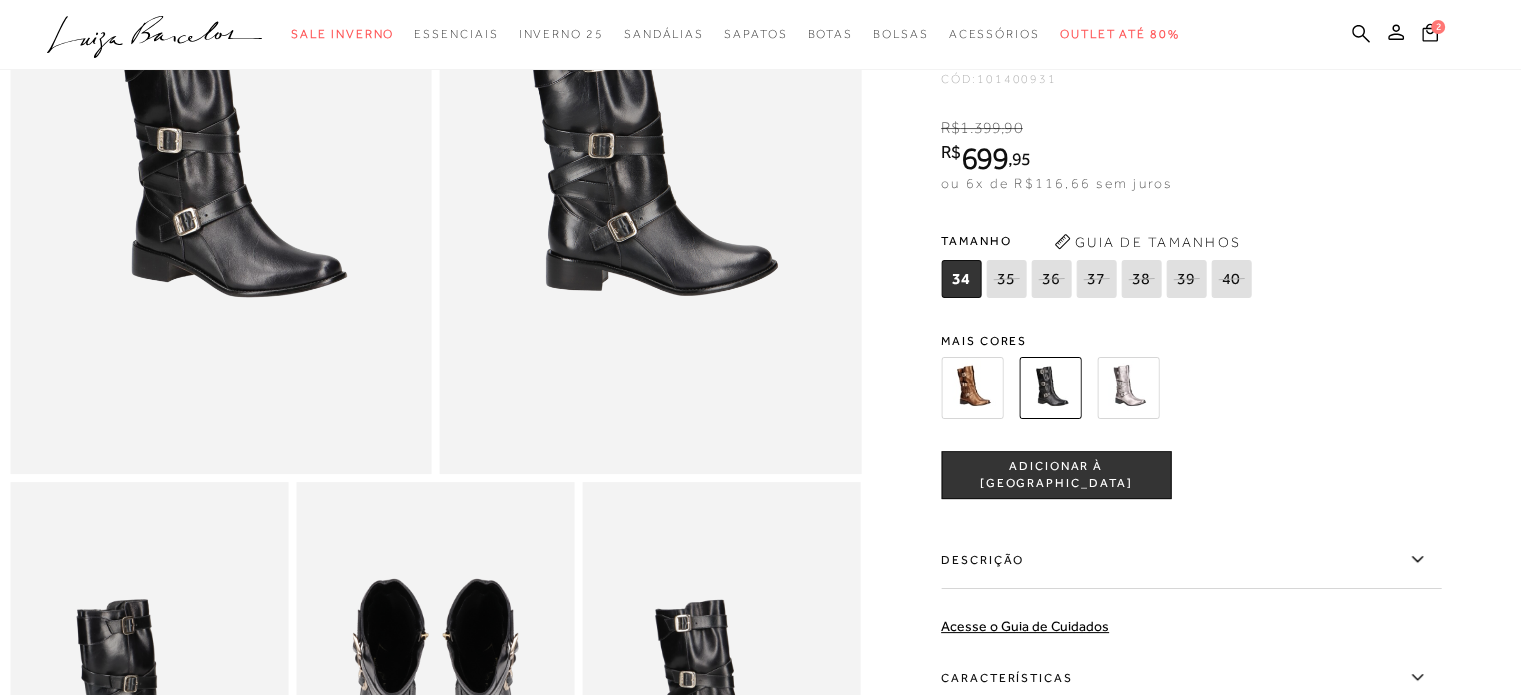 click at bounding box center (972, 388) 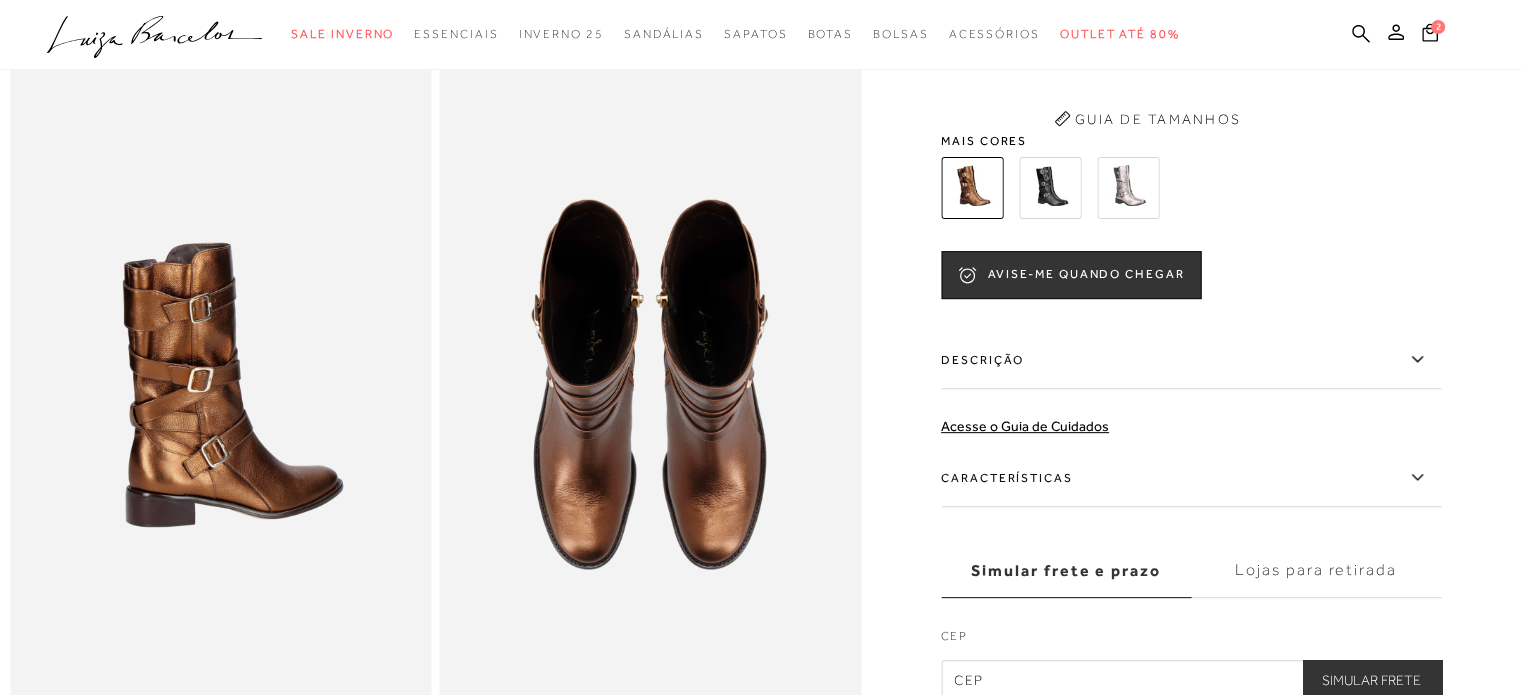 scroll, scrollTop: 500, scrollLeft: 0, axis: vertical 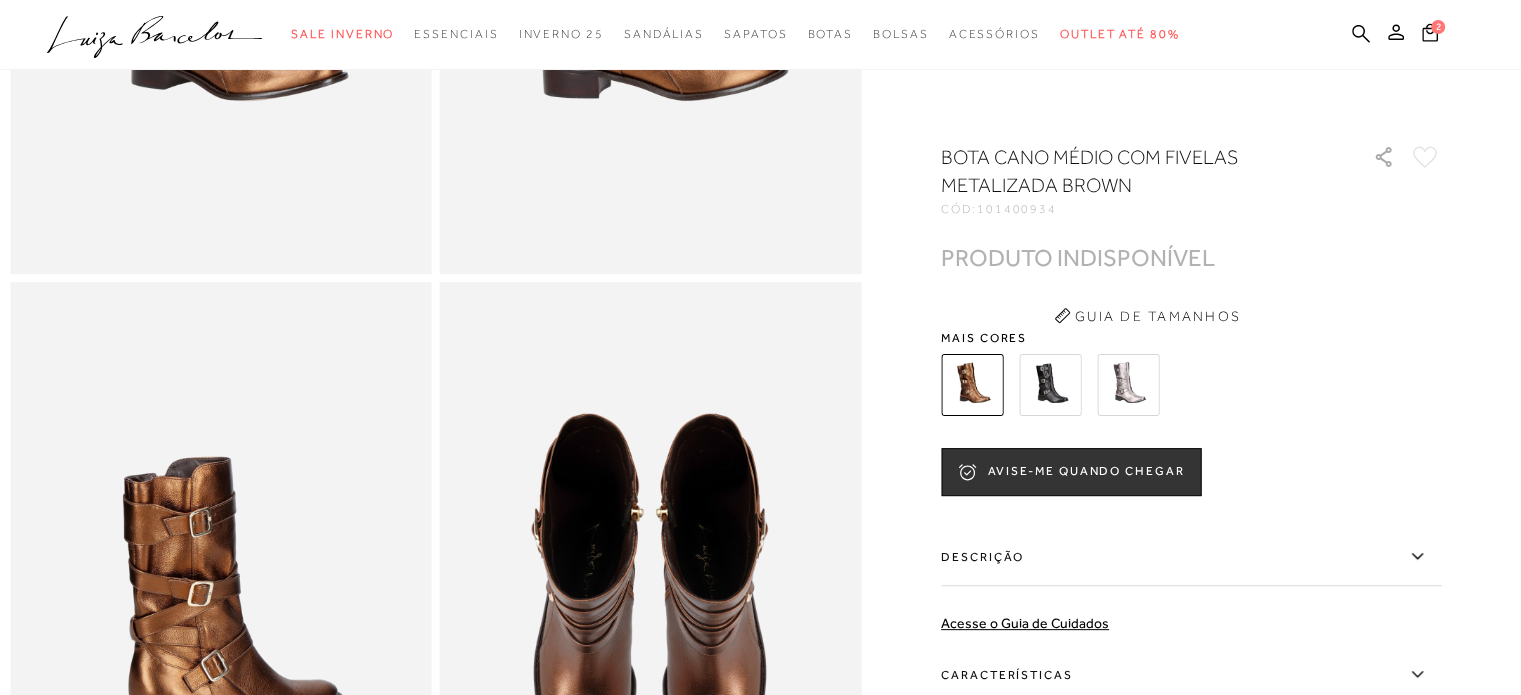 click at bounding box center (1128, 385) 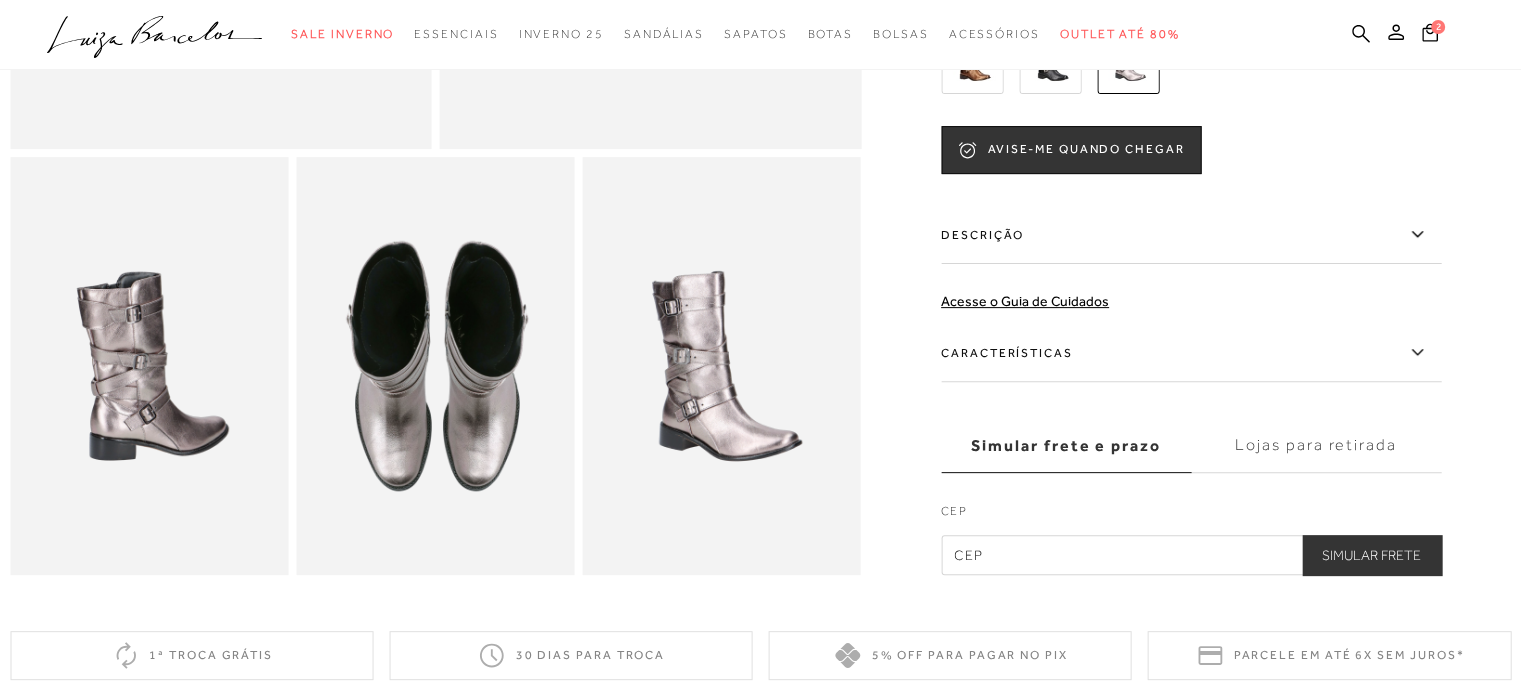 scroll, scrollTop: 400, scrollLeft: 0, axis: vertical 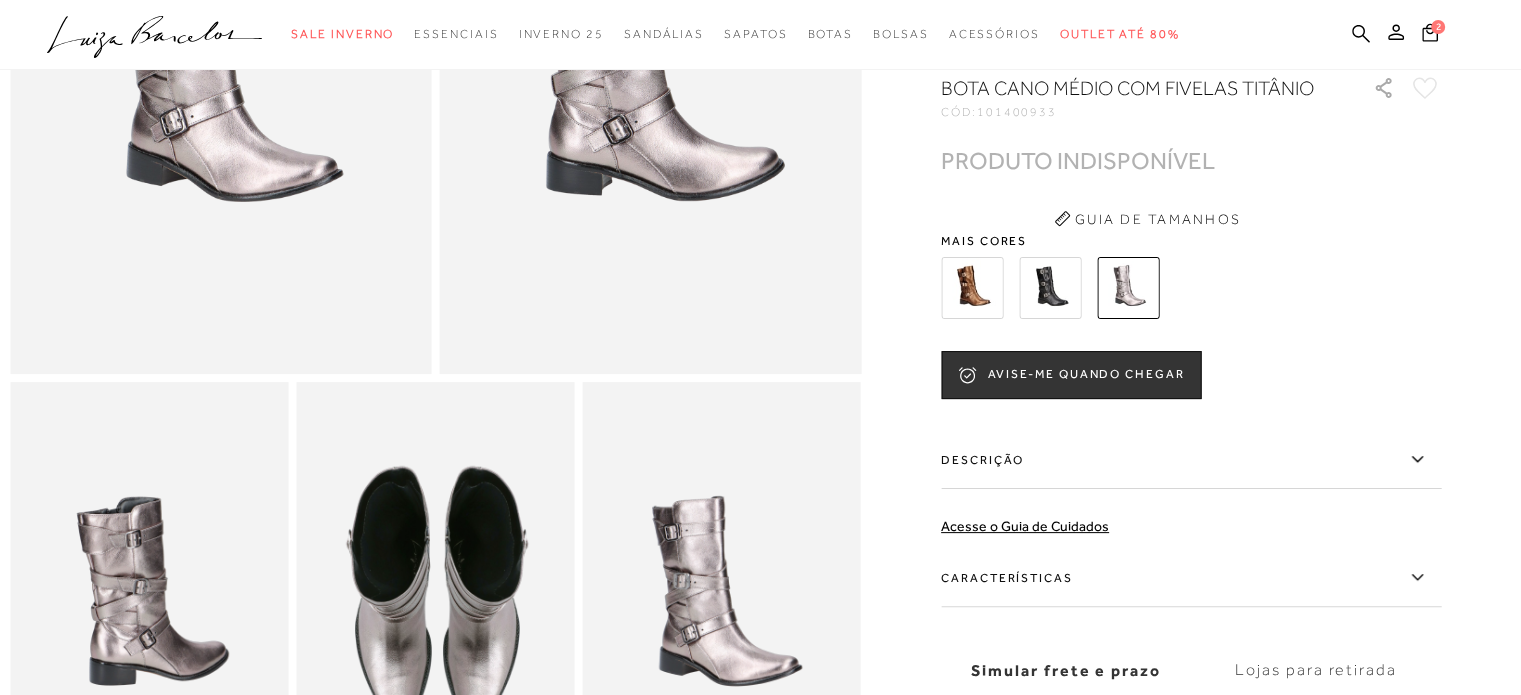 click at bounding box center (1050, 288) 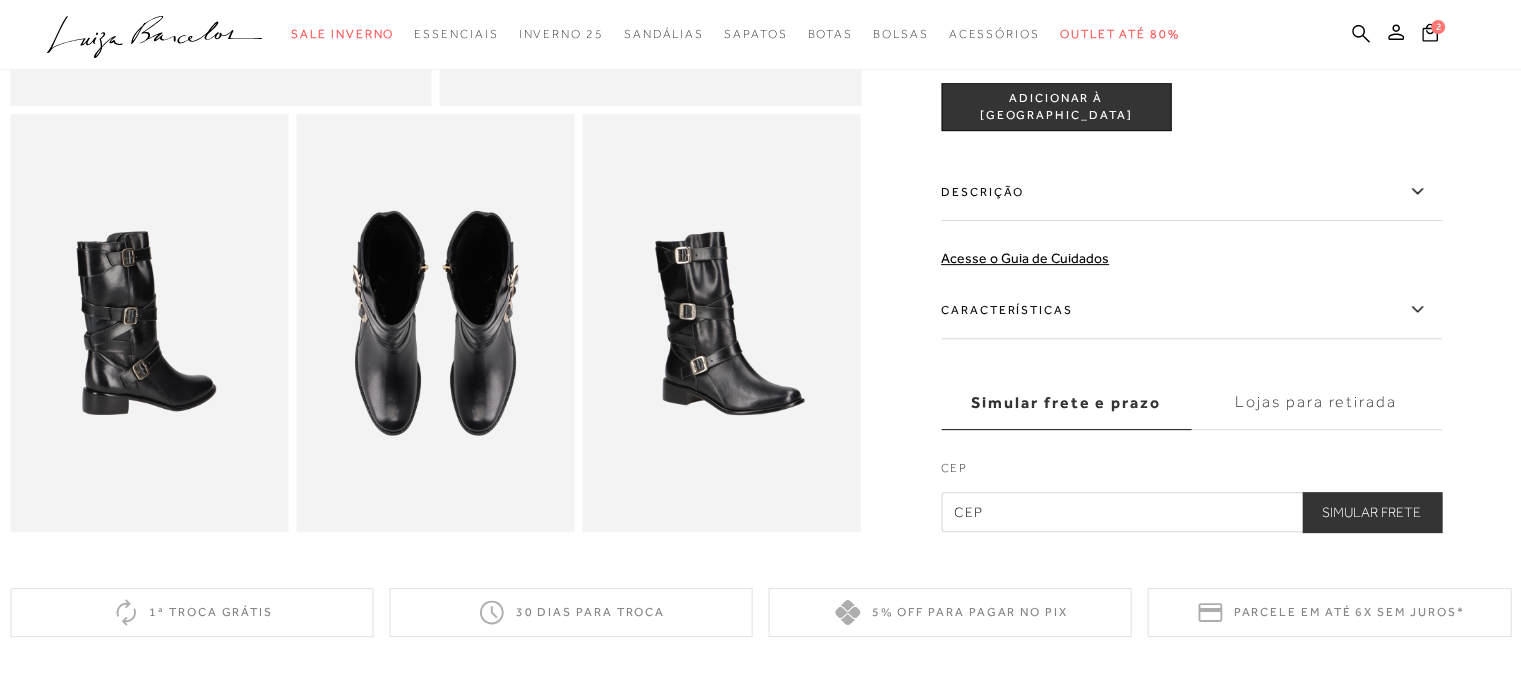 scroll, scrollTop: 700, scrollLeft: 0, axis: vertical 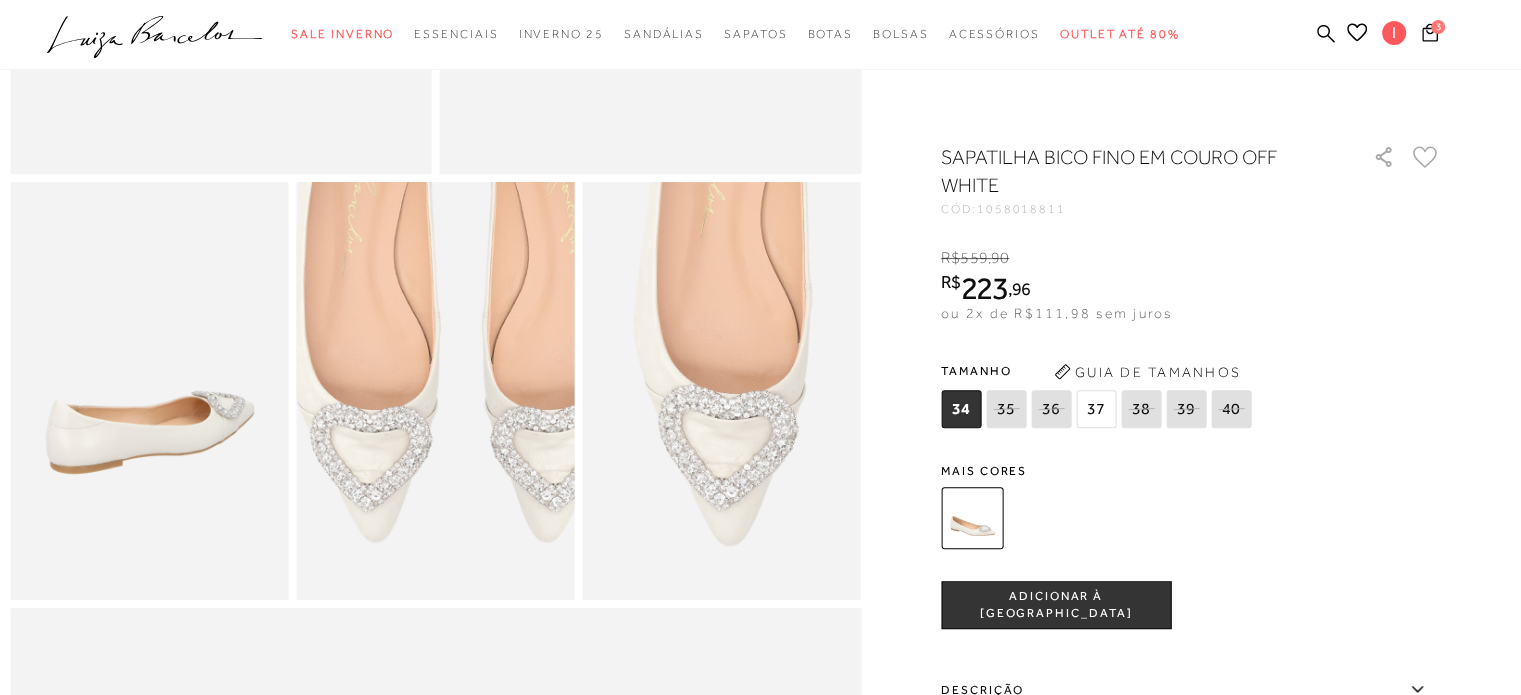 click at bounding box center [461, 294] 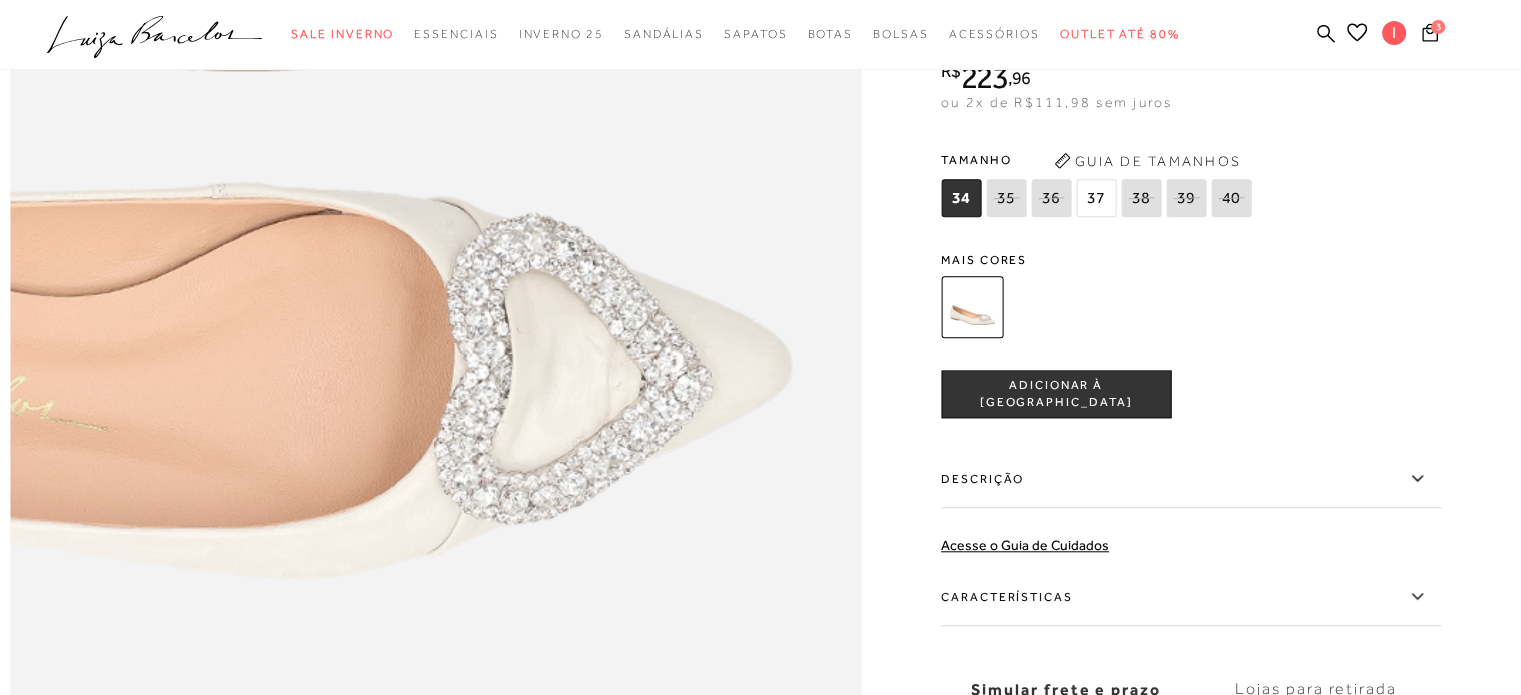 scroll, scrollTop: 1700, scrollLeft: 0, axis: vertical 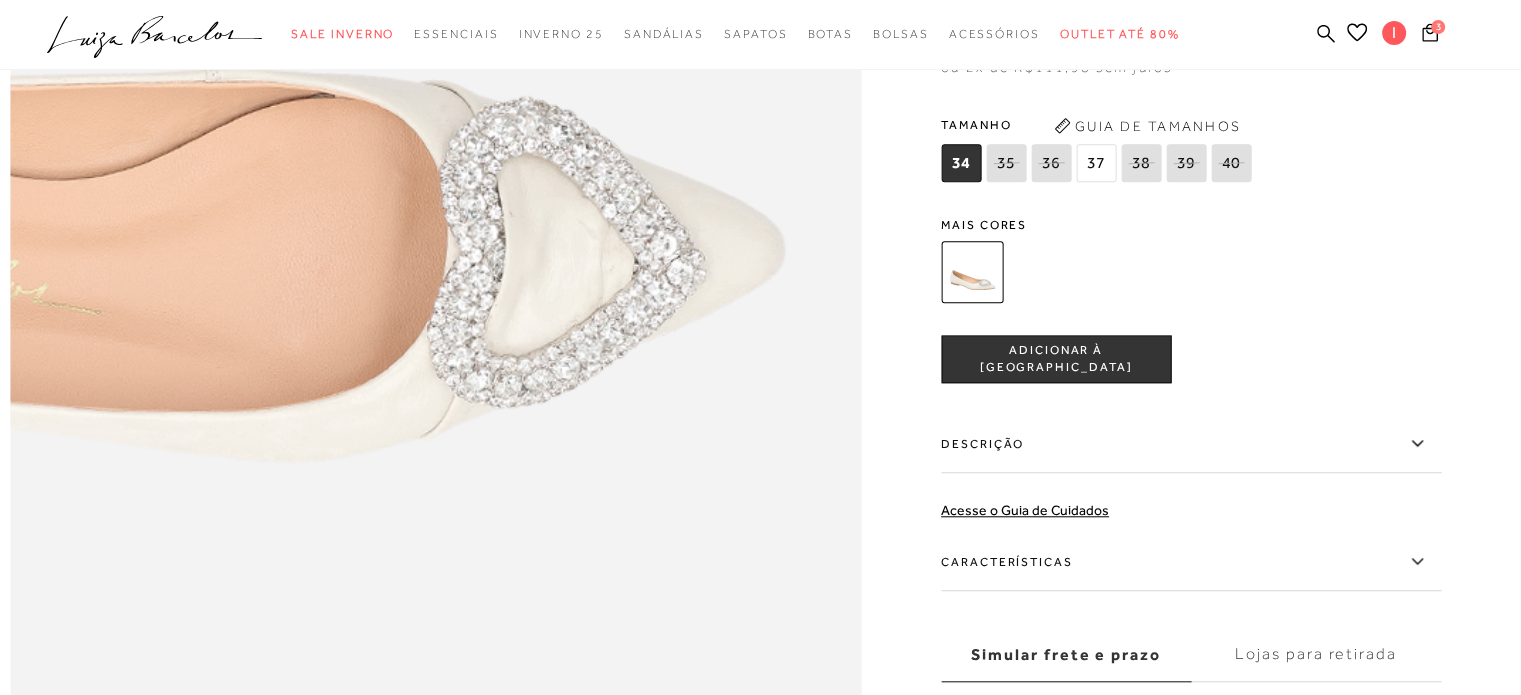click at bounding box center [137, -46] 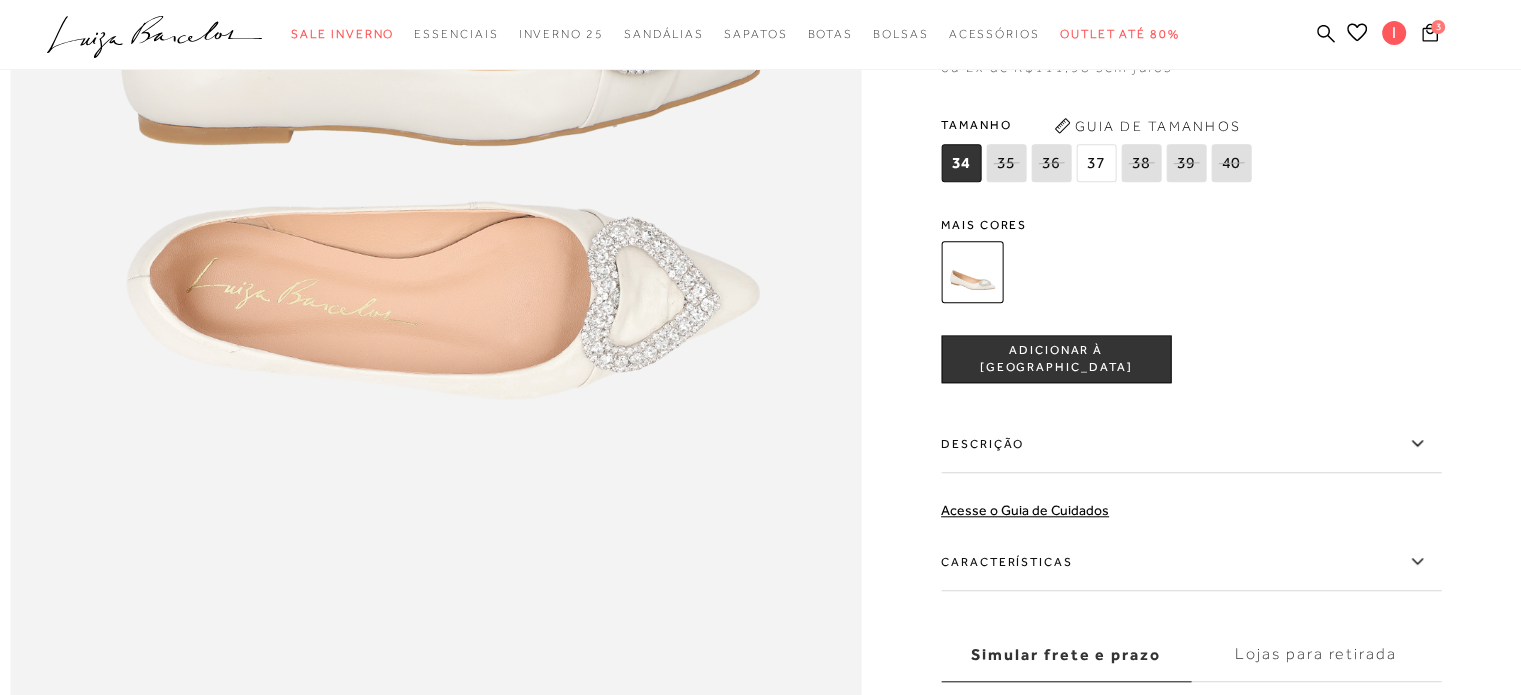 click at bounding box center [760, -387] 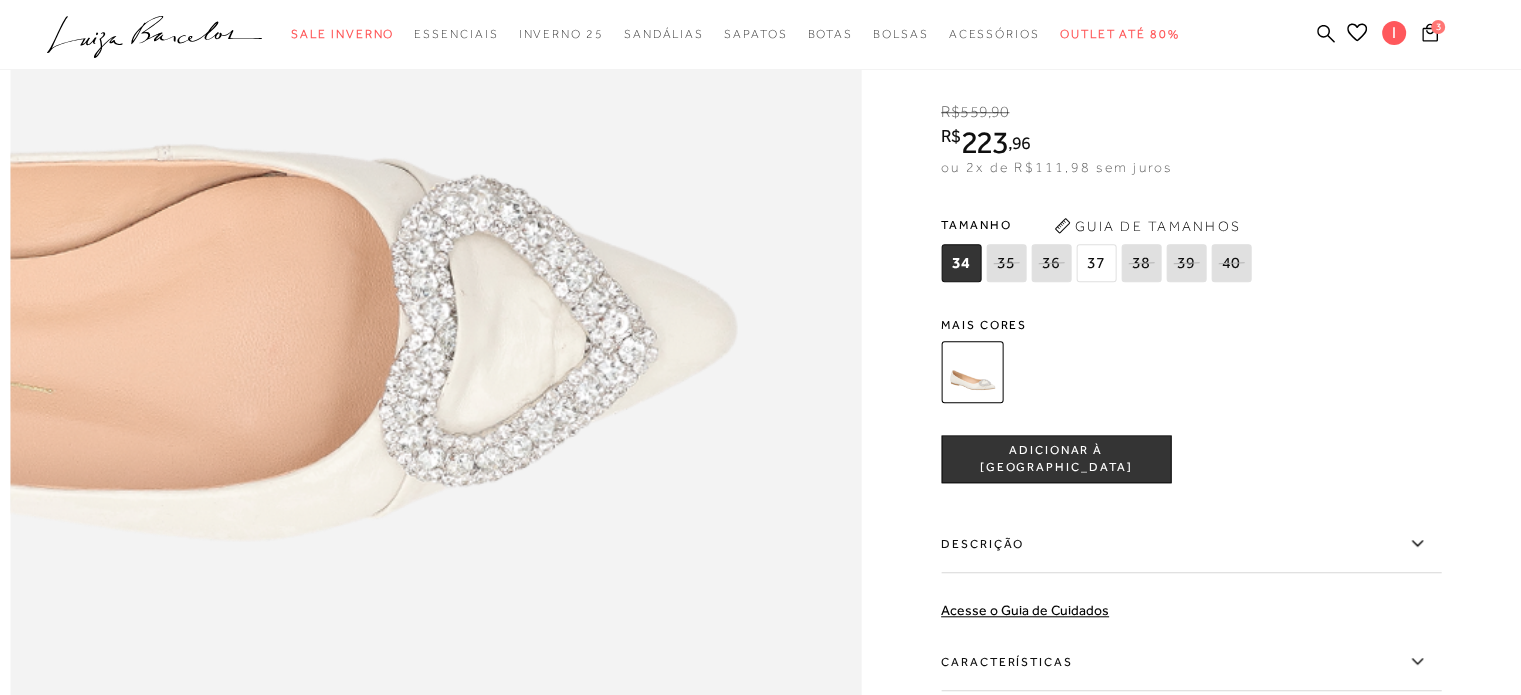 scroll, scrollTop: 1600, scrollLeft: 0, axis: vertical 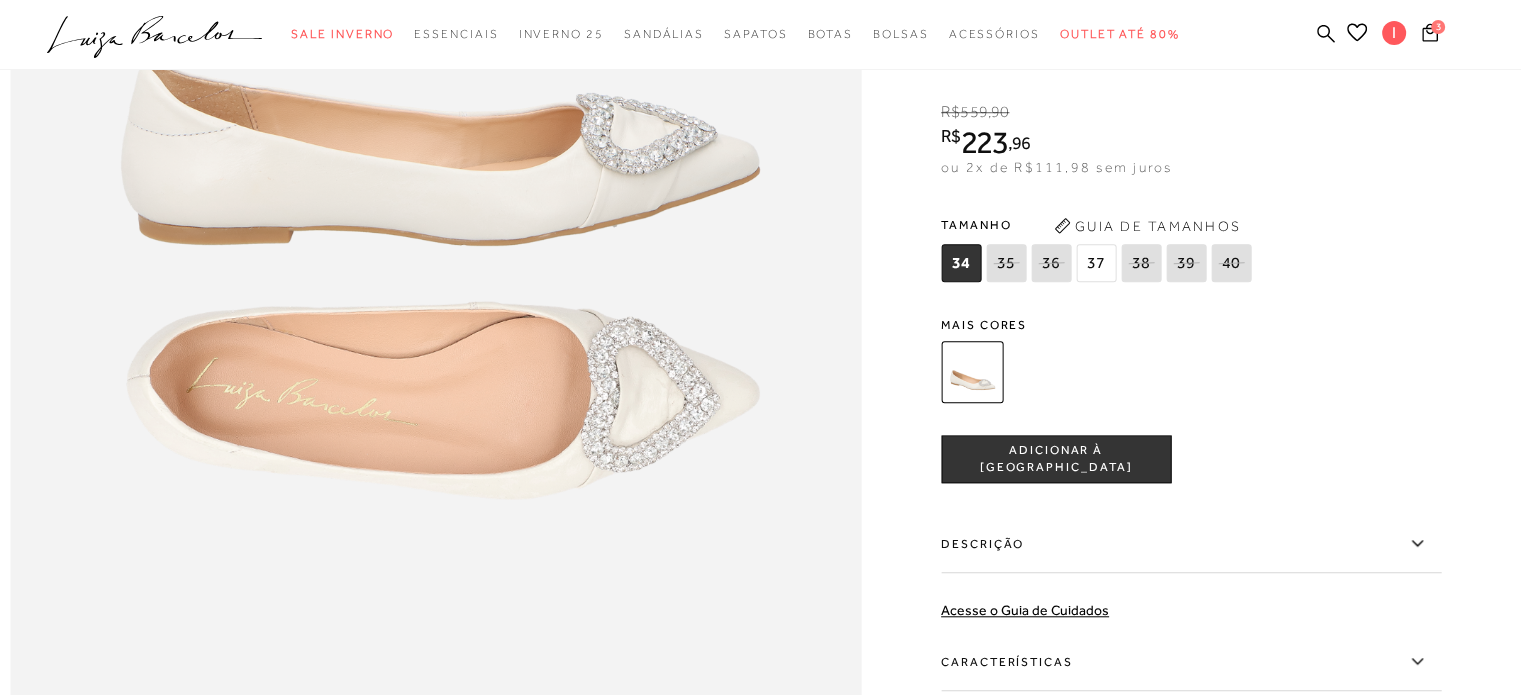 click at bounding box center [760, -287] 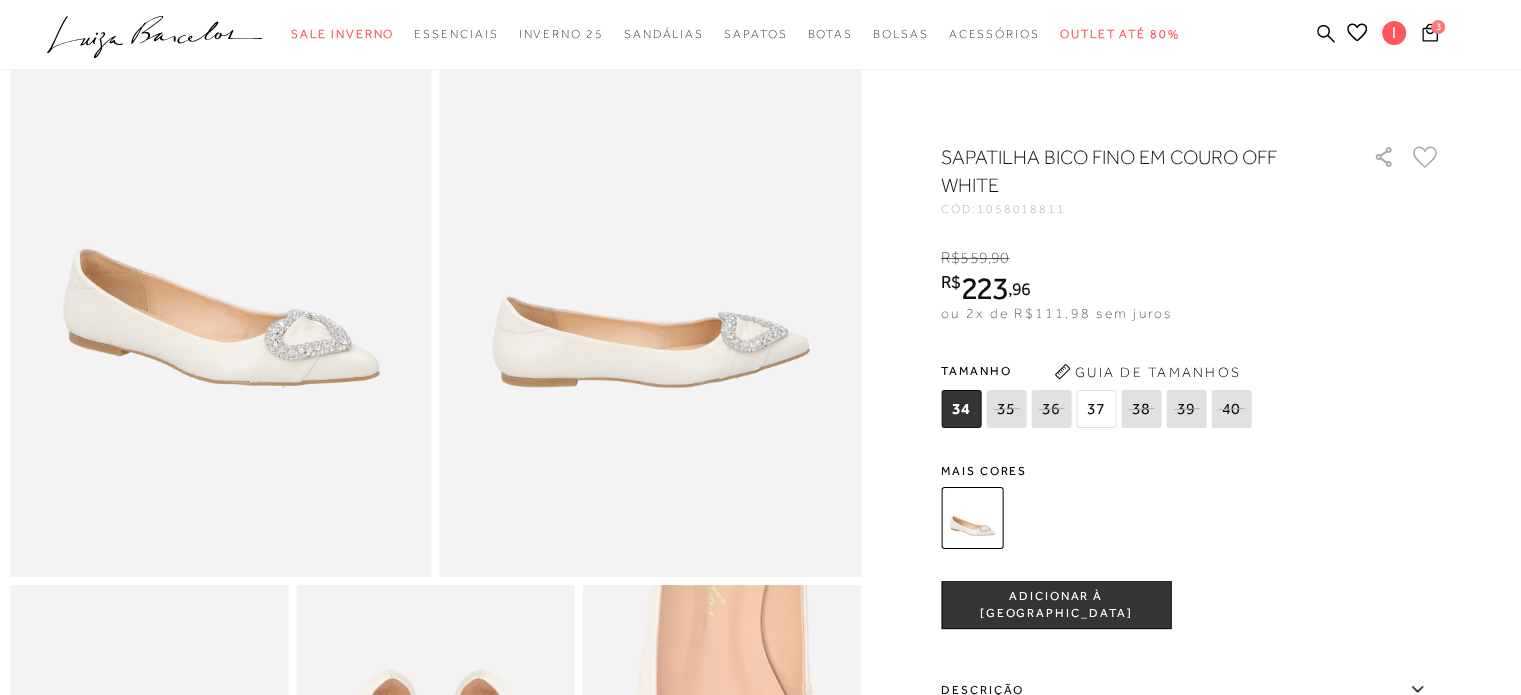 scroll, scrollTop: 0, scrollLeft: 0, axis: both 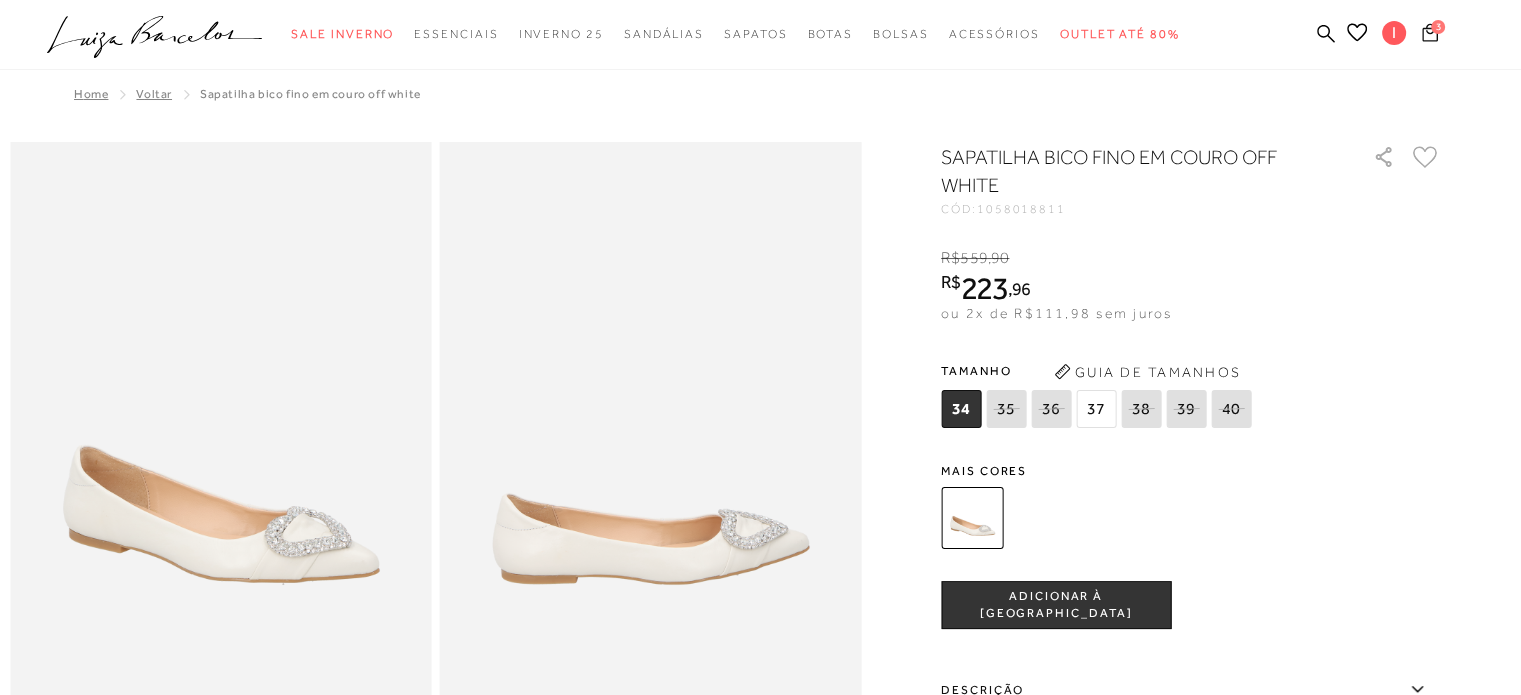 click 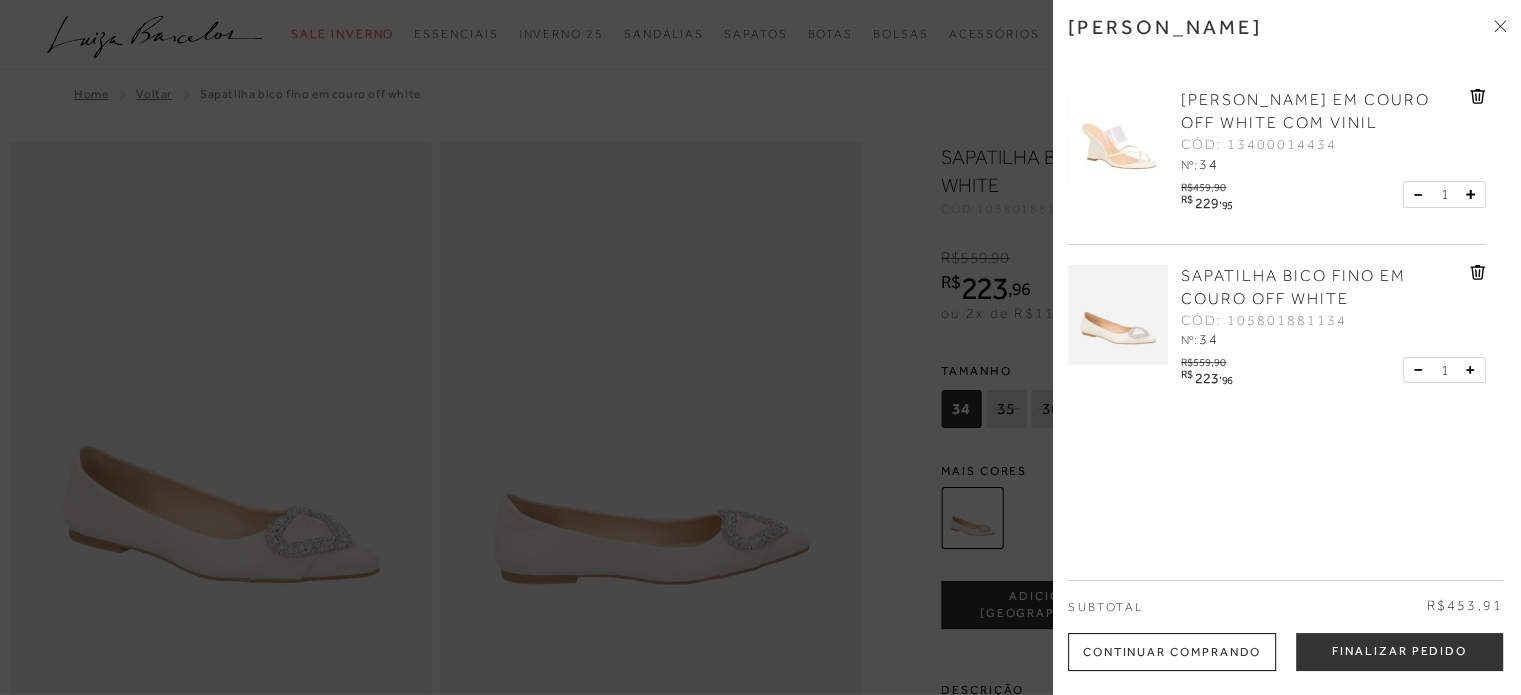 click 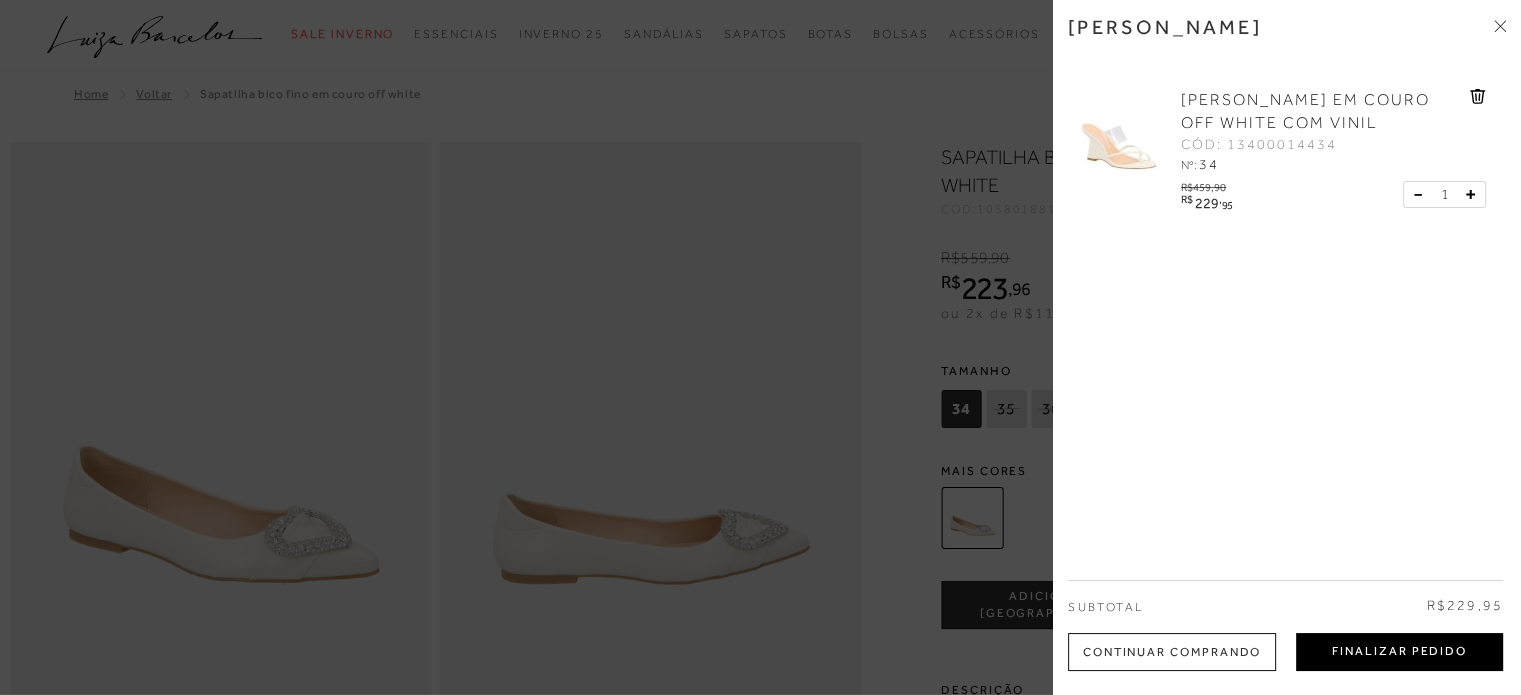 click on "Finalizar Pedido" at bounding box center [1399, 652] 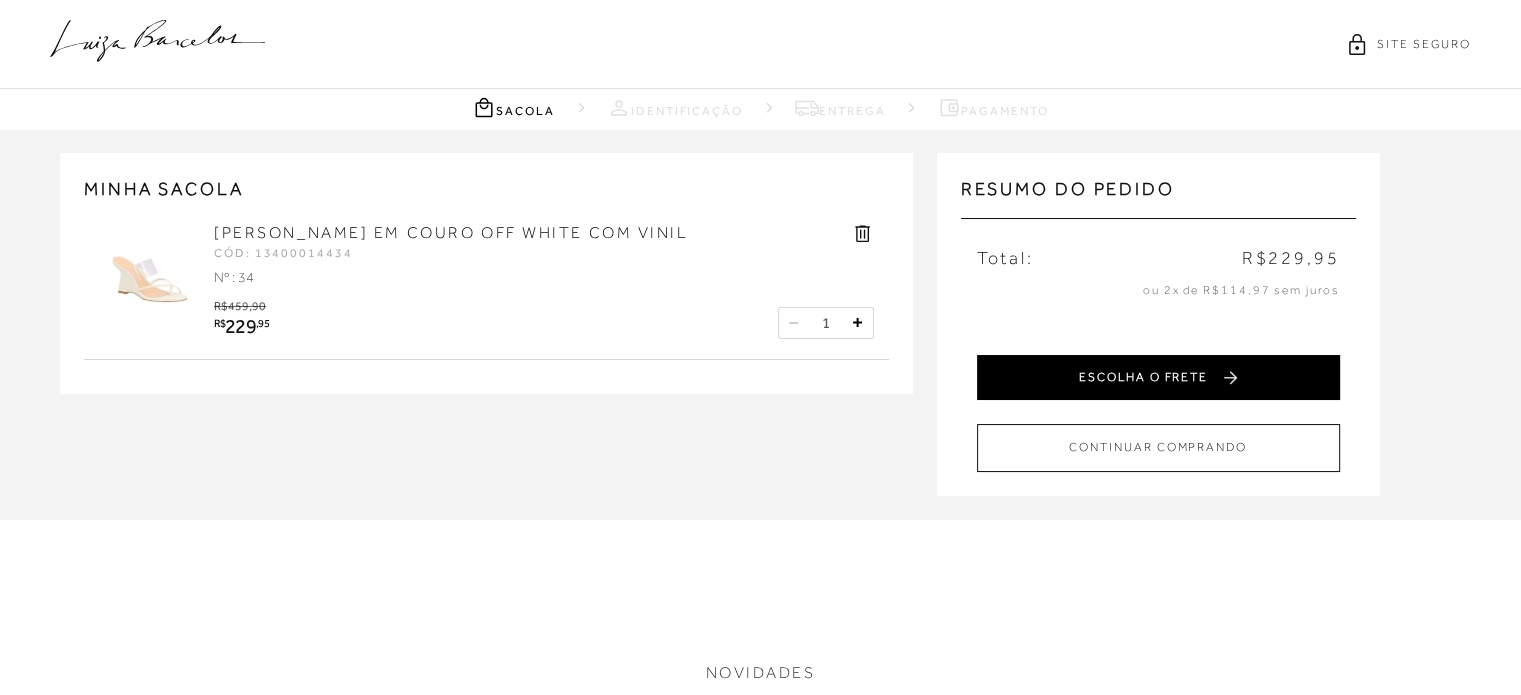 click on "ESCOLHA O FRETE" at bounding box center [1158, 377] 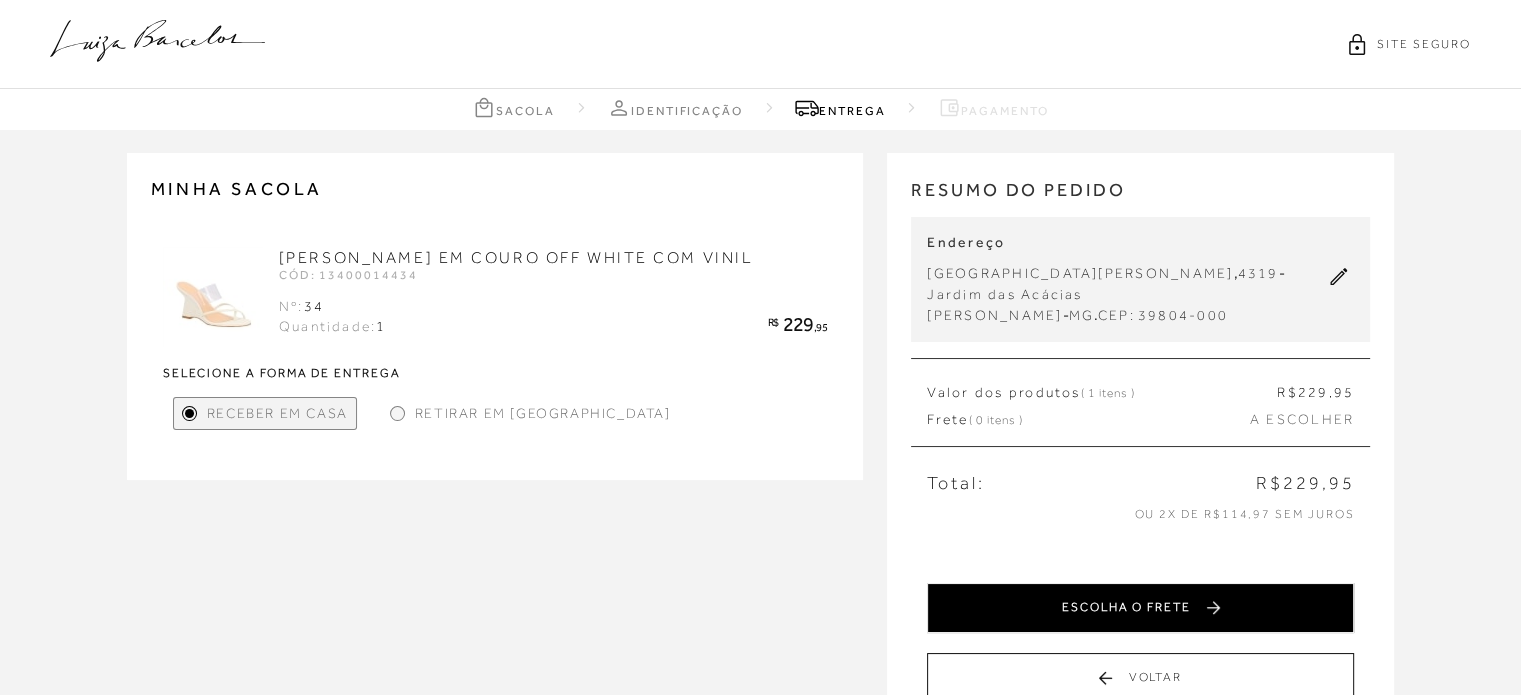 click on "ESCOLHA O FRETE" at bounding box center (1140, 608) 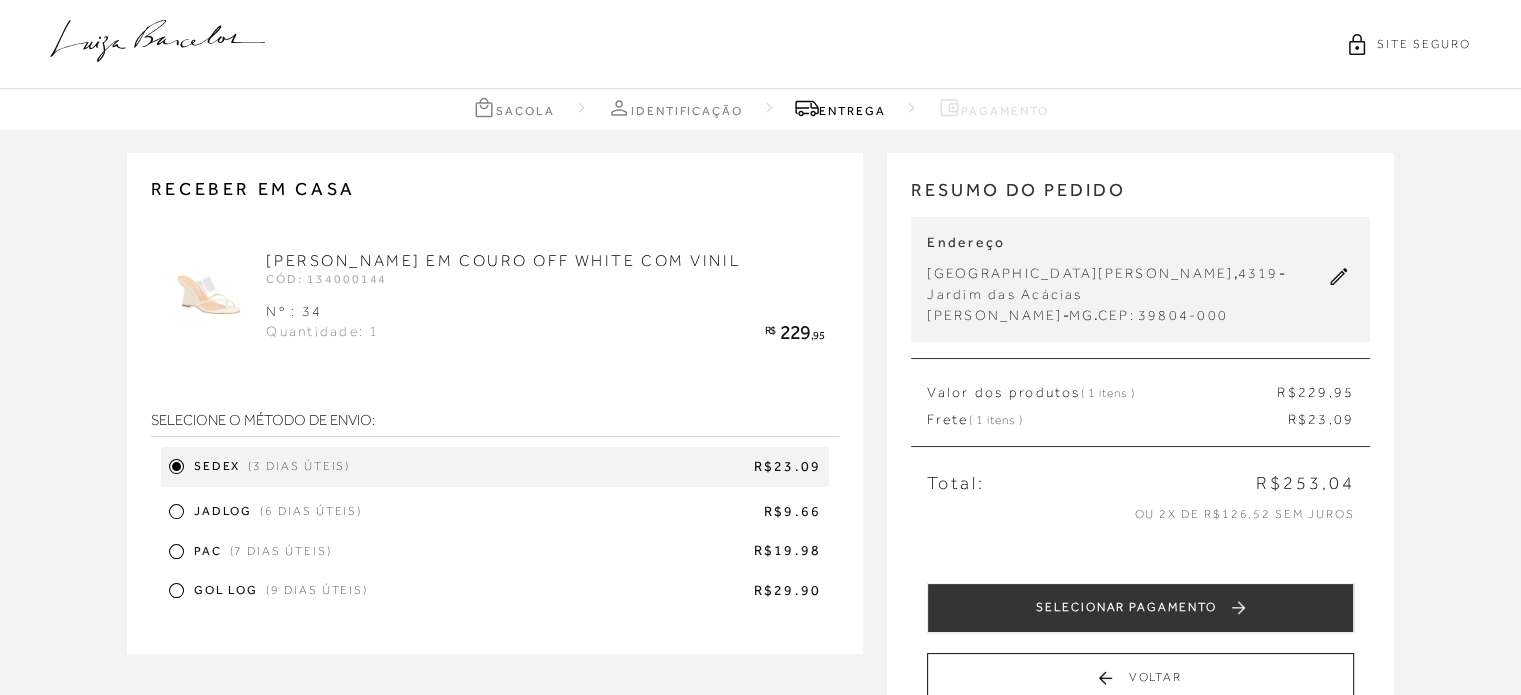click on "JADLOG" at bounding box center [223, 511] 